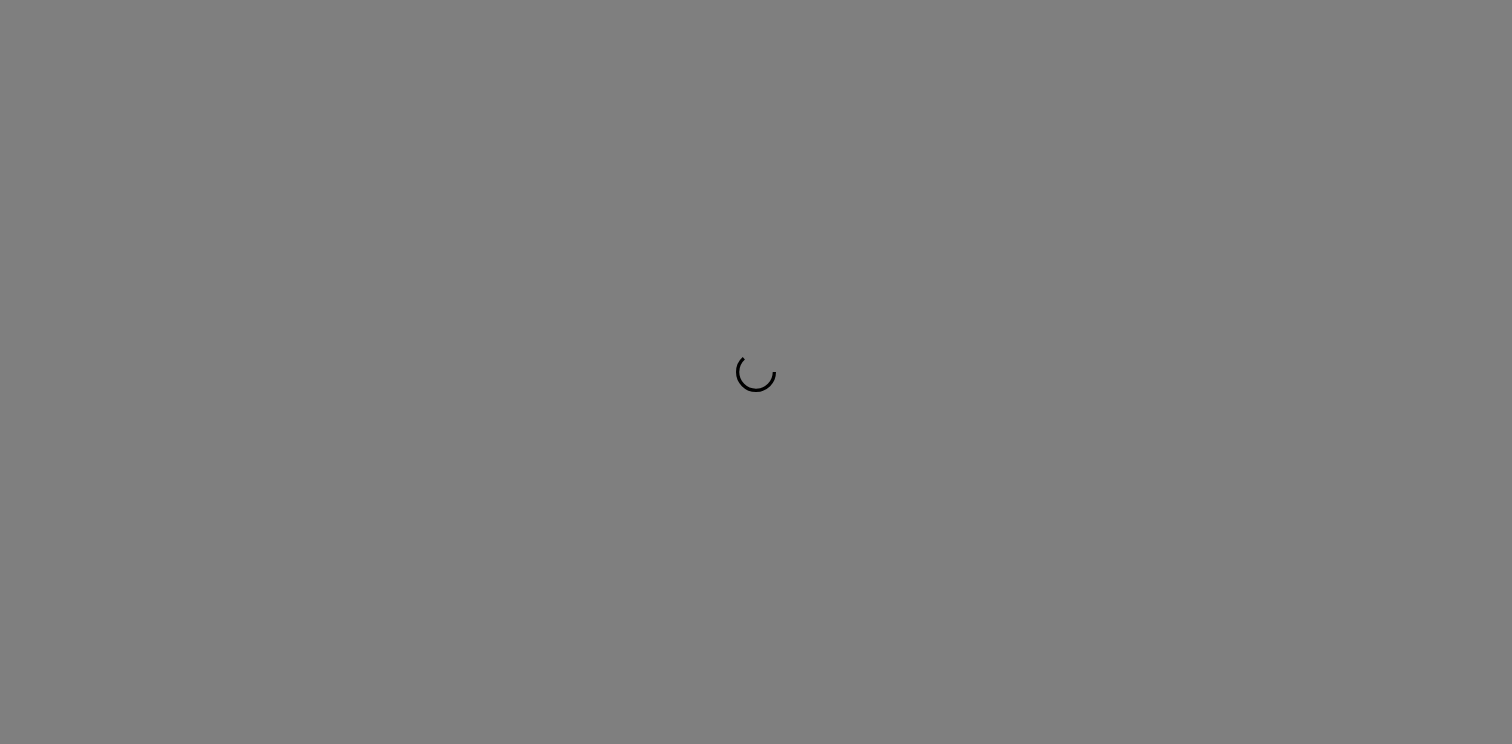 scroll, scrollTop: 0, scrollLeft: 0, axis: both 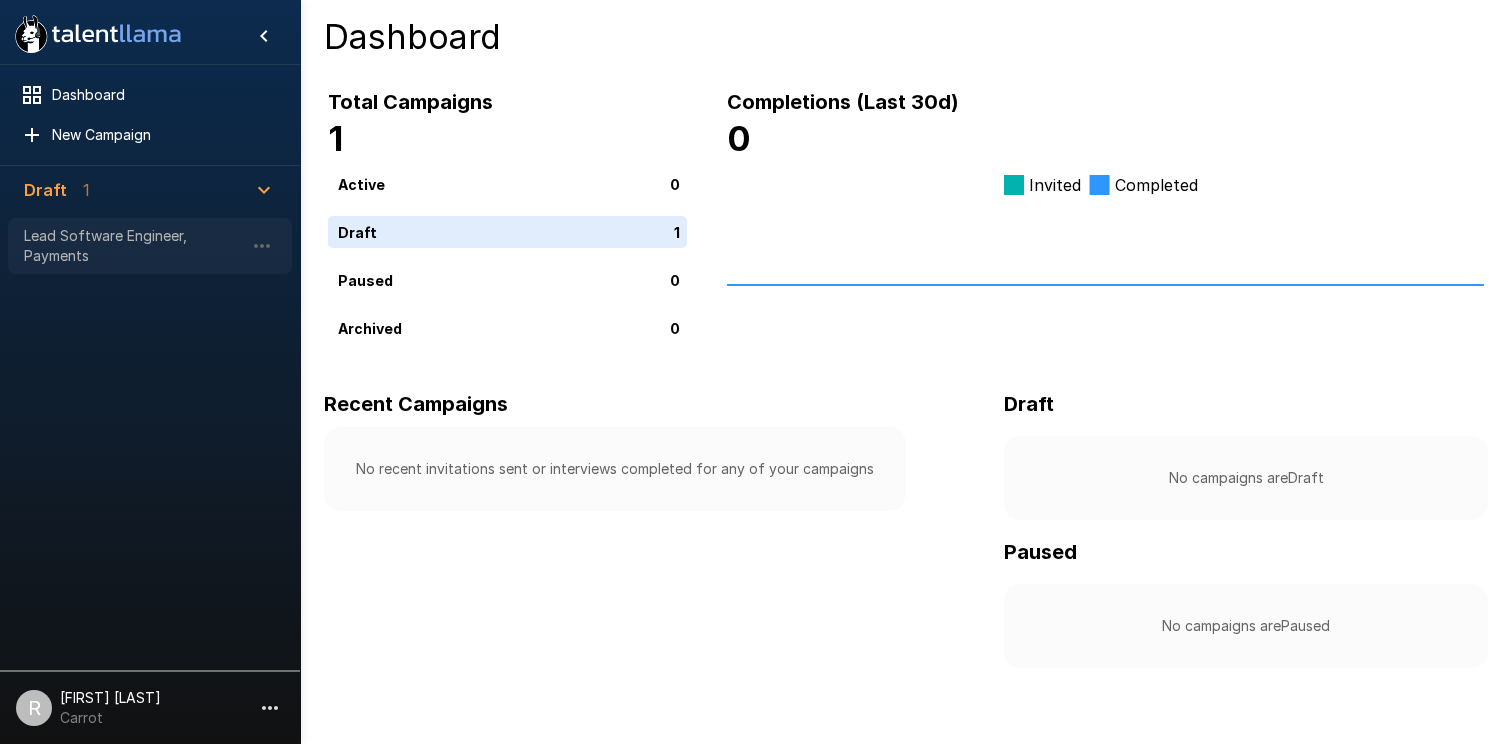 click on "Lead Software Engineer, Payments" at bounding box center (134, 246) 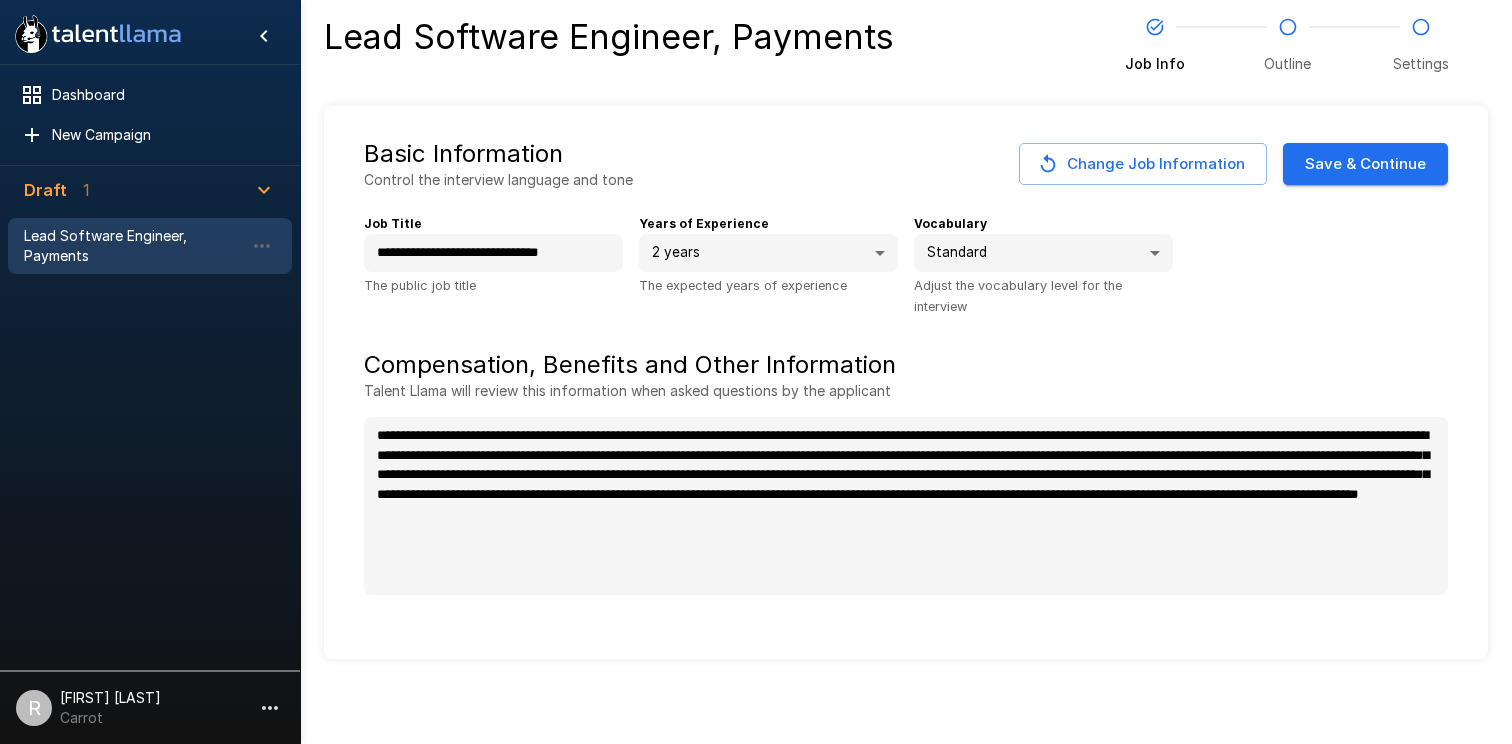 type on "*" 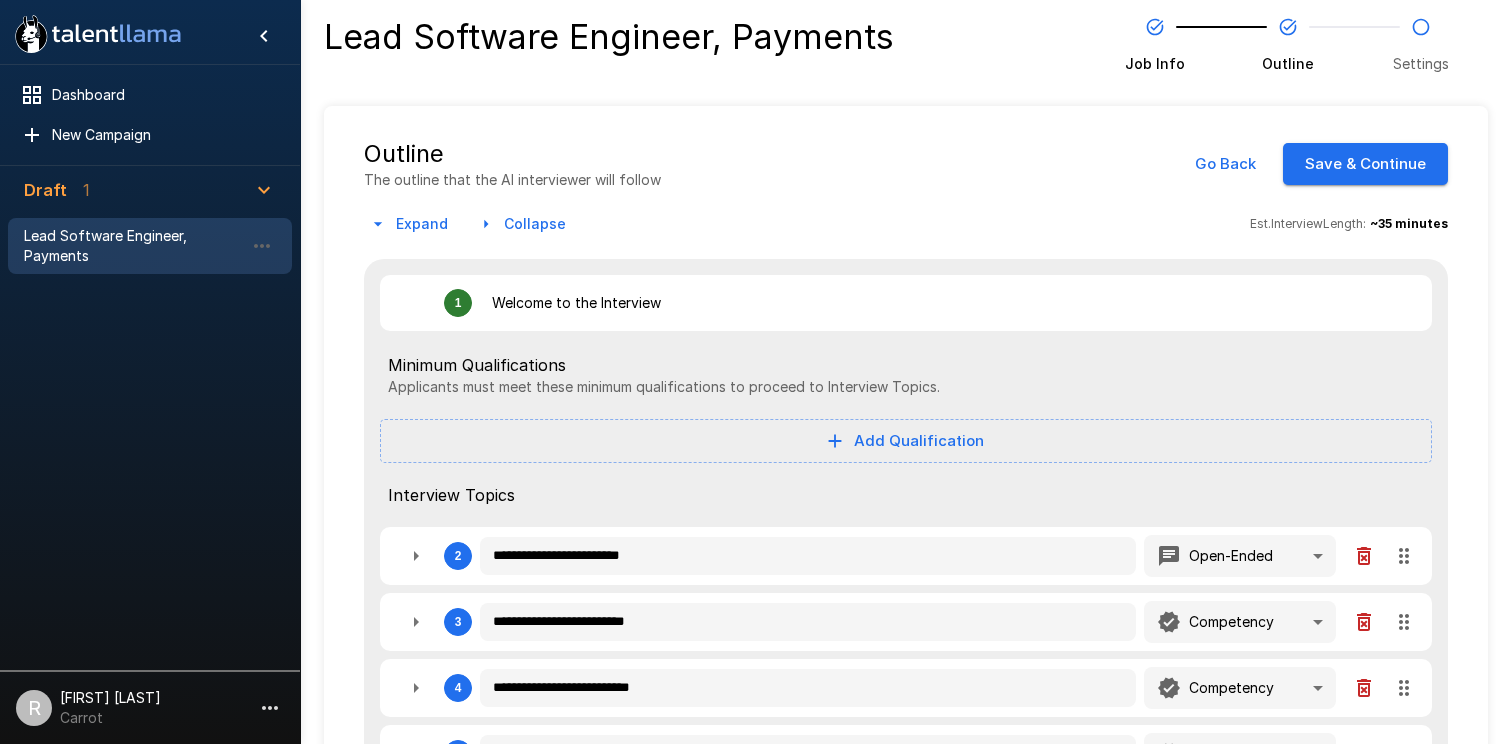 type on "*" 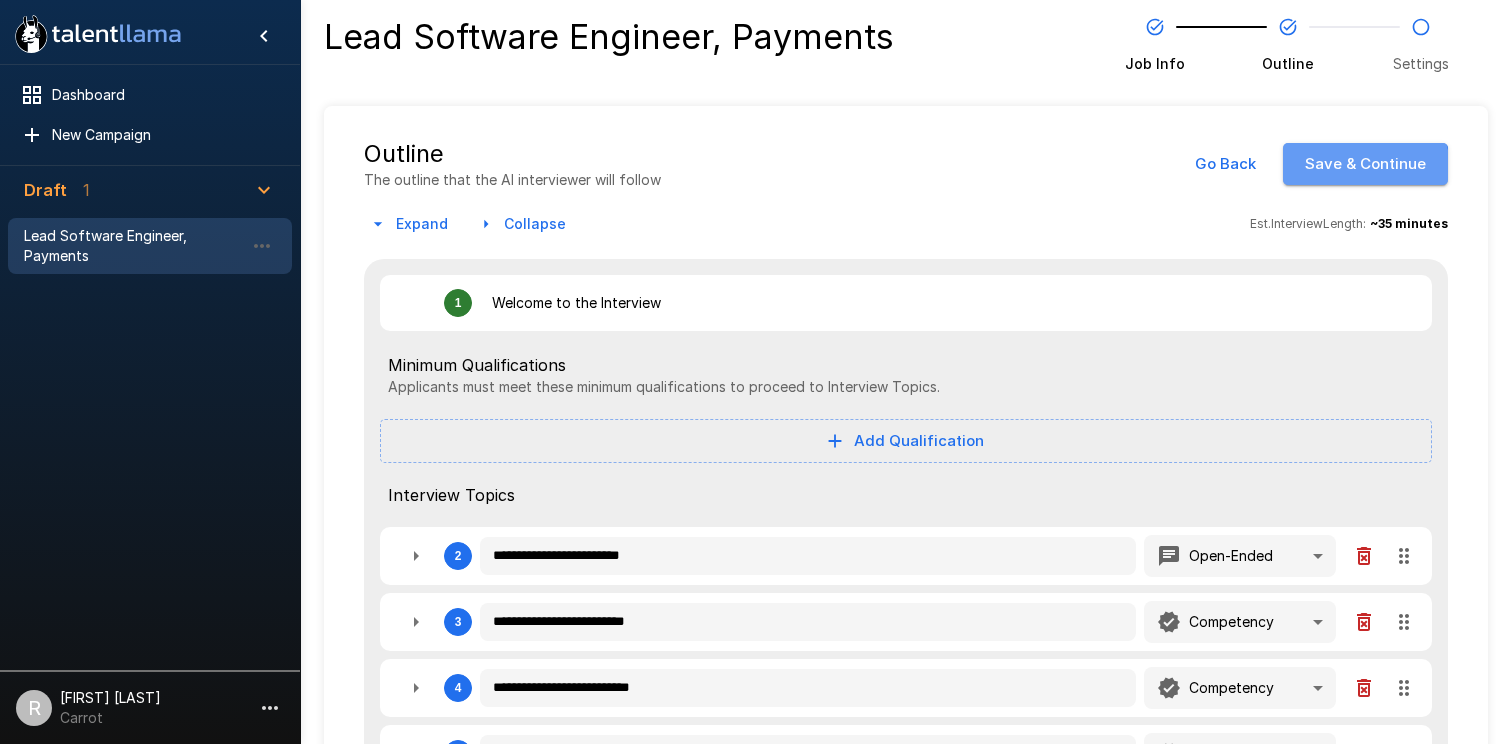 click on "Save & Continue" at bounding box center (1365, 164) 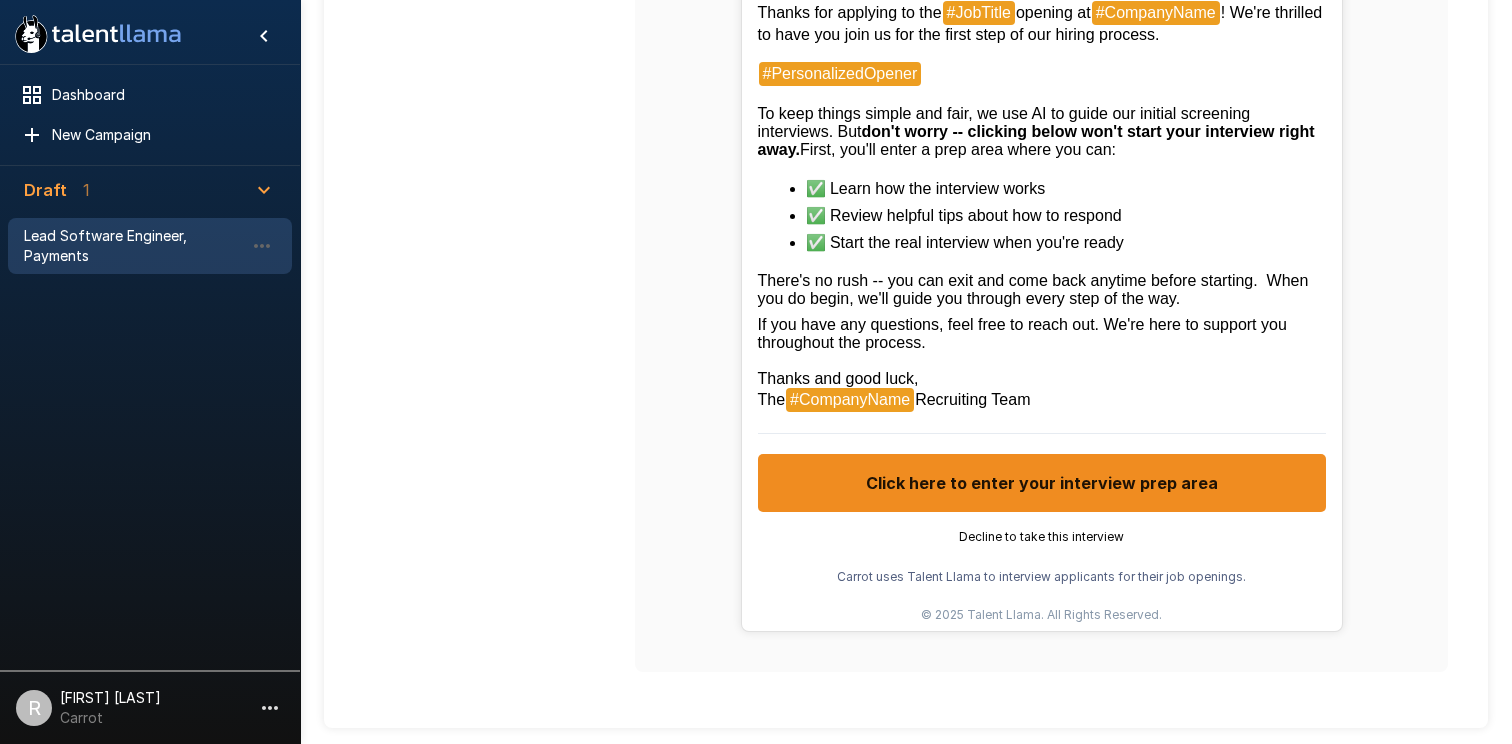 scroll, scrollTop: 0, scrollLeft: 0, axis: both 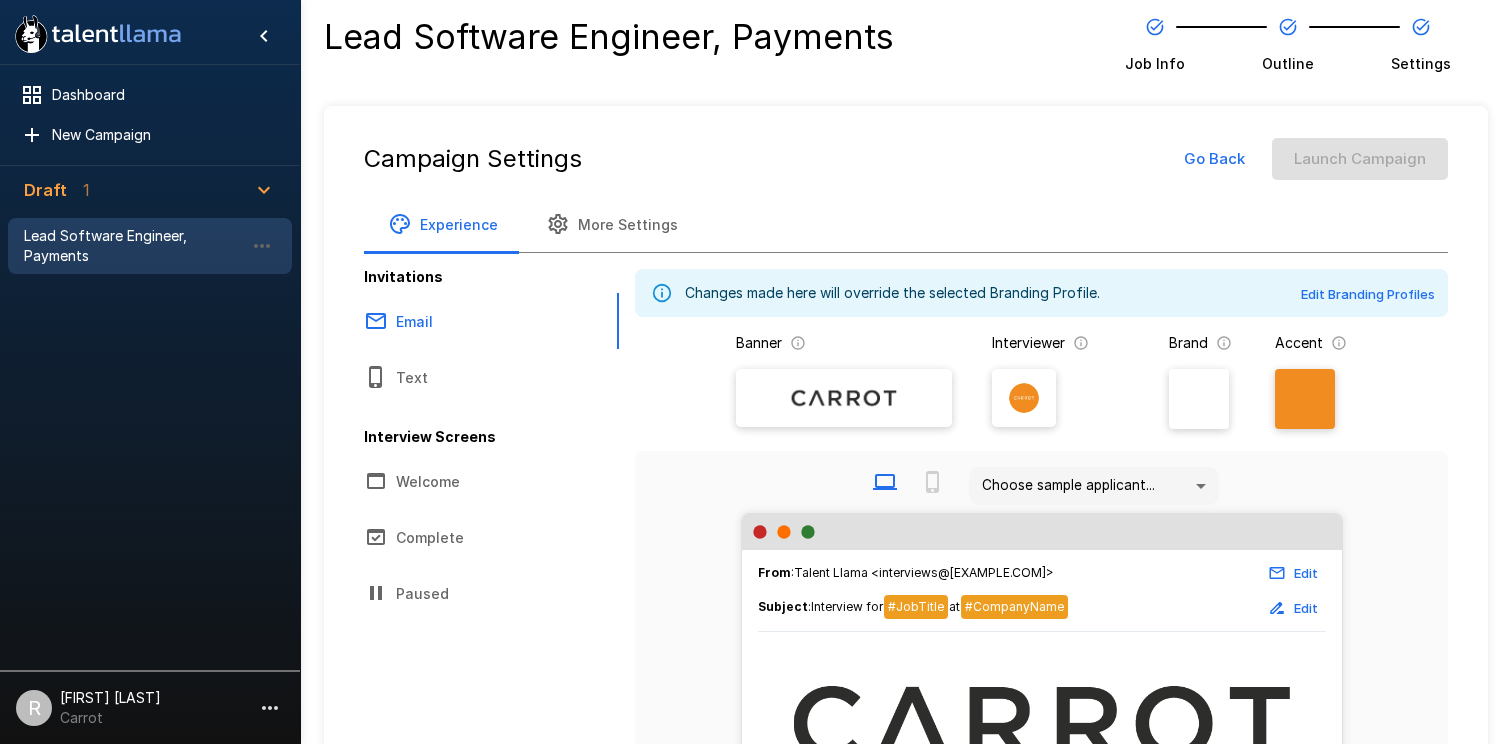 click on "Go Back Launch Campaign" at bounding box center (1310, 159) 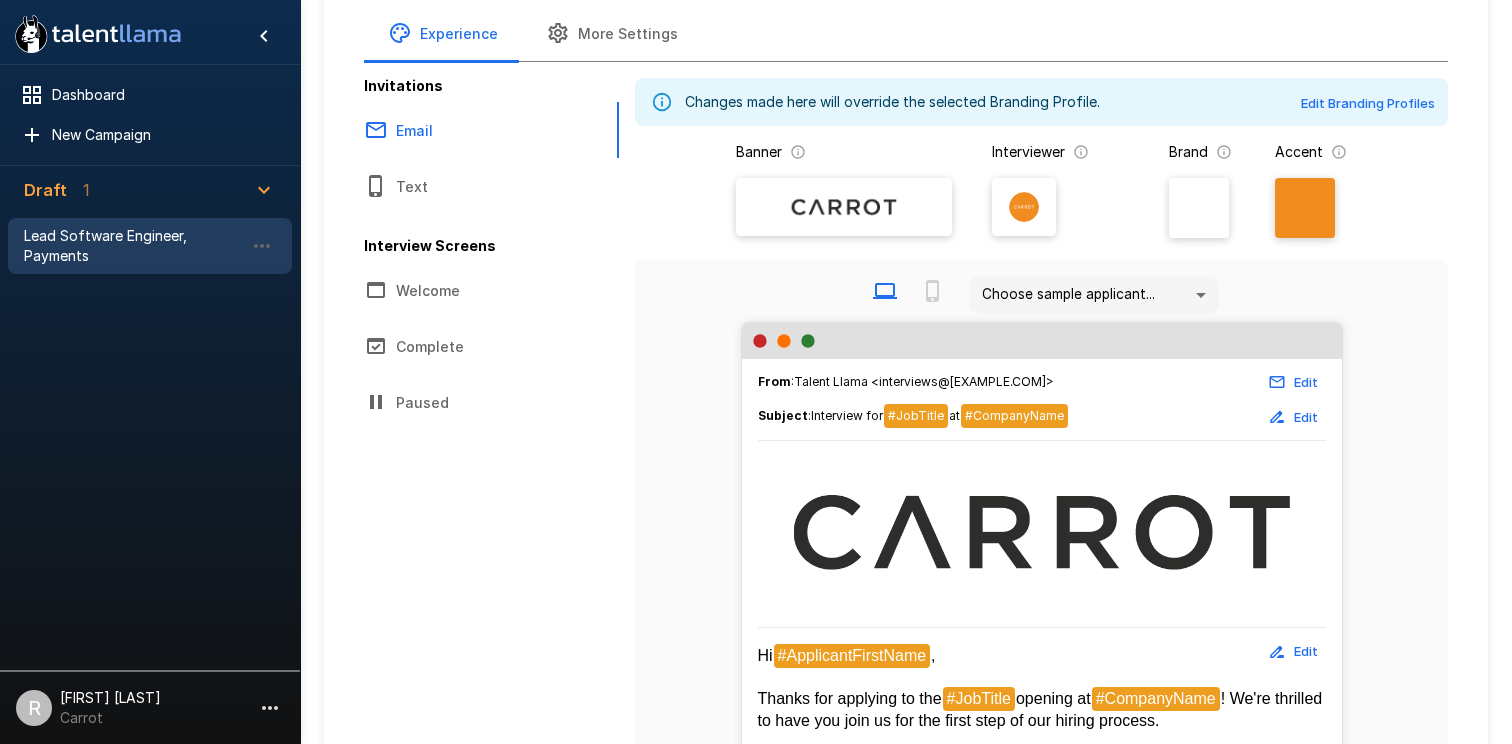 scroll, scrollTop: 0, scrollLeft: 0, axis: both 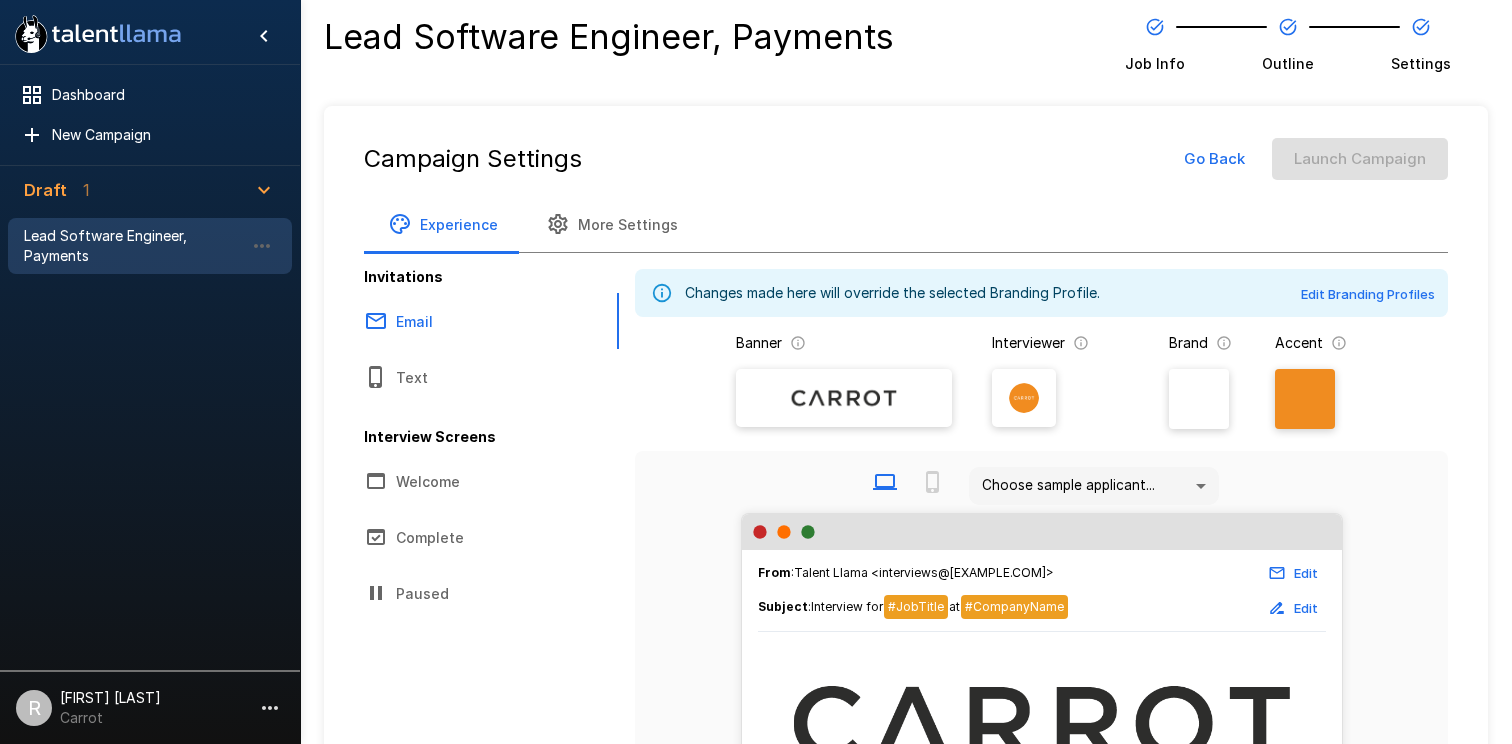 click on "Go Back" at bounding box center (1214, 159) 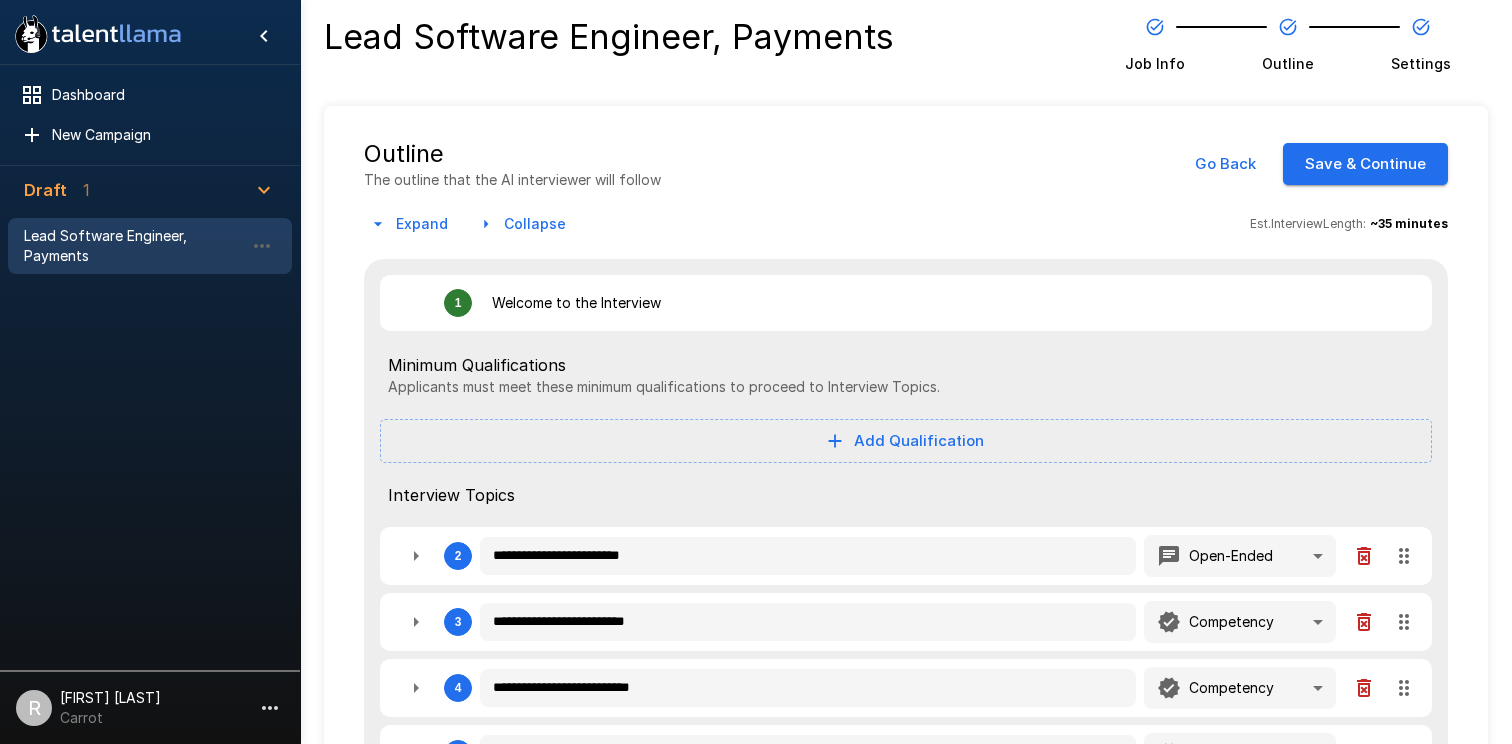 type on "*" 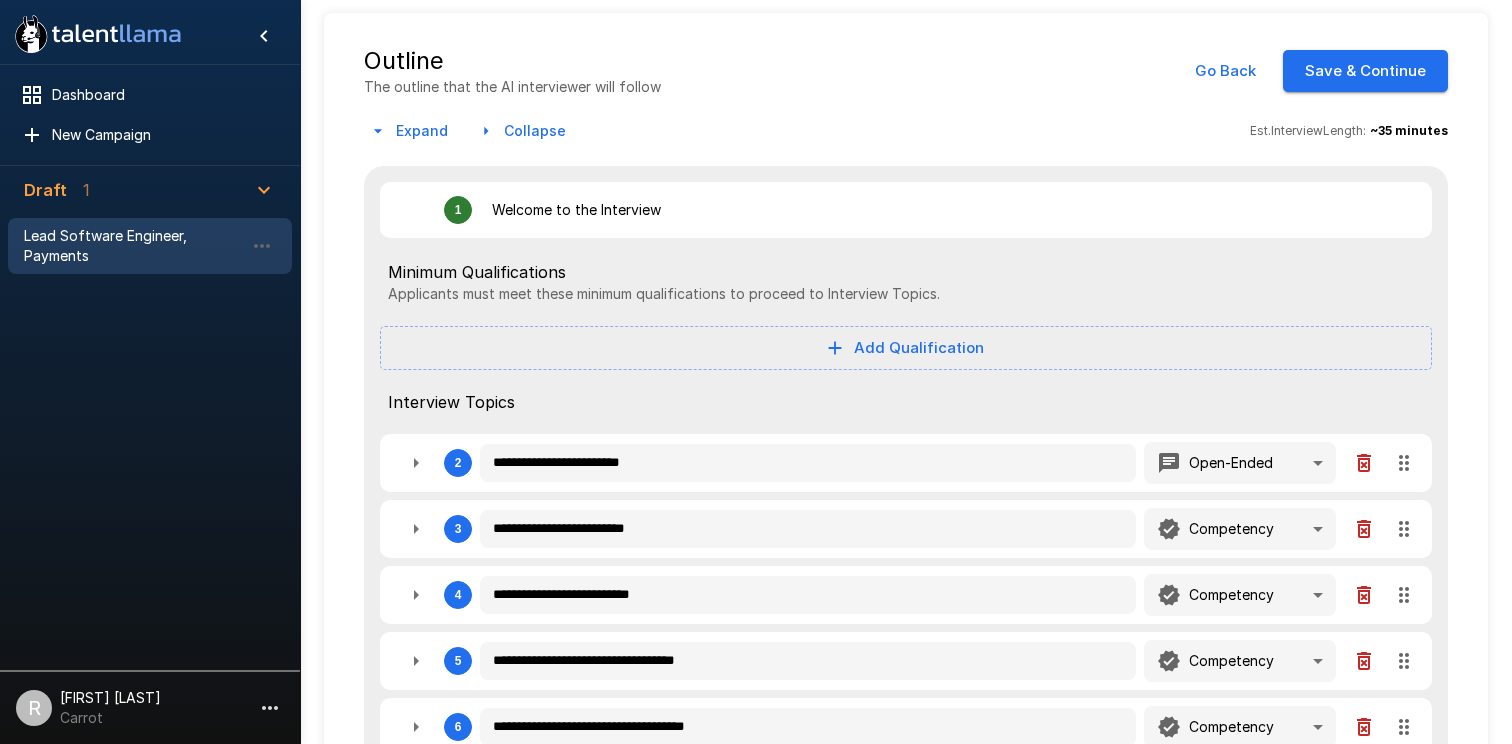 type on "*" 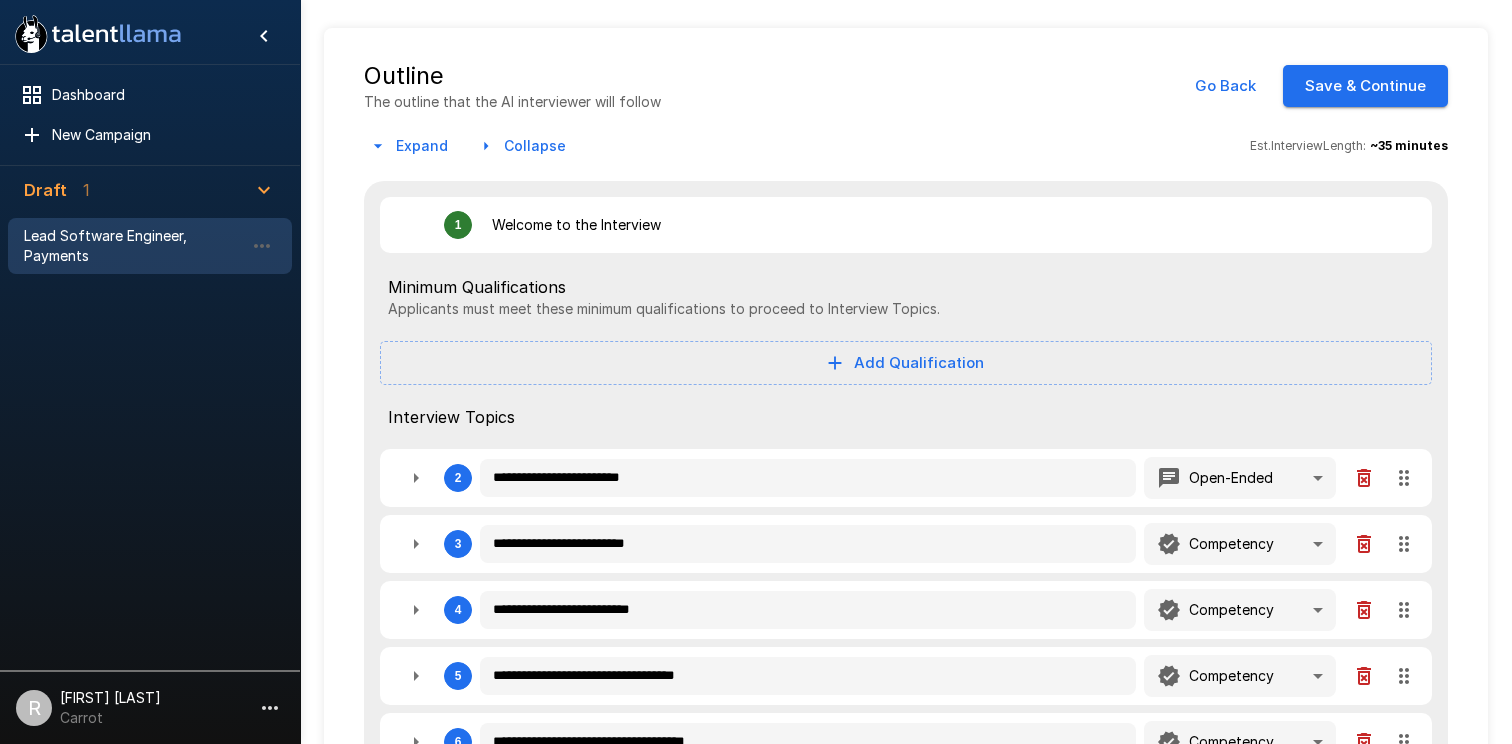 scroll, scrollTop: 56, scrollLeft: 0, axis: vertical 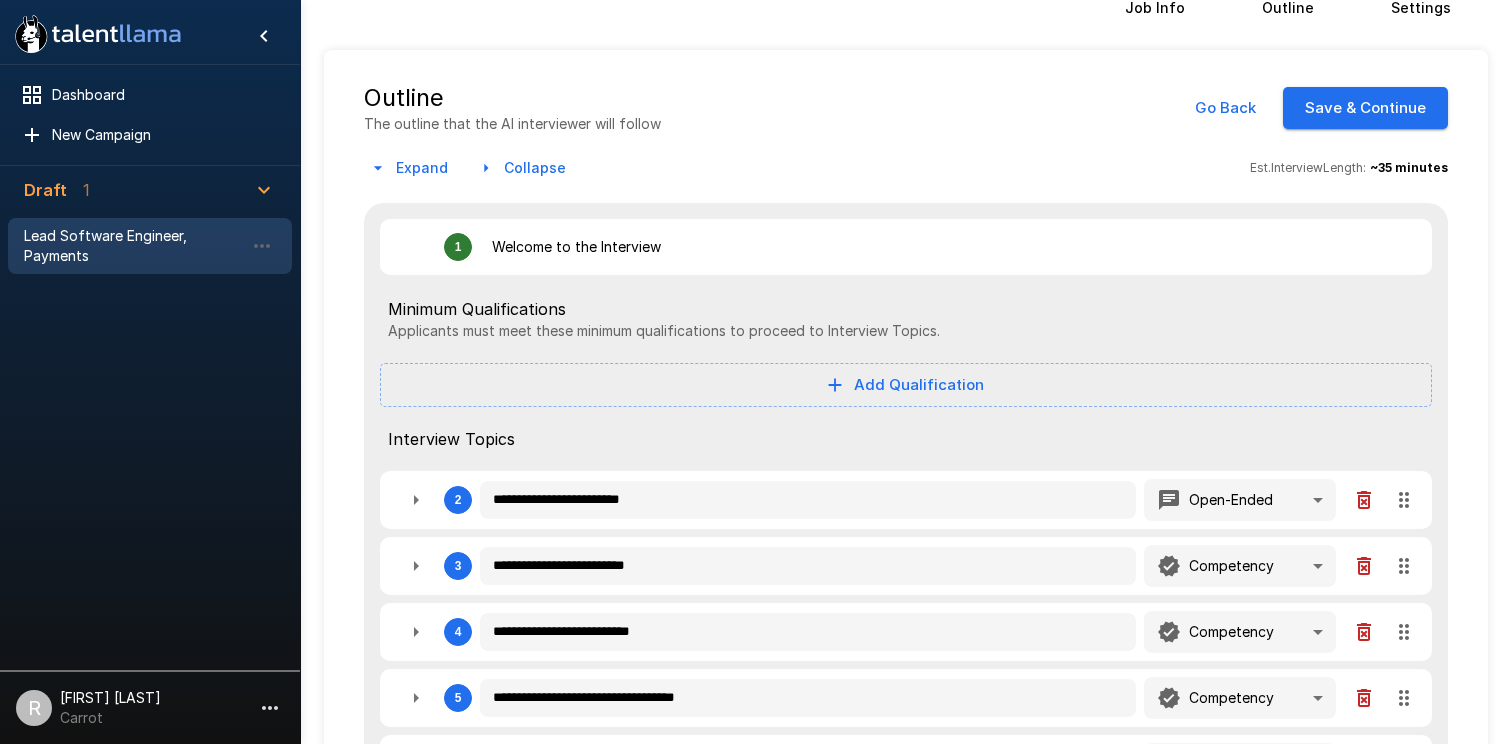 type on "*" 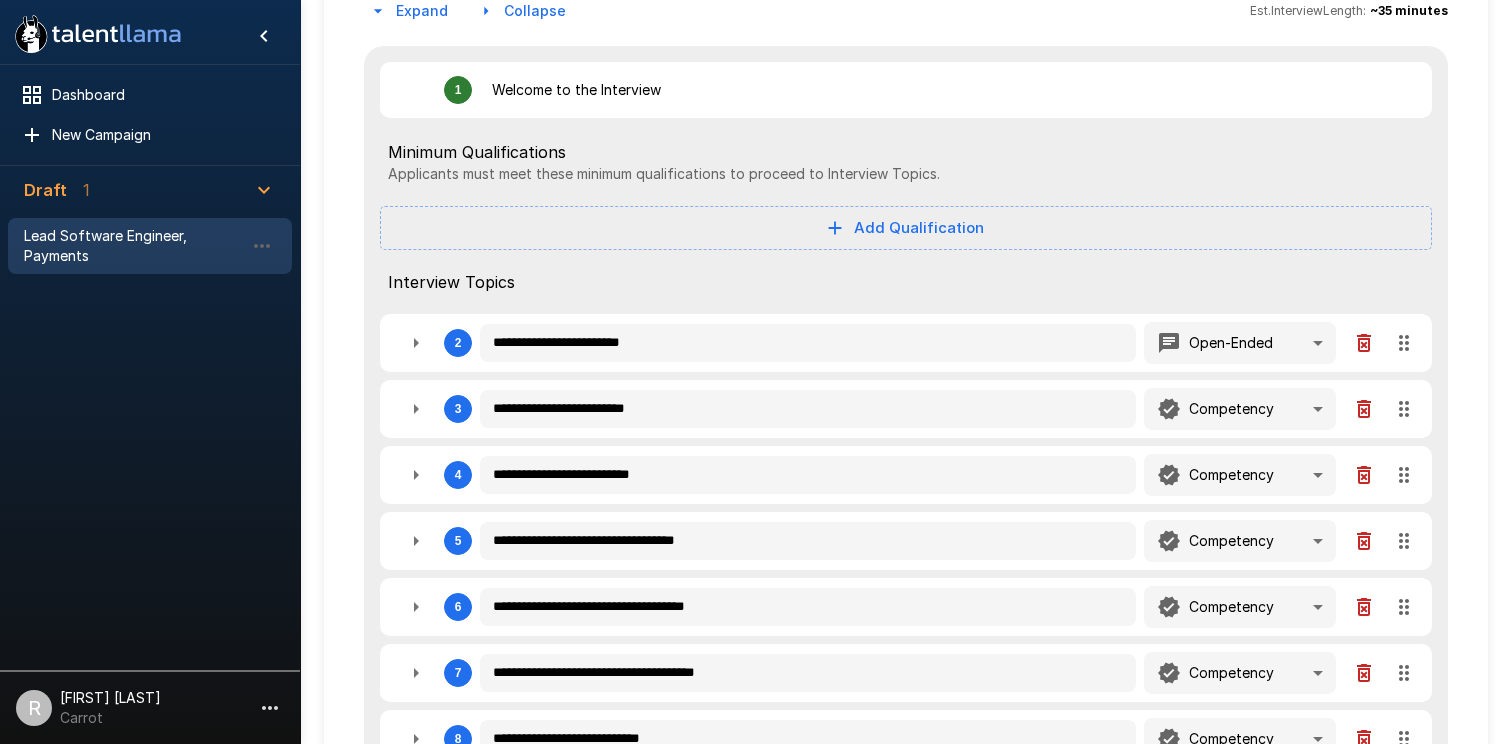 type on "*" 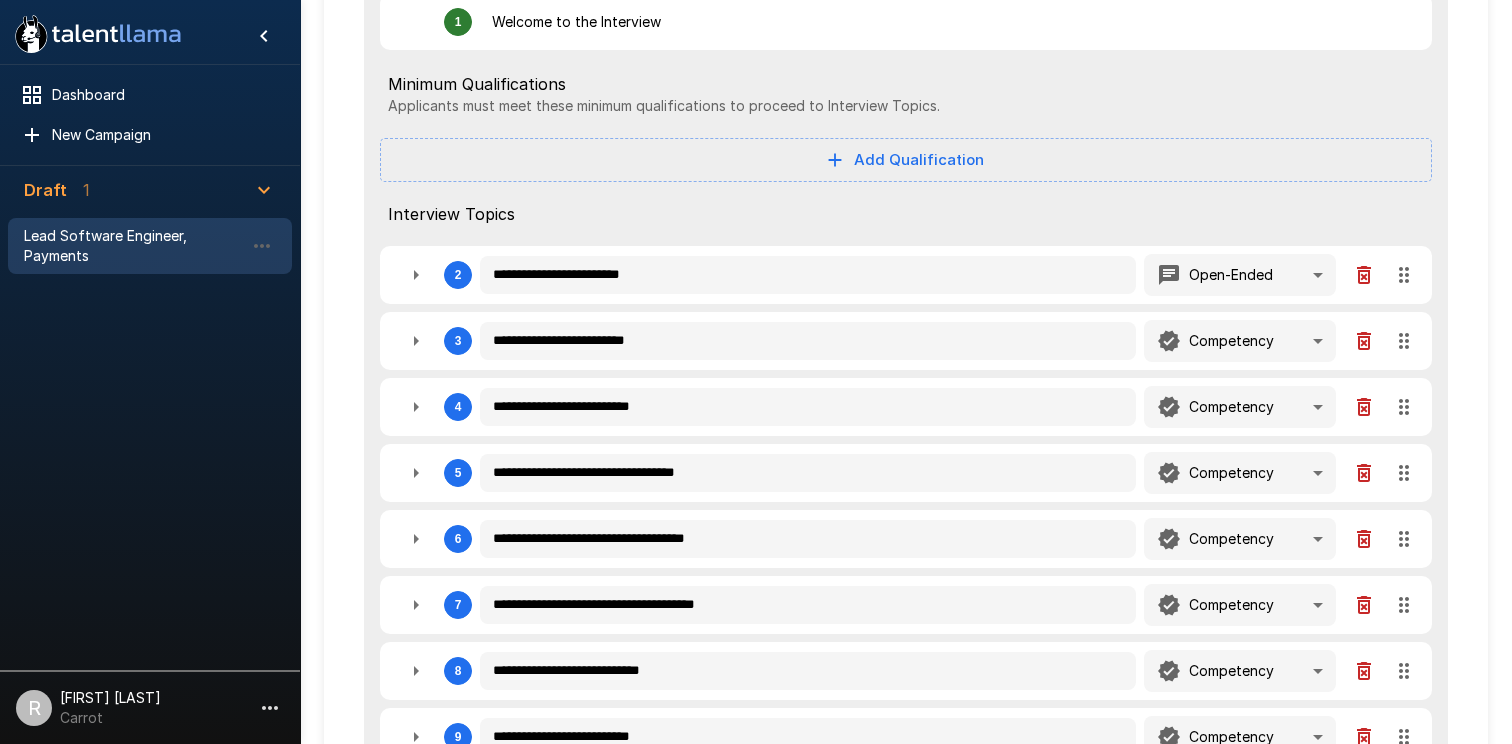 scroll, scrollTop: 290, scrollLeft: 0, axis: vertical 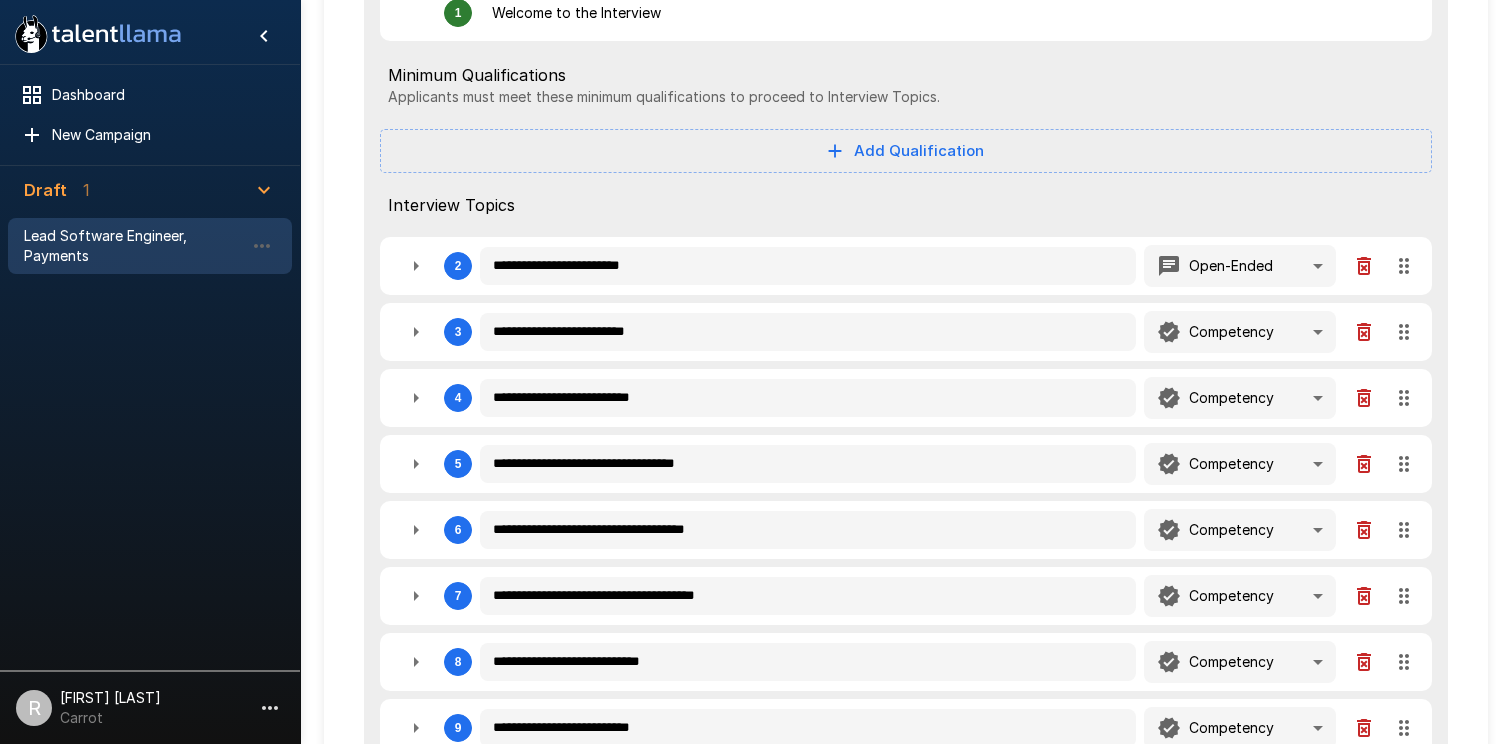 type on "*" 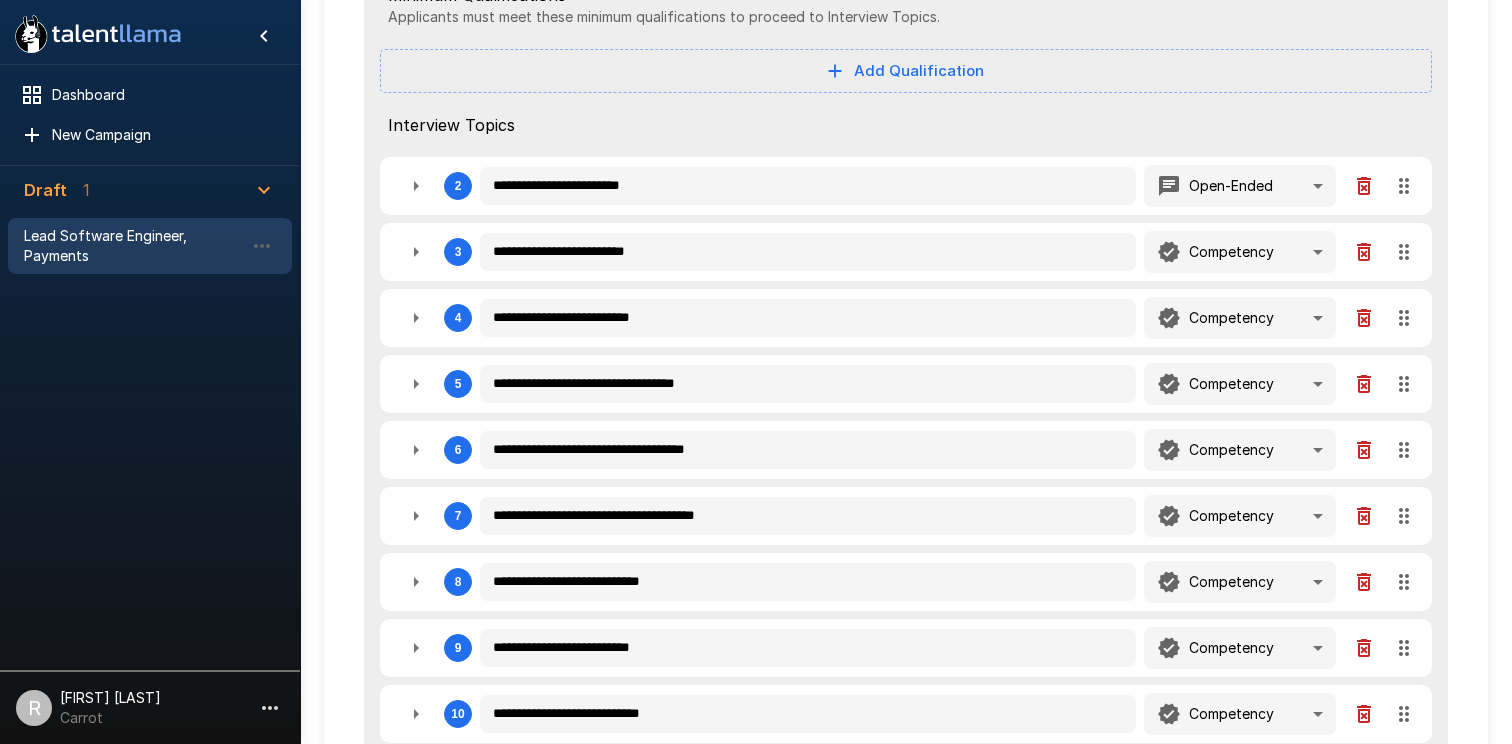 type on "*" 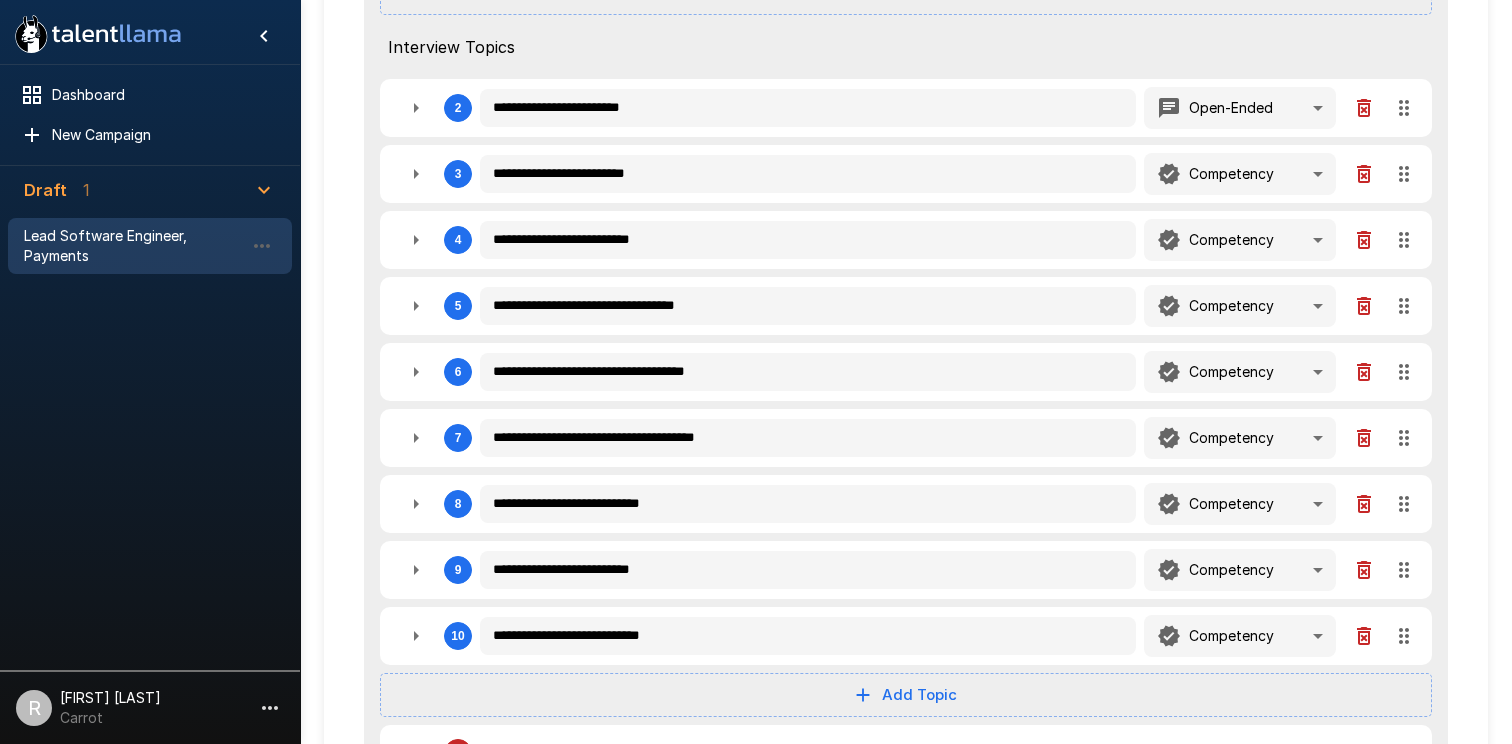 scroll, scrollTop: 466, scrollLeft: 0, axis: vertical 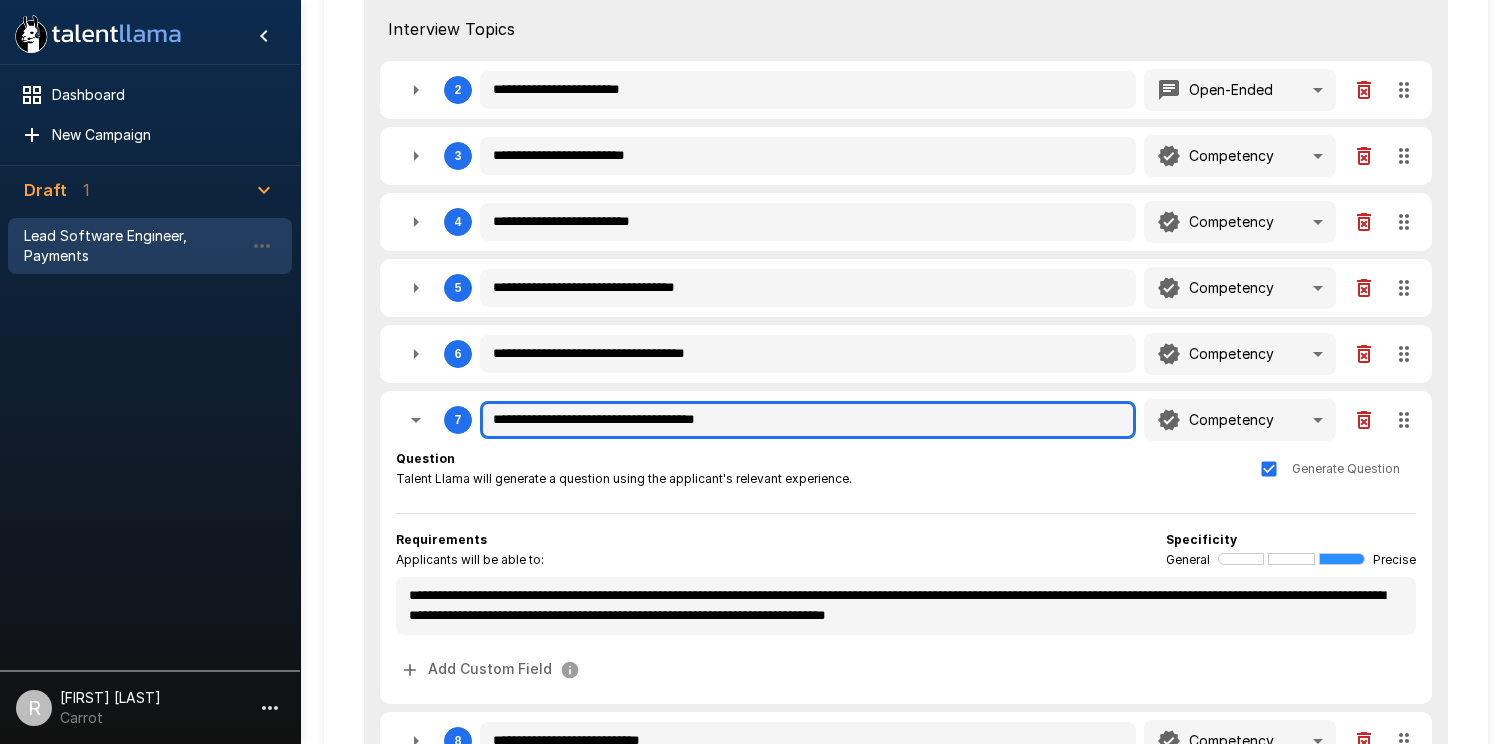 drag, startPoint x: 581, startPoint y: 419, endPoint x: 582, endPoint y: 406, distance: 13.038404 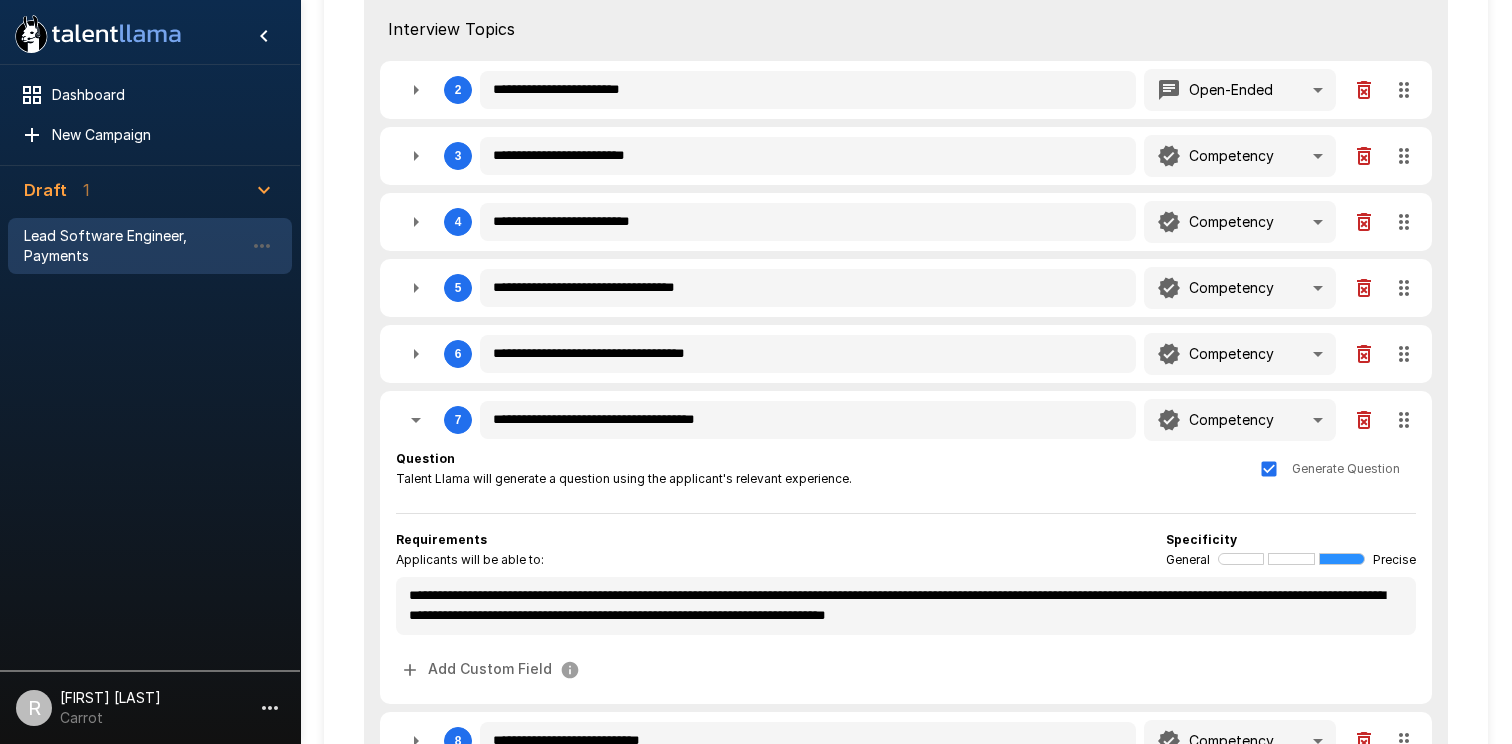 click on "7" at bounding box center [458, 420] 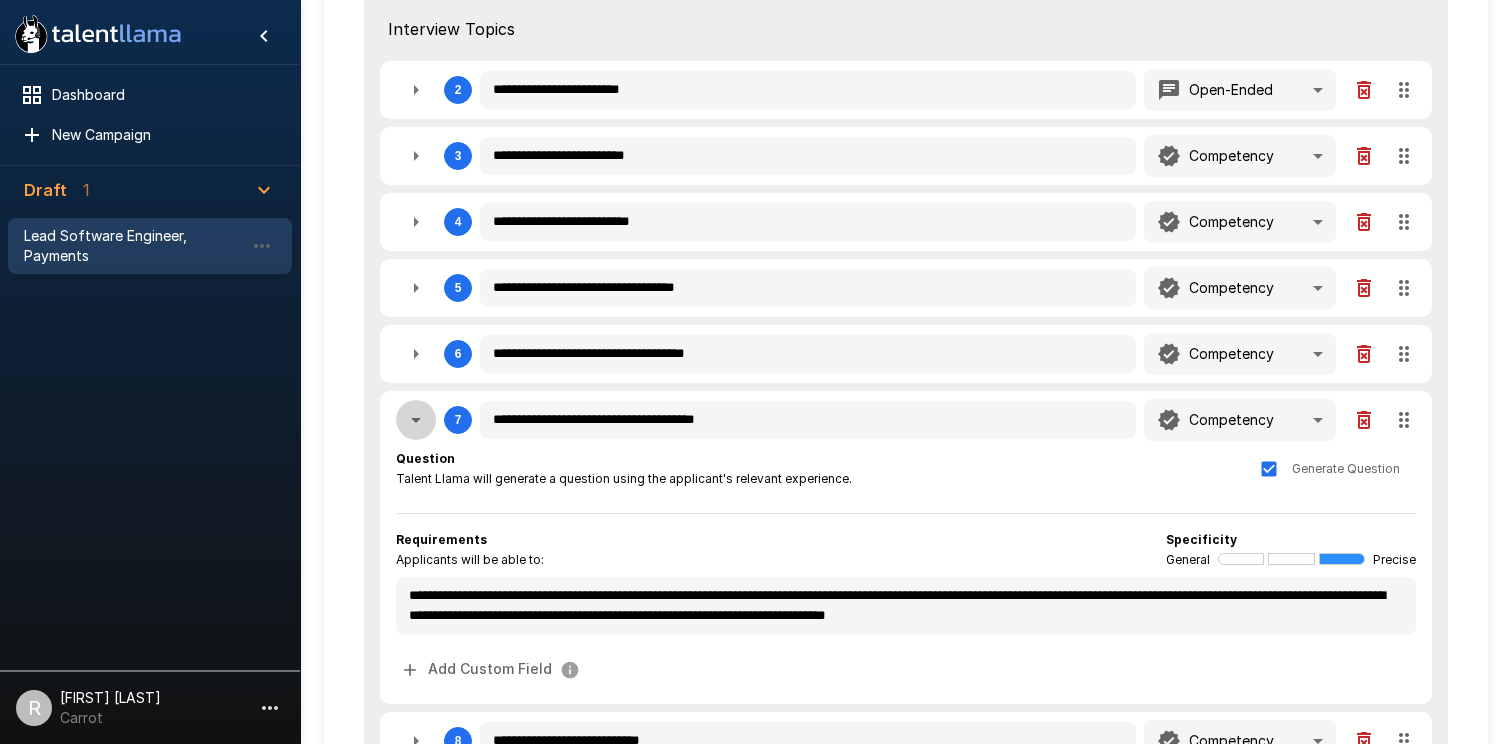 click at bounding box center (416, 420) 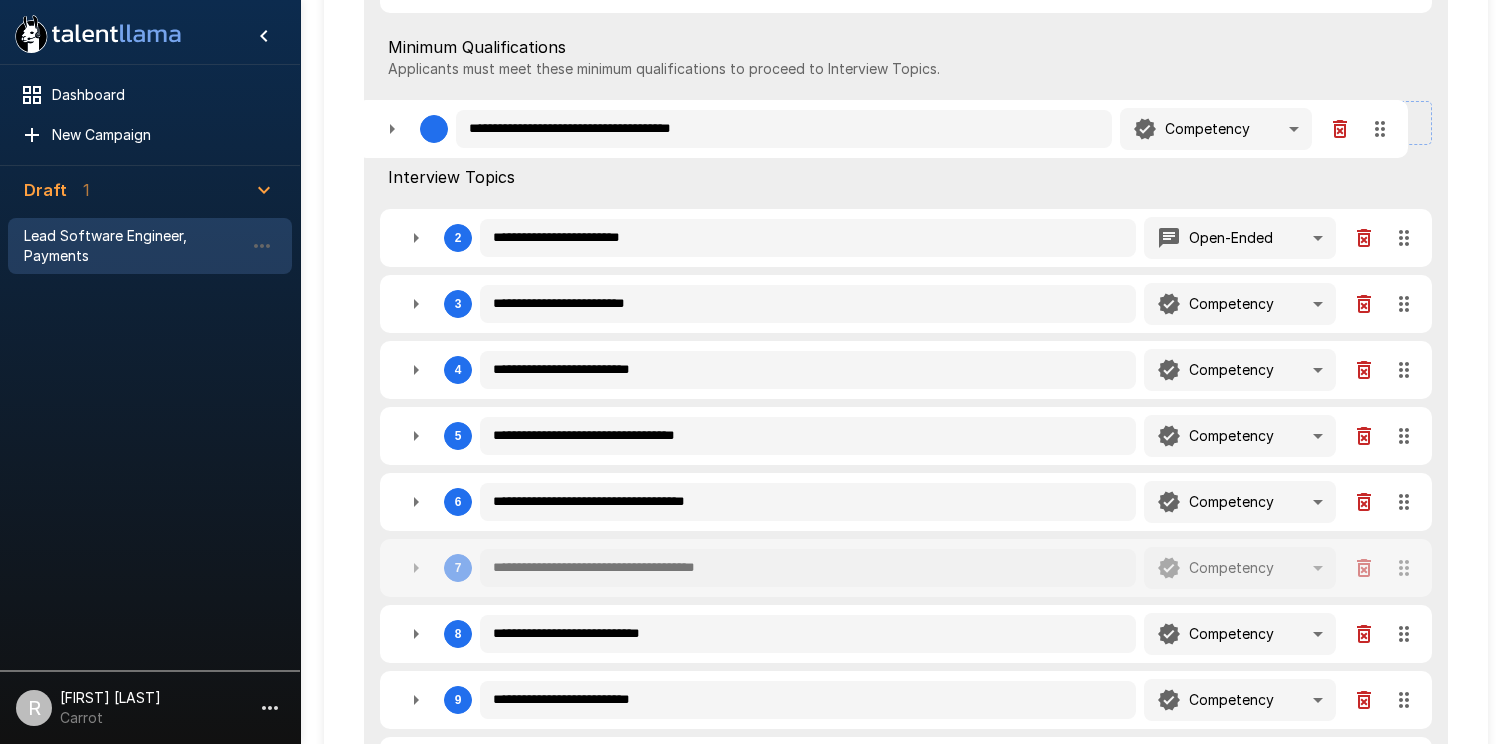 scroll, scrollTop: 302, scrollLeft: 0, axis: vertical 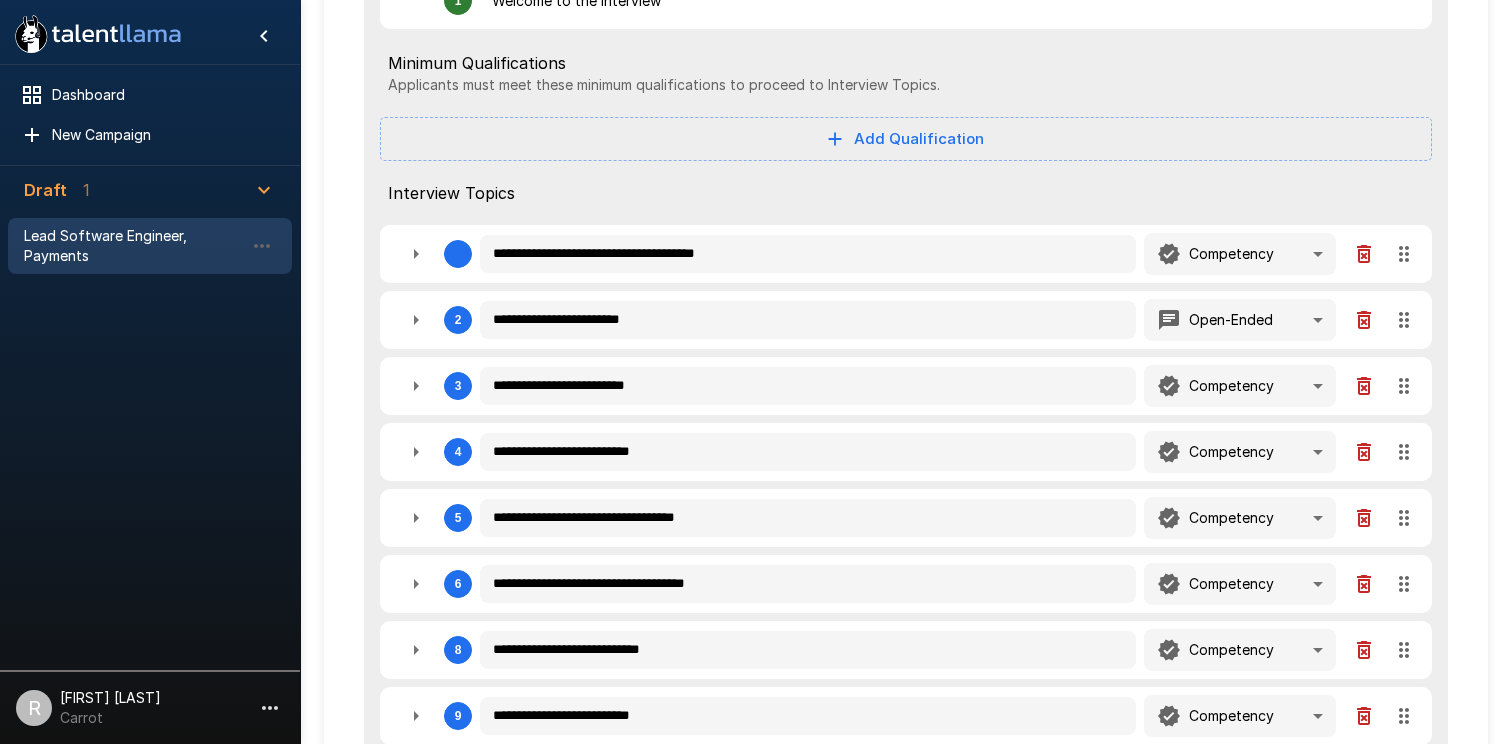 drag, startPoint x: 1405, startPoint y: 423, endPoint x: 1371, endPoint y: 234, distance: 192.03384 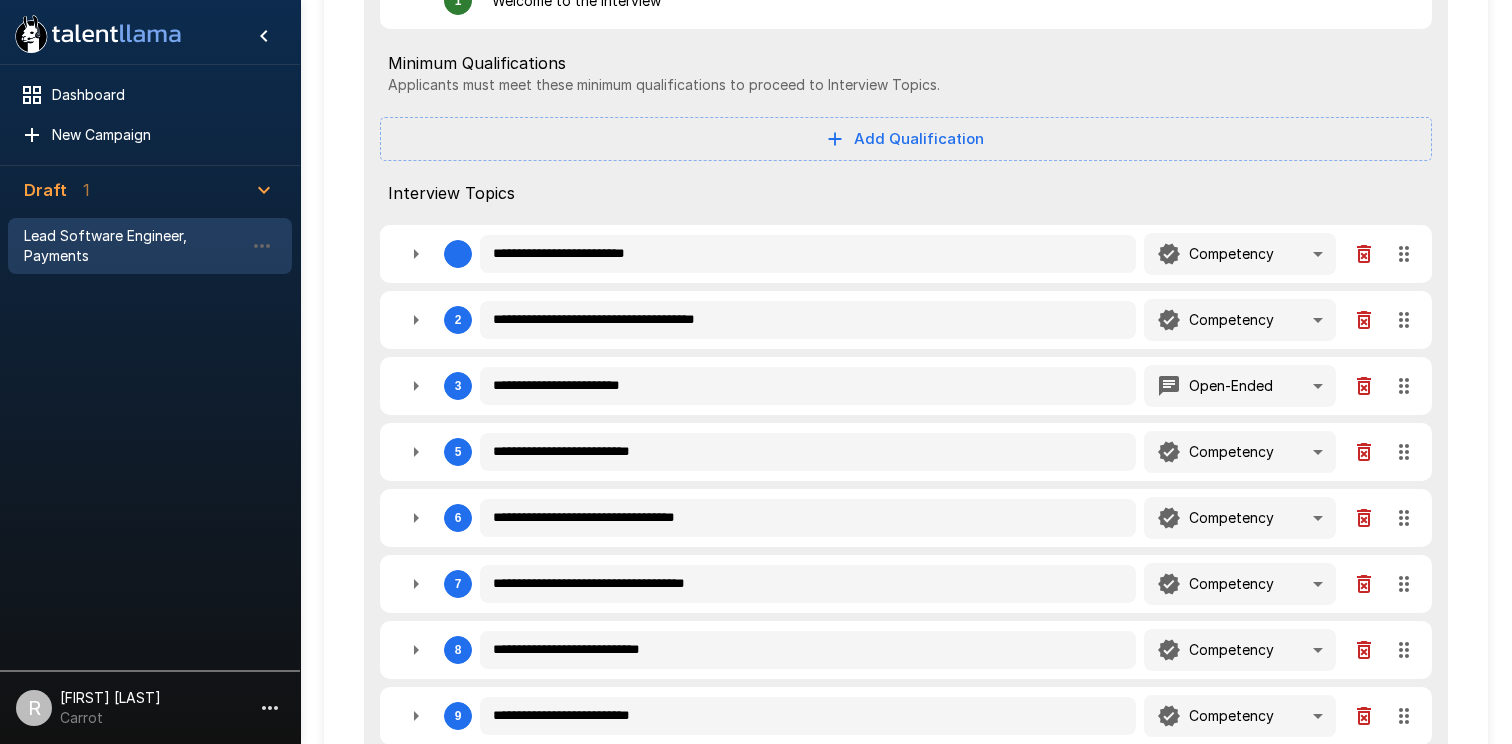drag, startPoint x: 1406, startPoint y: 386, endPoint x: 1396, endPoint y: 254, distance: 132.37825 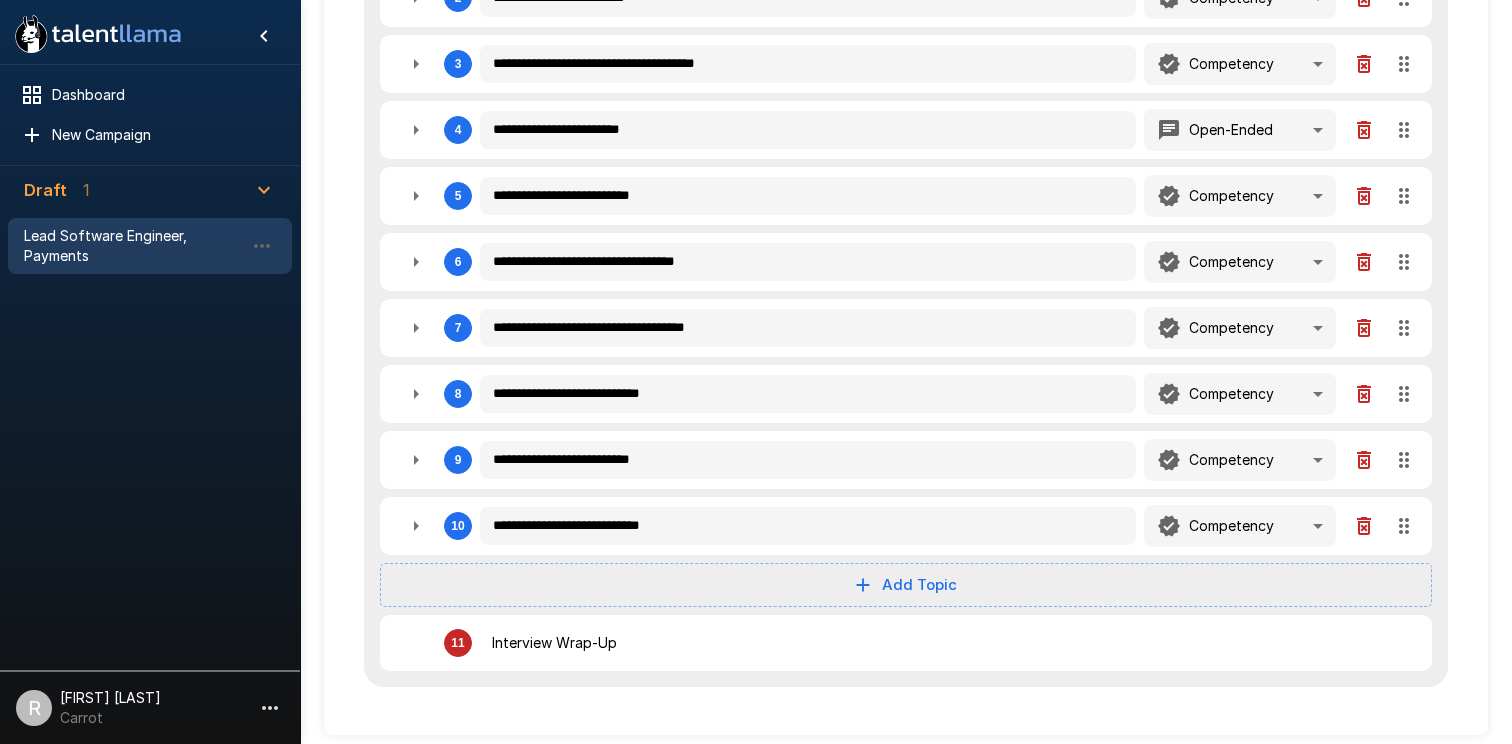 scroll, scrollTop: 565, scrollLeft: 0, axis: vertical 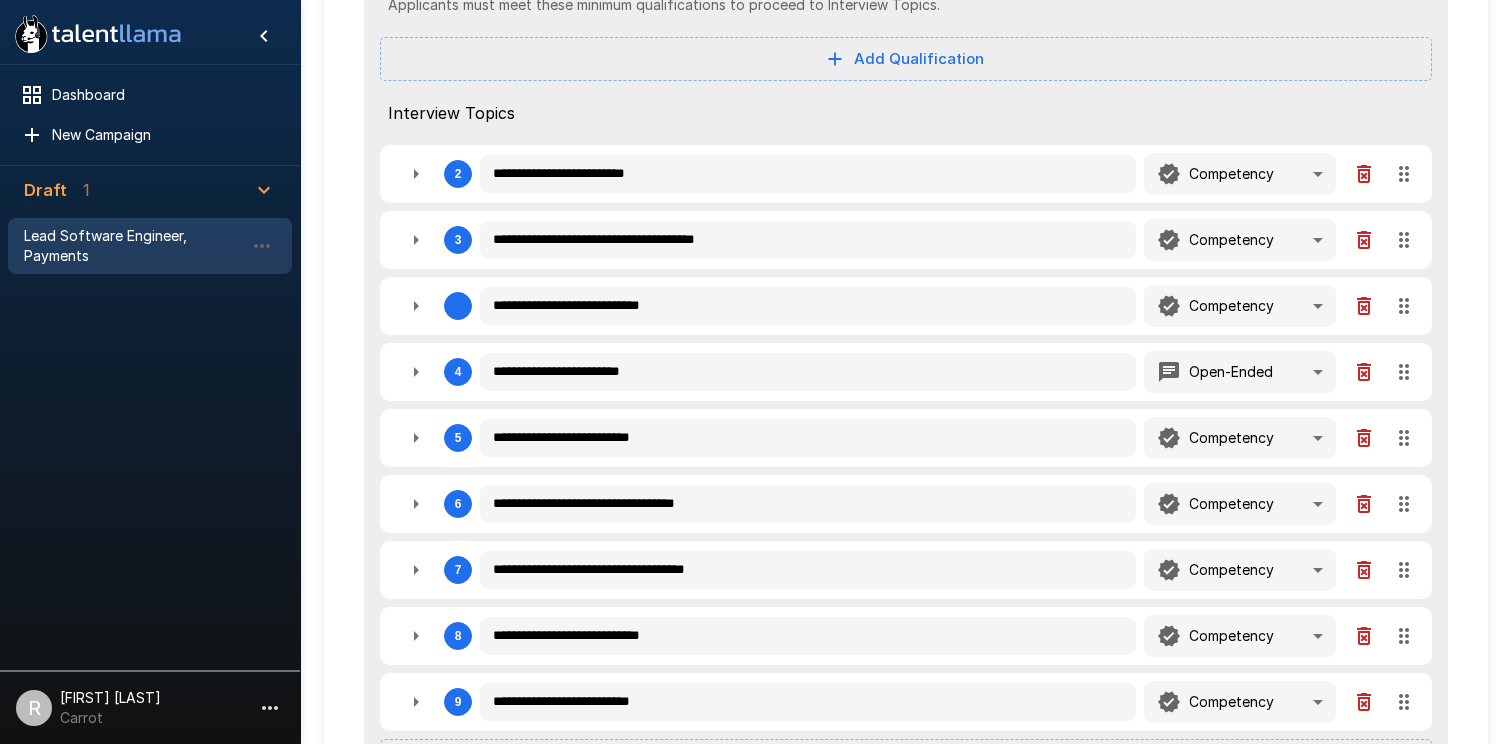 drag, startPoint x: 1404, startPoint y: 520, endPoint x: 1374, endPoint y: 283, distance: 238.89119 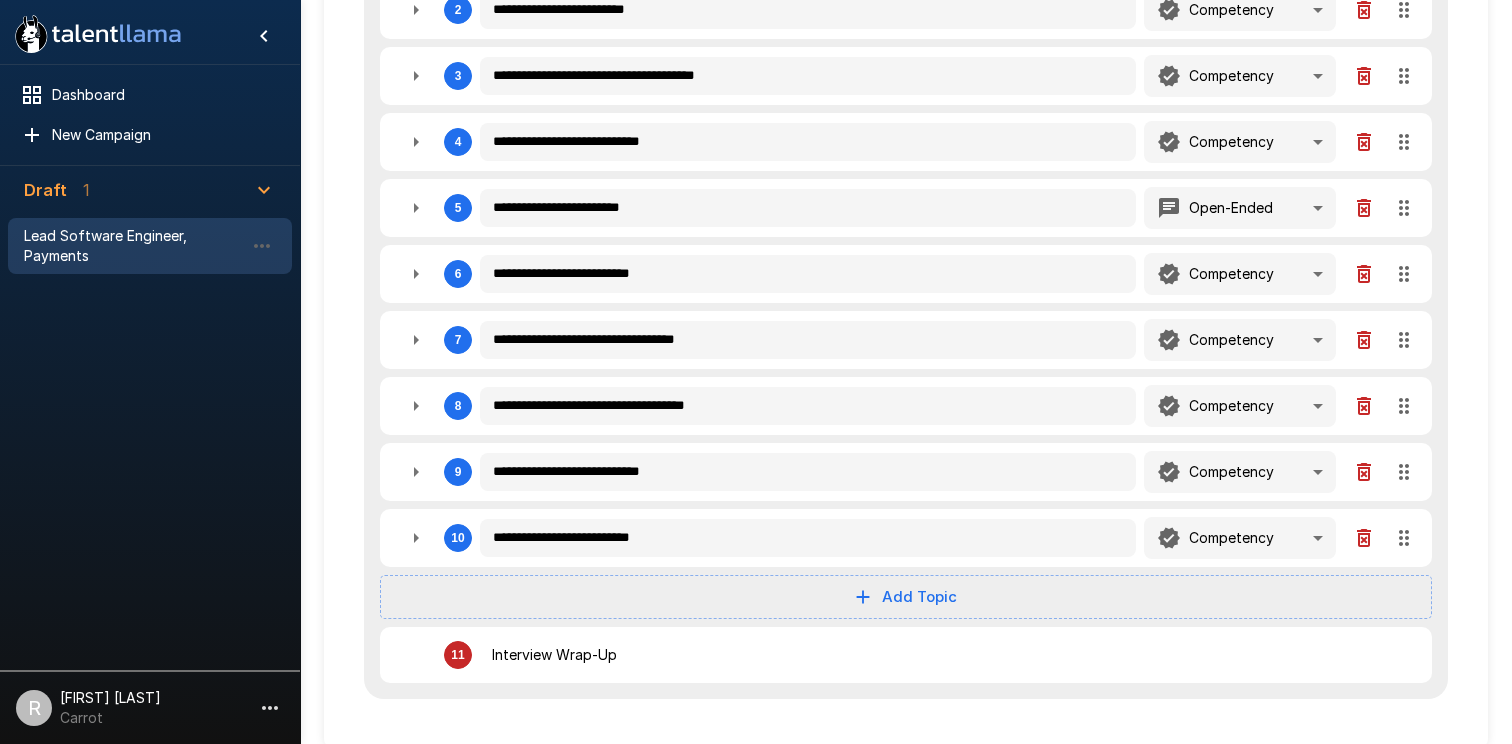 scroll, scrollTop: 565, scrollLeft: 0, axis: vertical 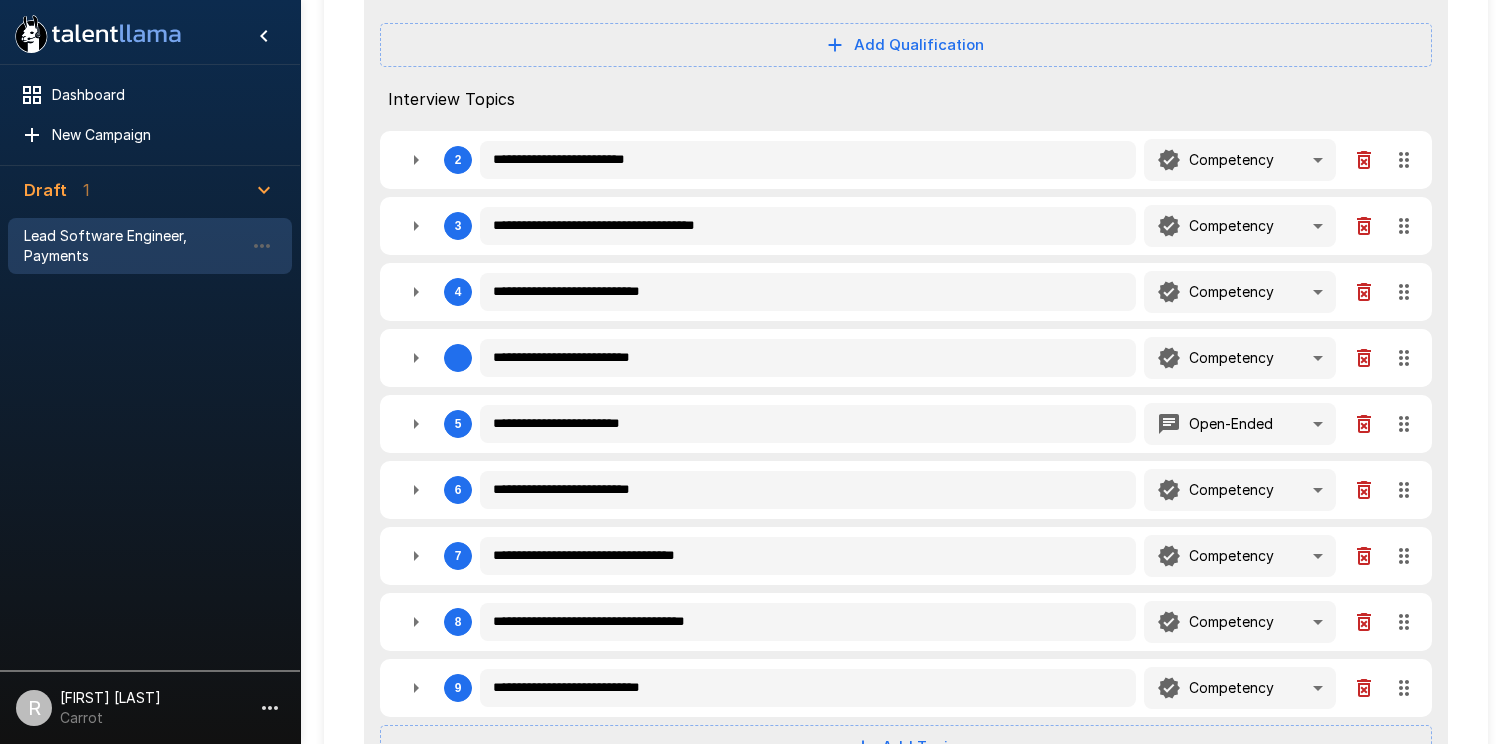 drag, startPoint x: 1405, startPoint y: 517, endPoint x: 1386, endPoint y: 323, distance: 194.92819 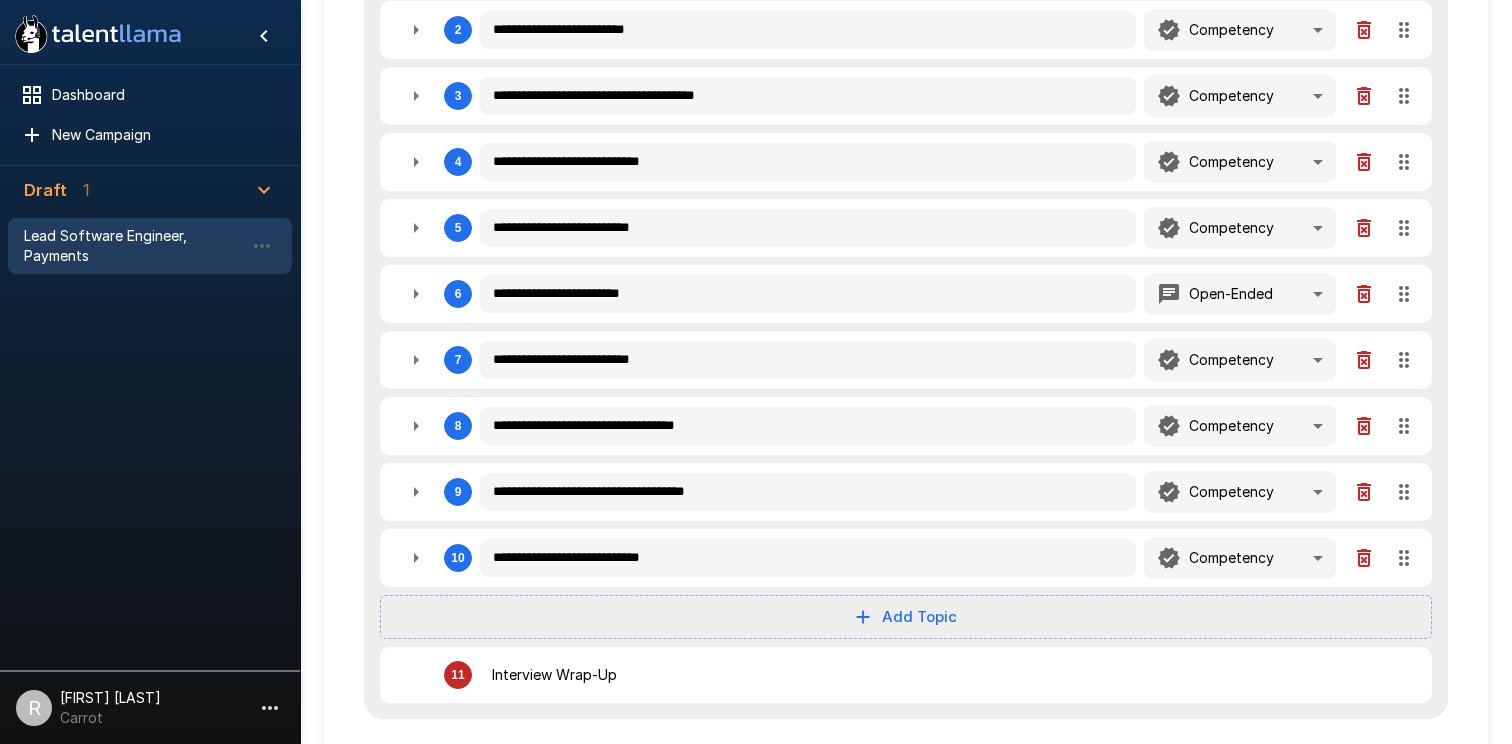 scroll, scrollTop: 545, scrollLeft: 0, axis: vertical 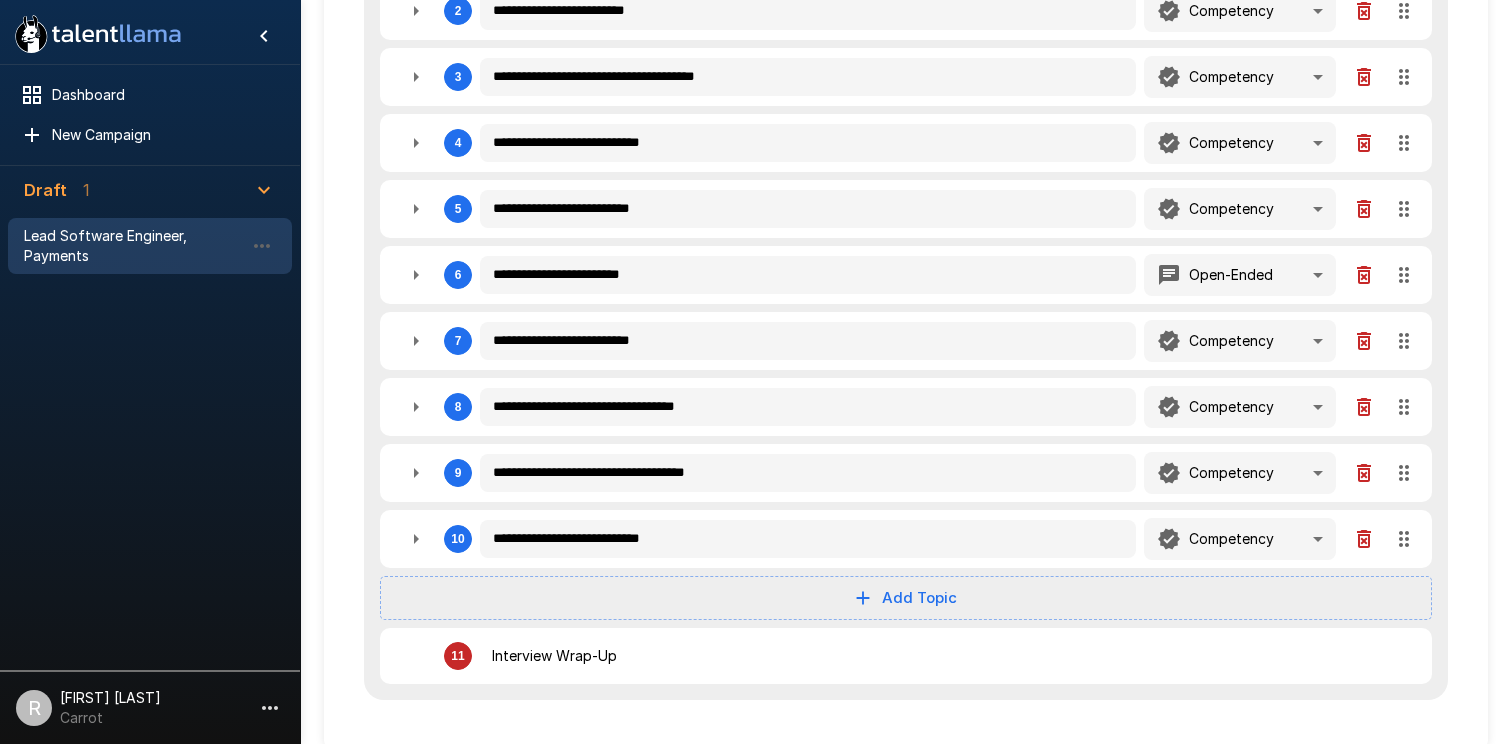 click 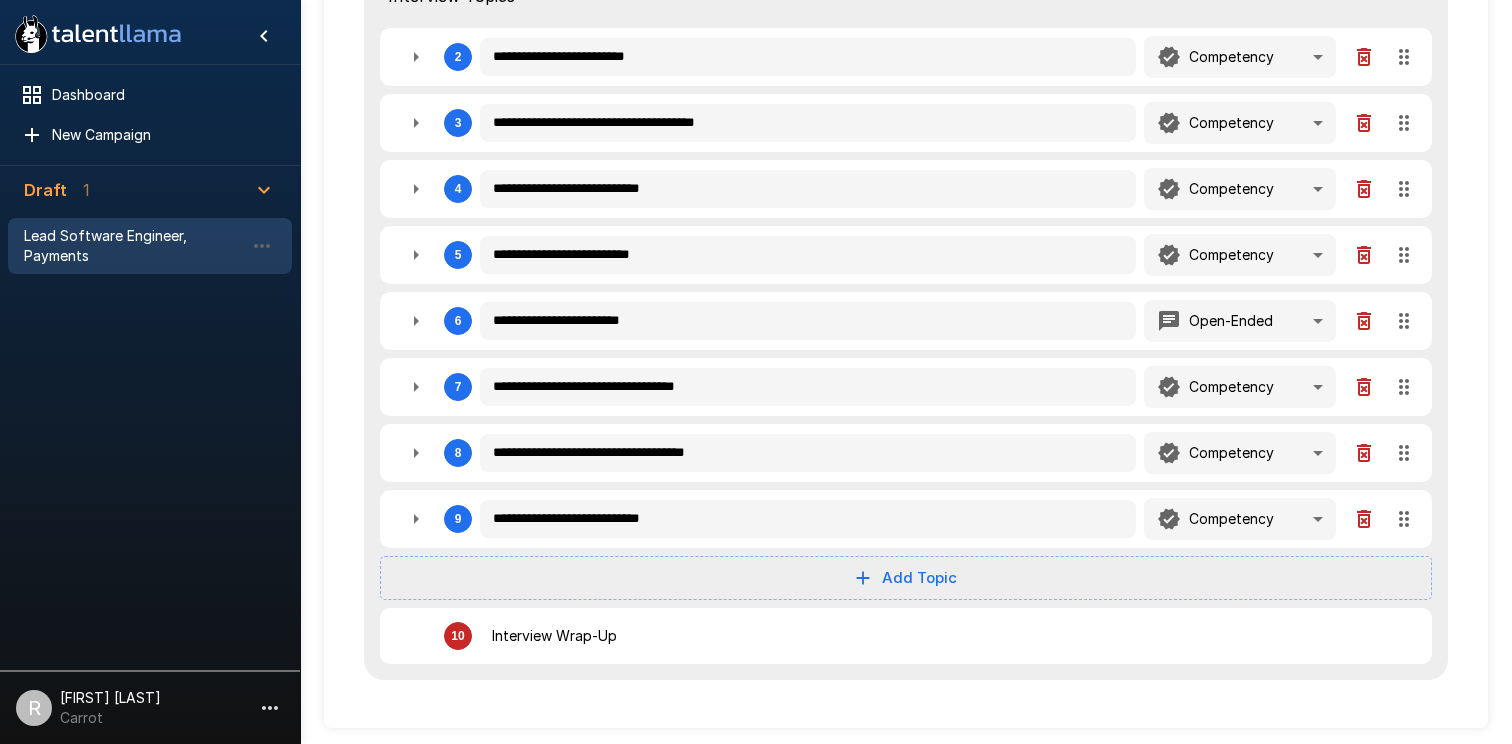 scroll, scrollTop: 499, scrollLeft: 0, axis: vertical 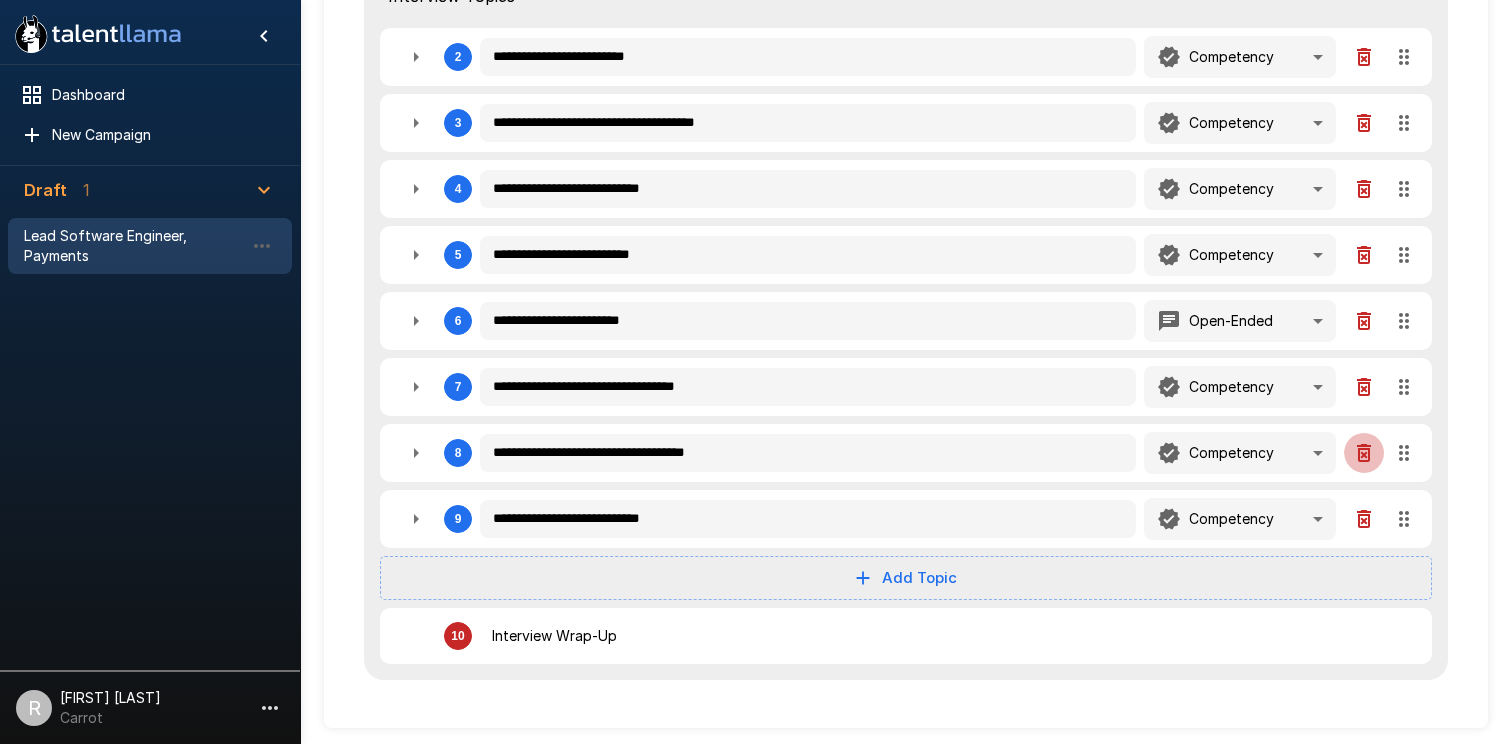 click 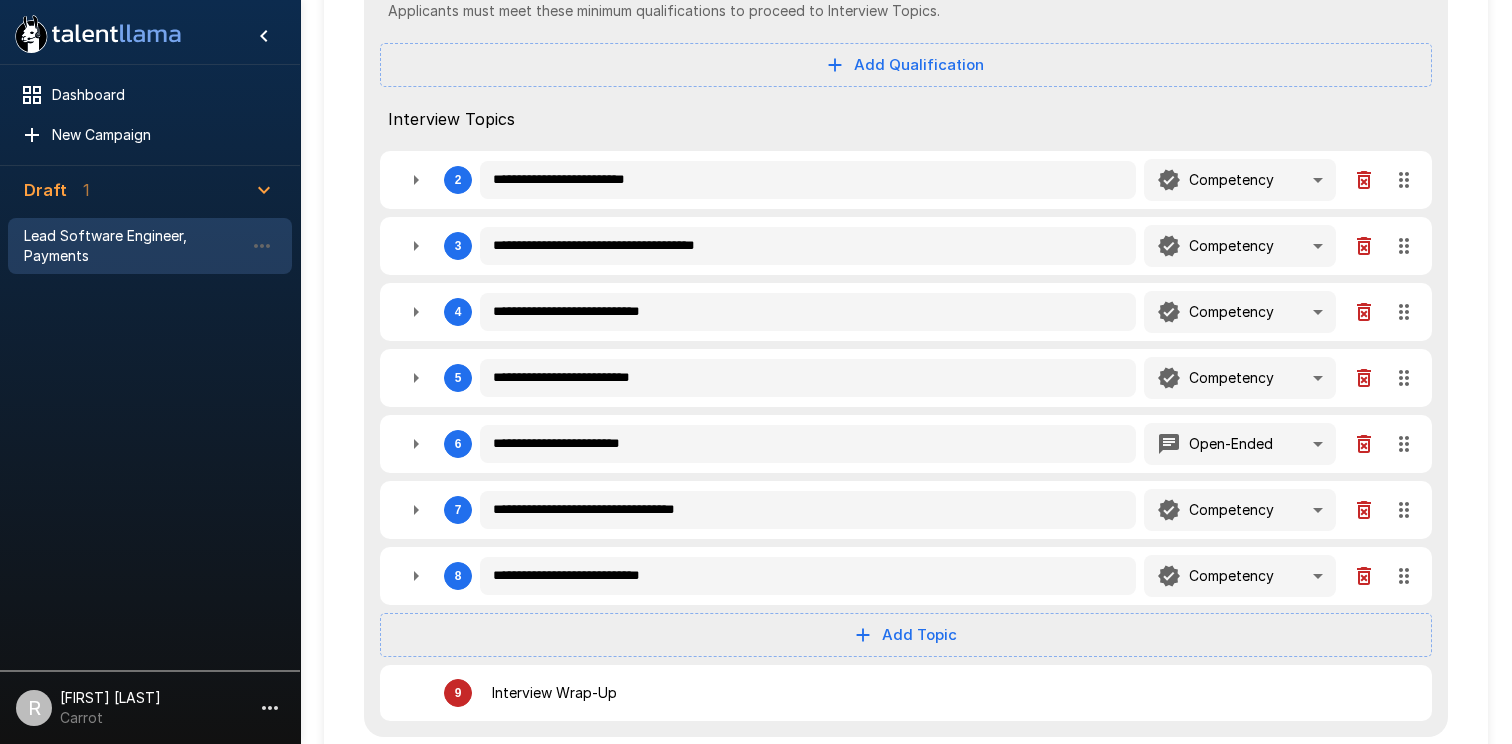 scroll, scrollTop: 399, scrollLeft: 0, axis: vertical 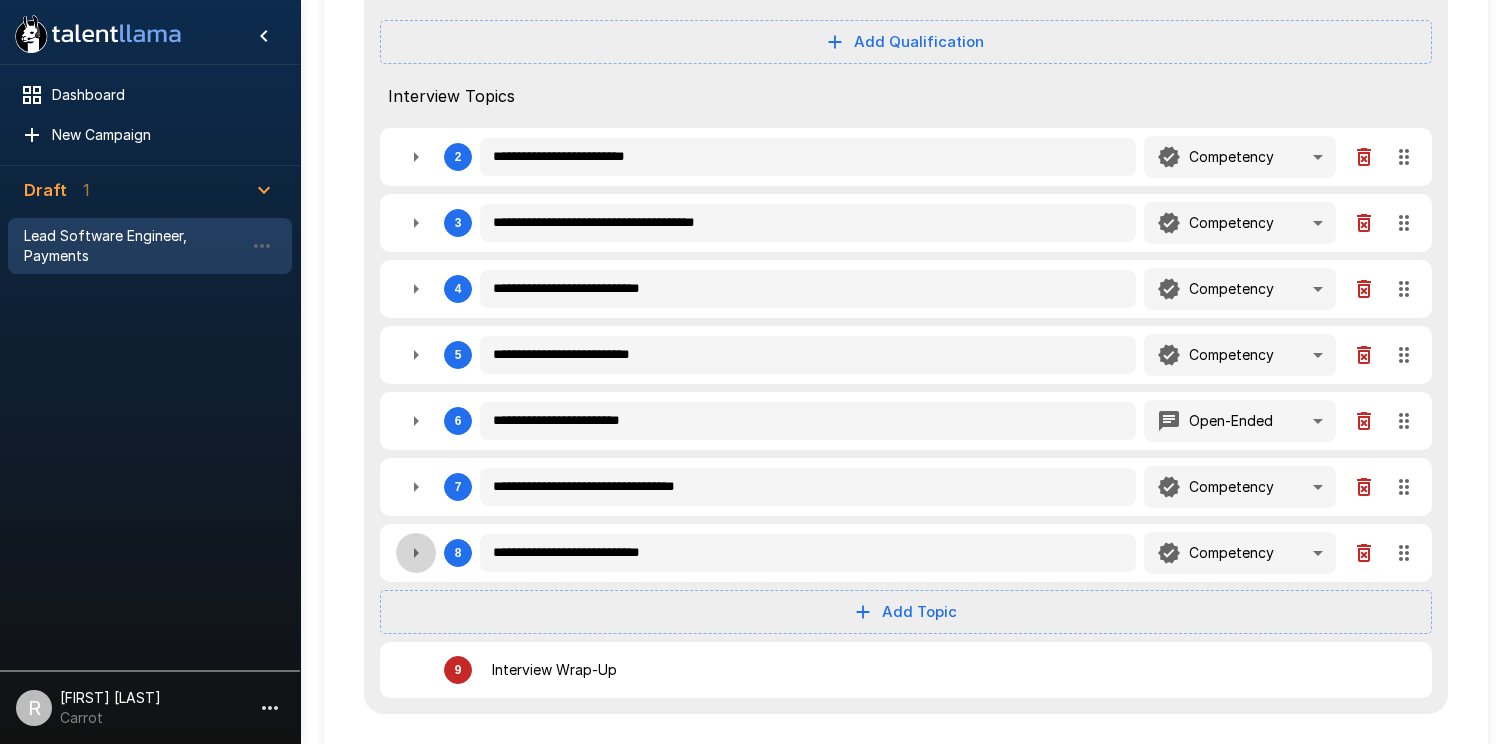 click 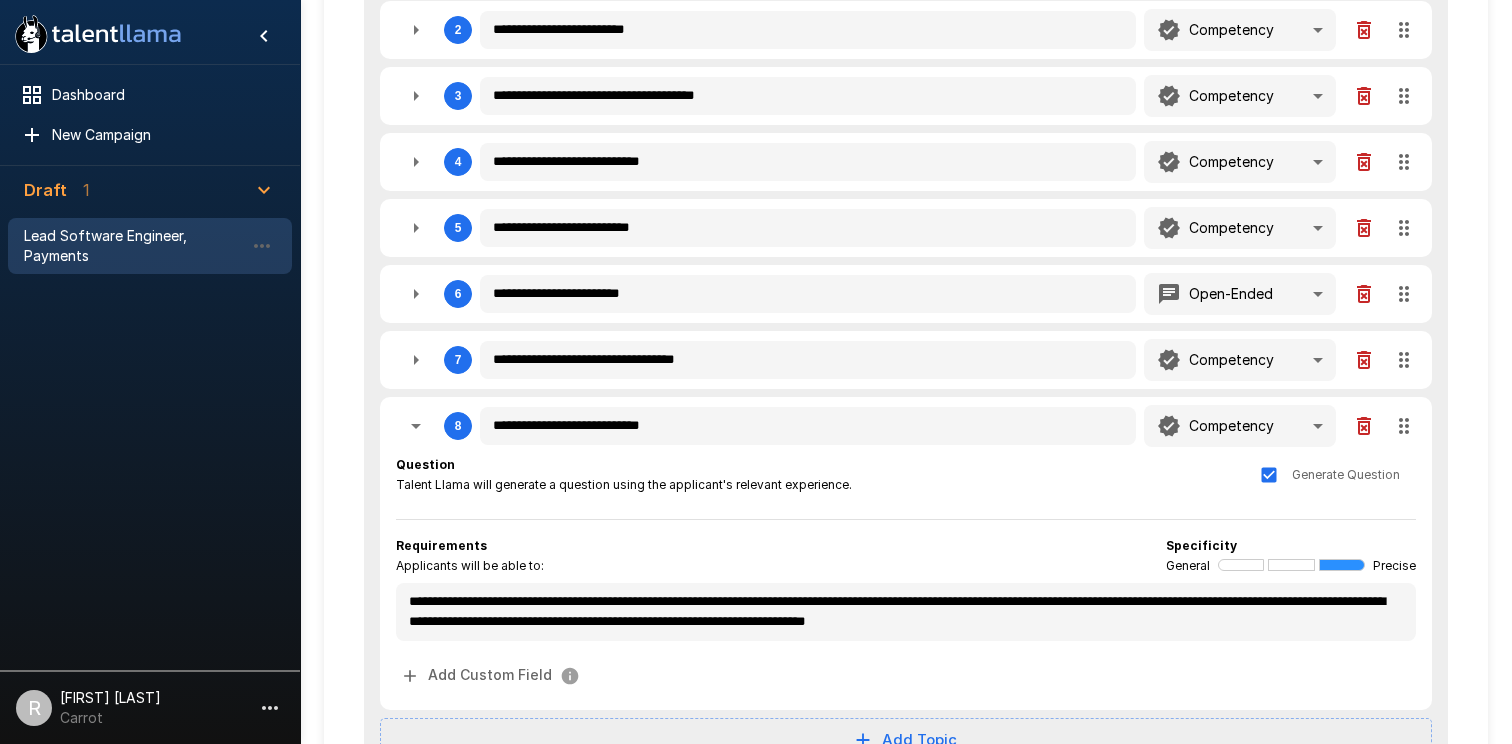 scroll, scrollTop: 688, scrollLeft: 0, axis: vertical 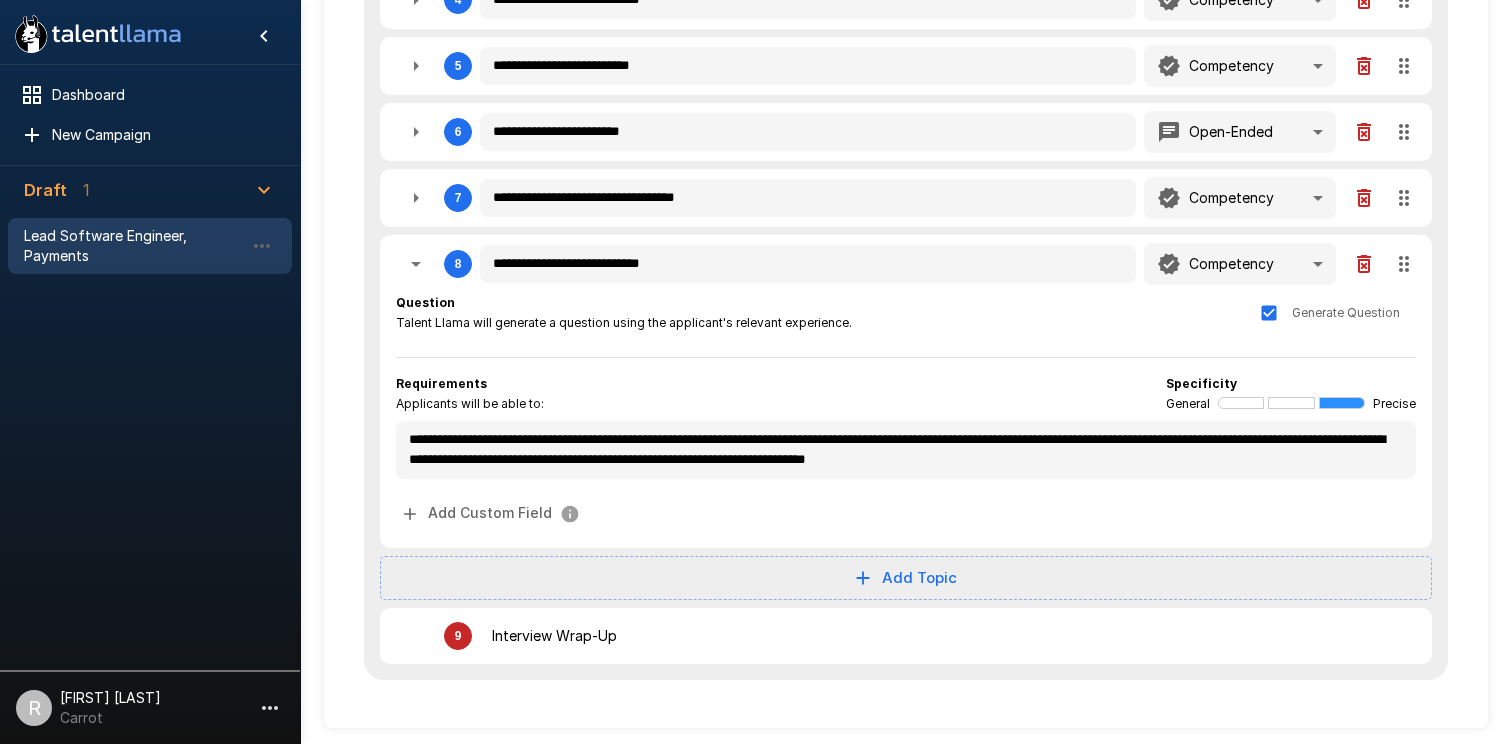 click on "Requirements Applicants will be able to: Specificity General Precise" at bounding box center [906, 394] 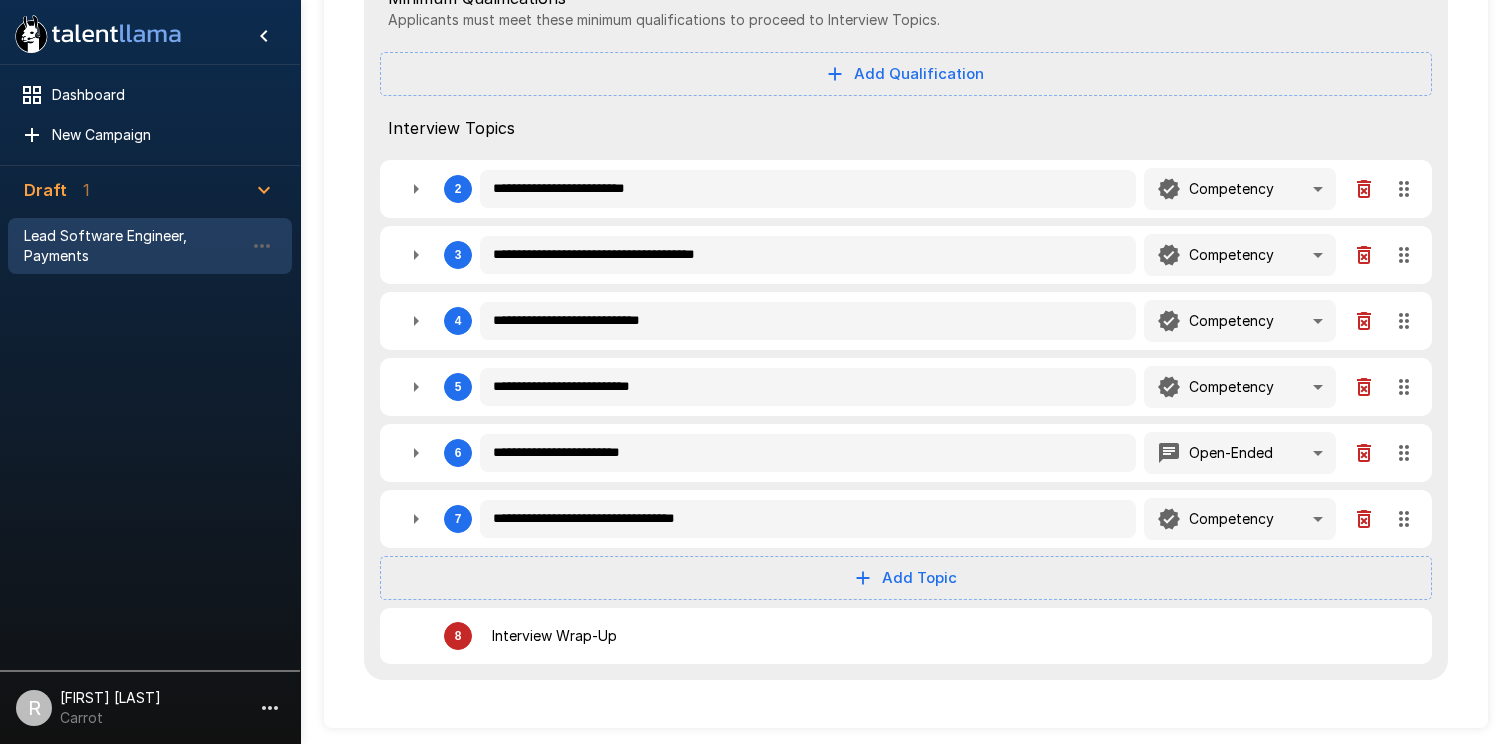 scroll, scrollTop: 367, scrollLeft: 0, axis: vertical 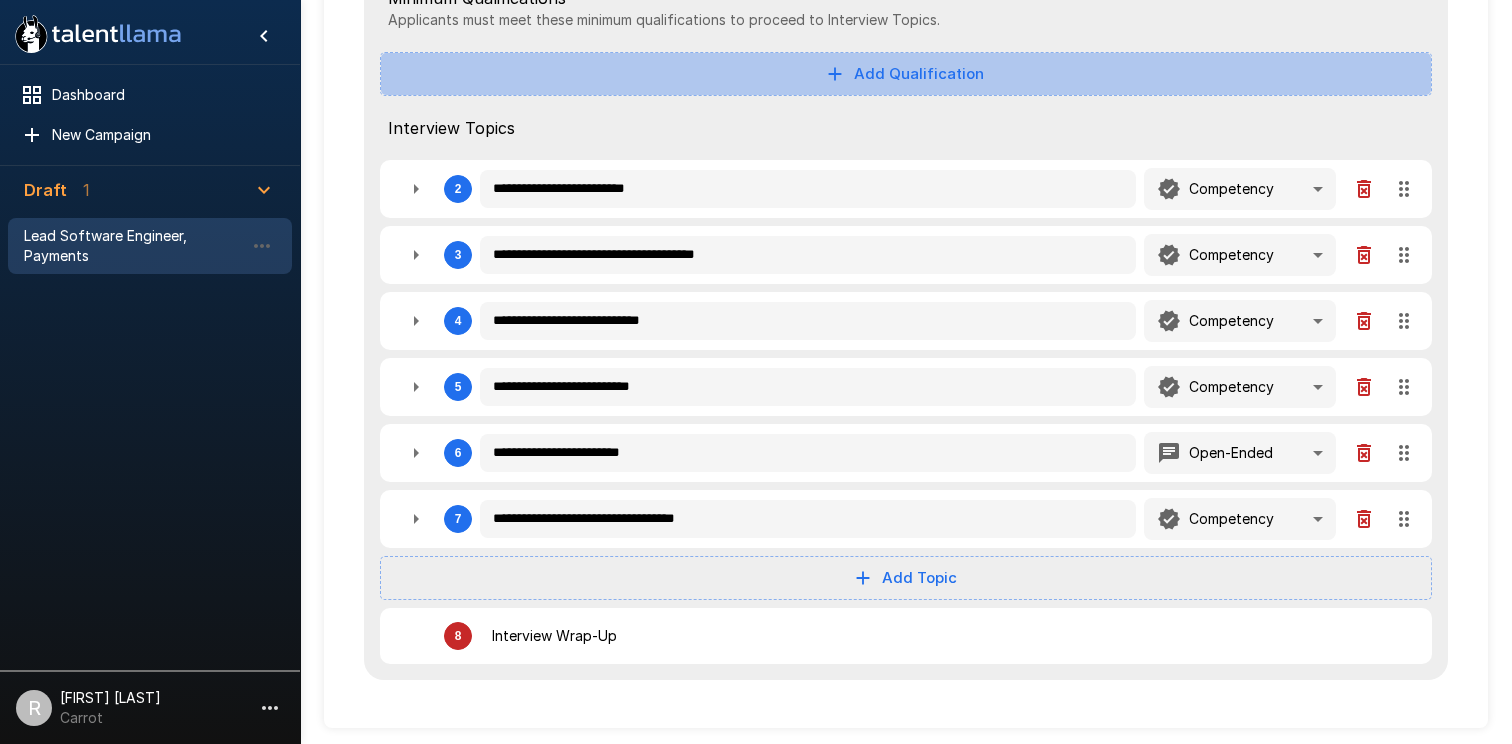 click 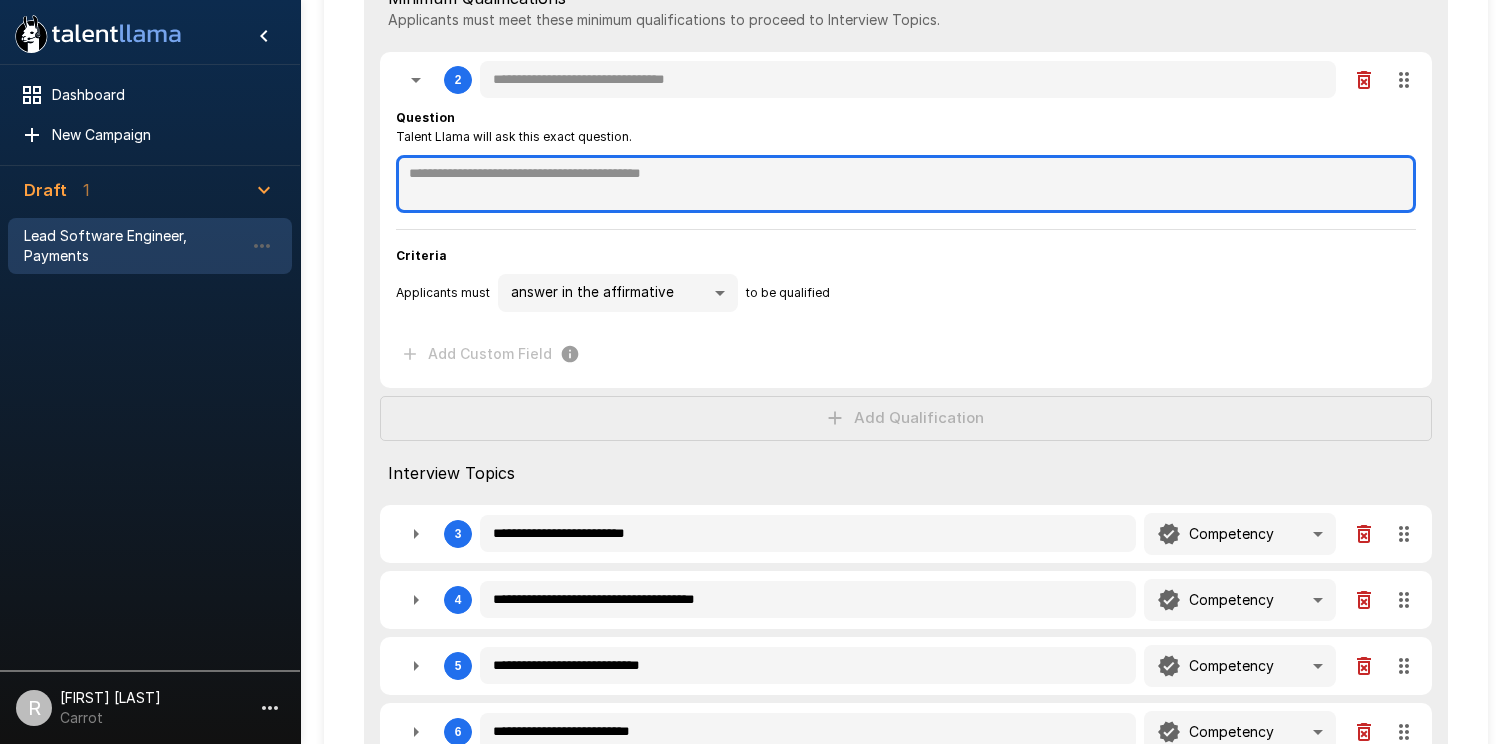 click at bounding box center [906, 184] 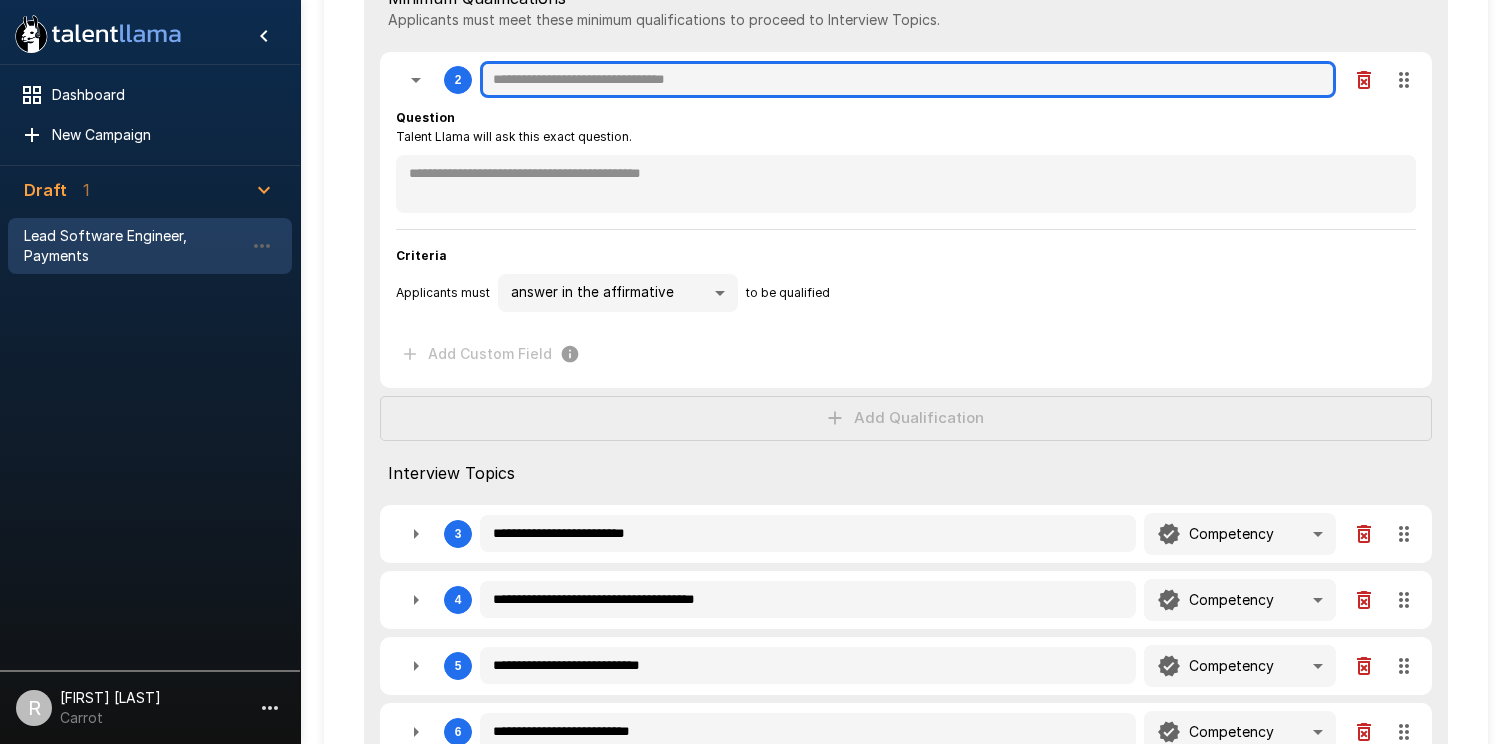 click at bounding box center (908, 80) 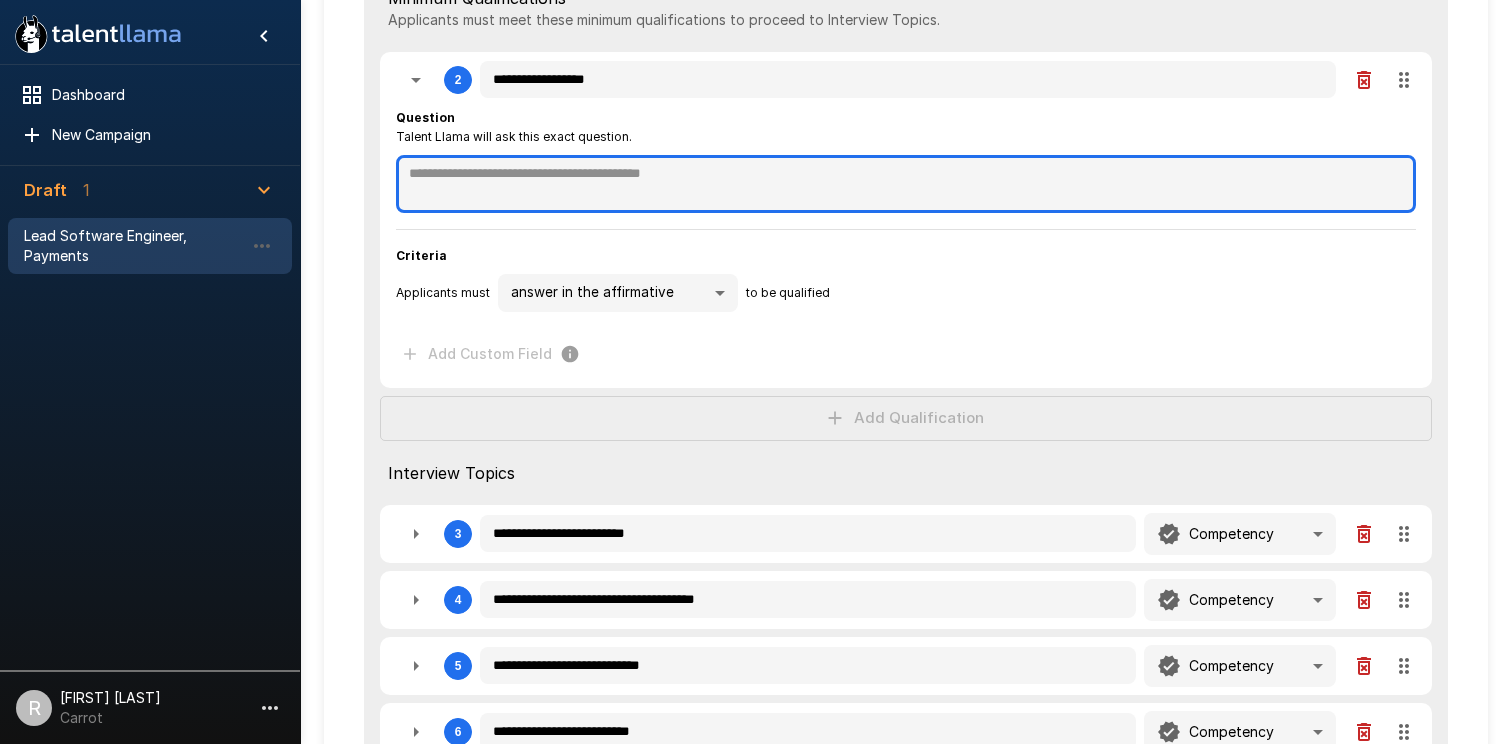click at bounding box center [906, 184] 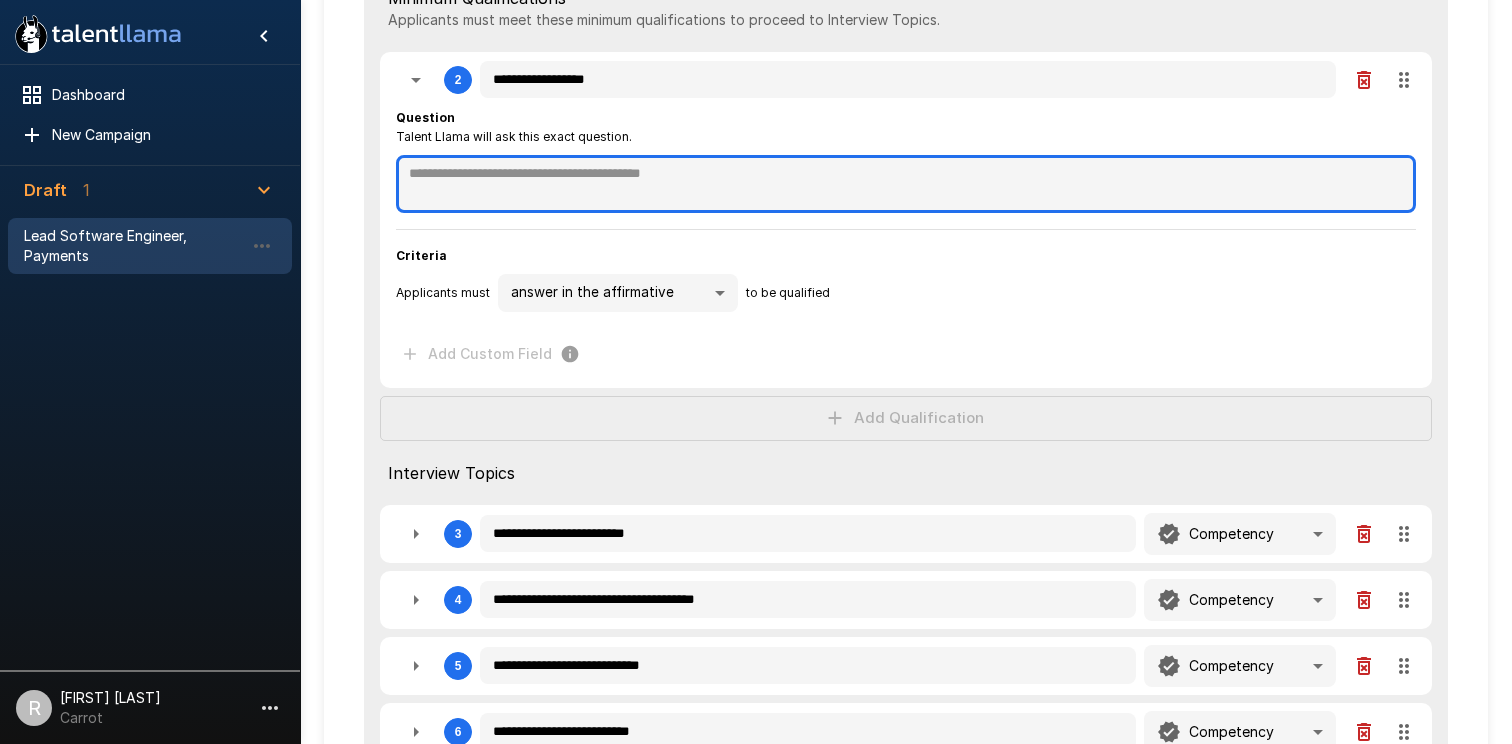 click at bounding box center [906, 184] 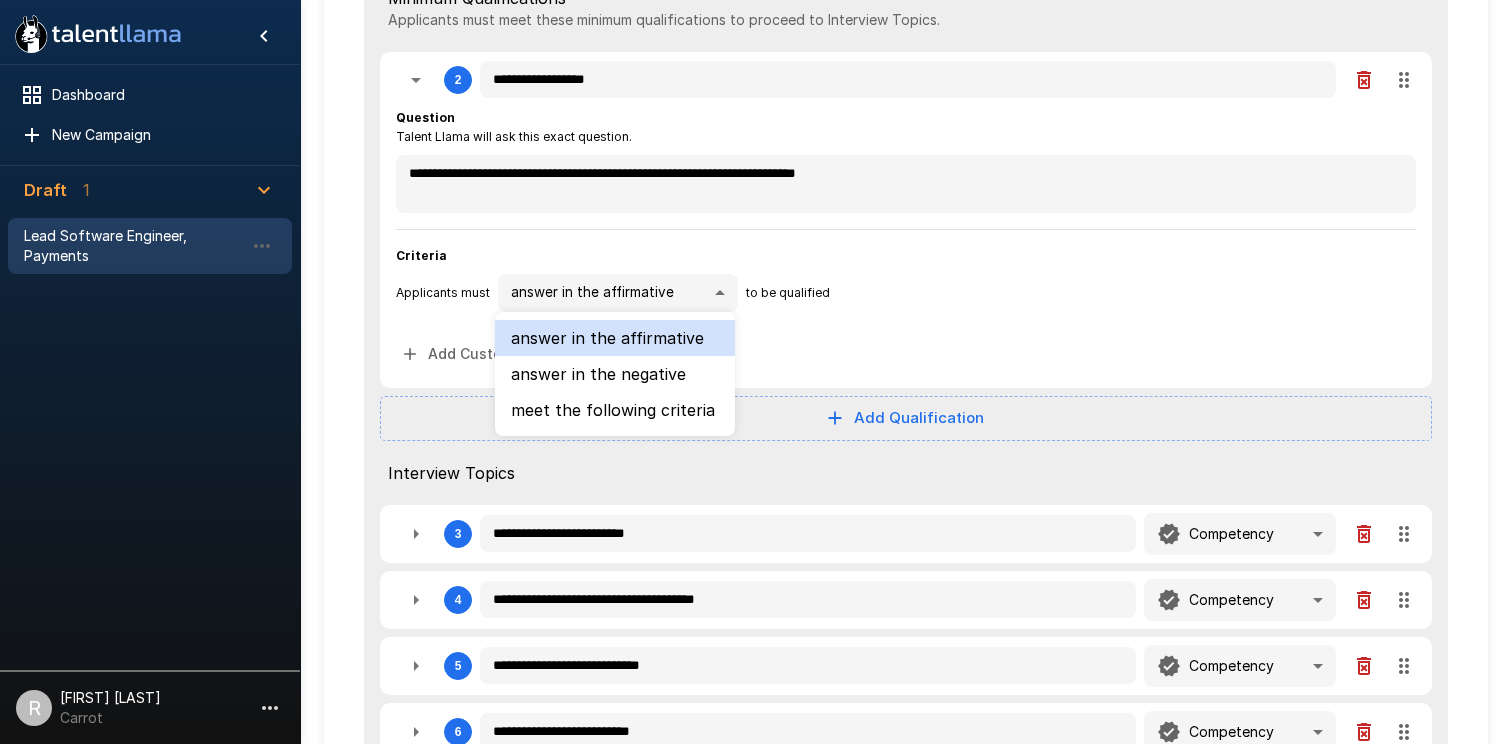 click on "**********" at bounding box center (756, 5) 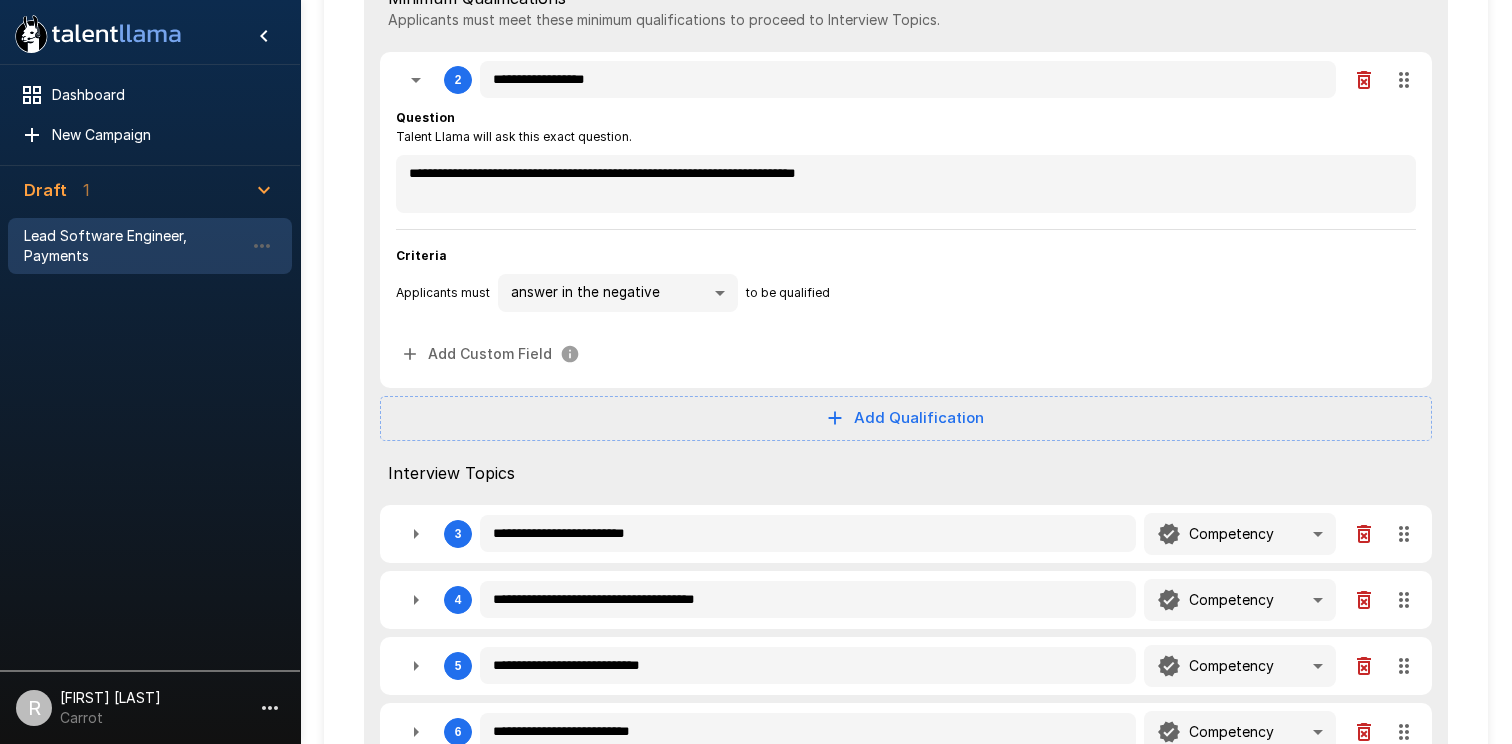 click 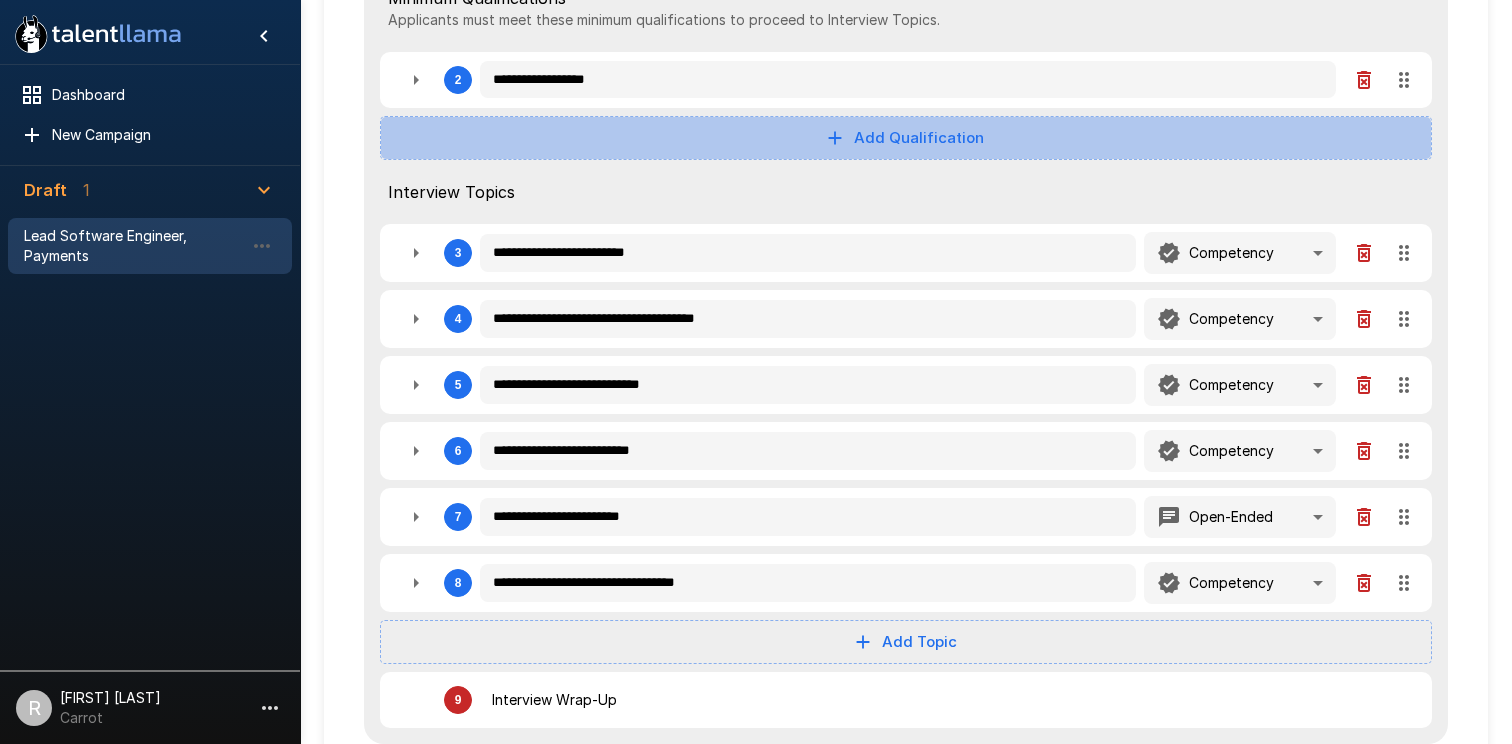 click 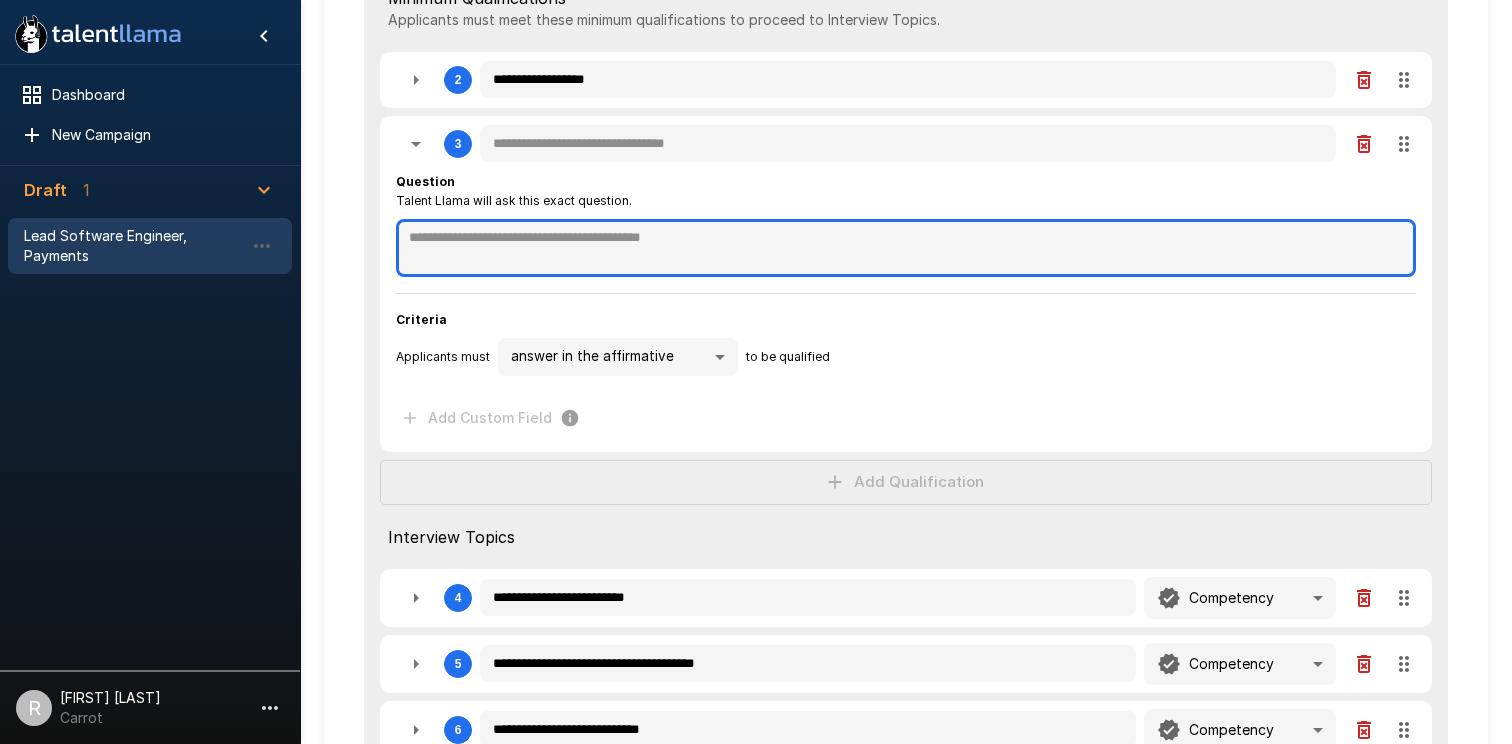 click at bounding box center [906, 248] 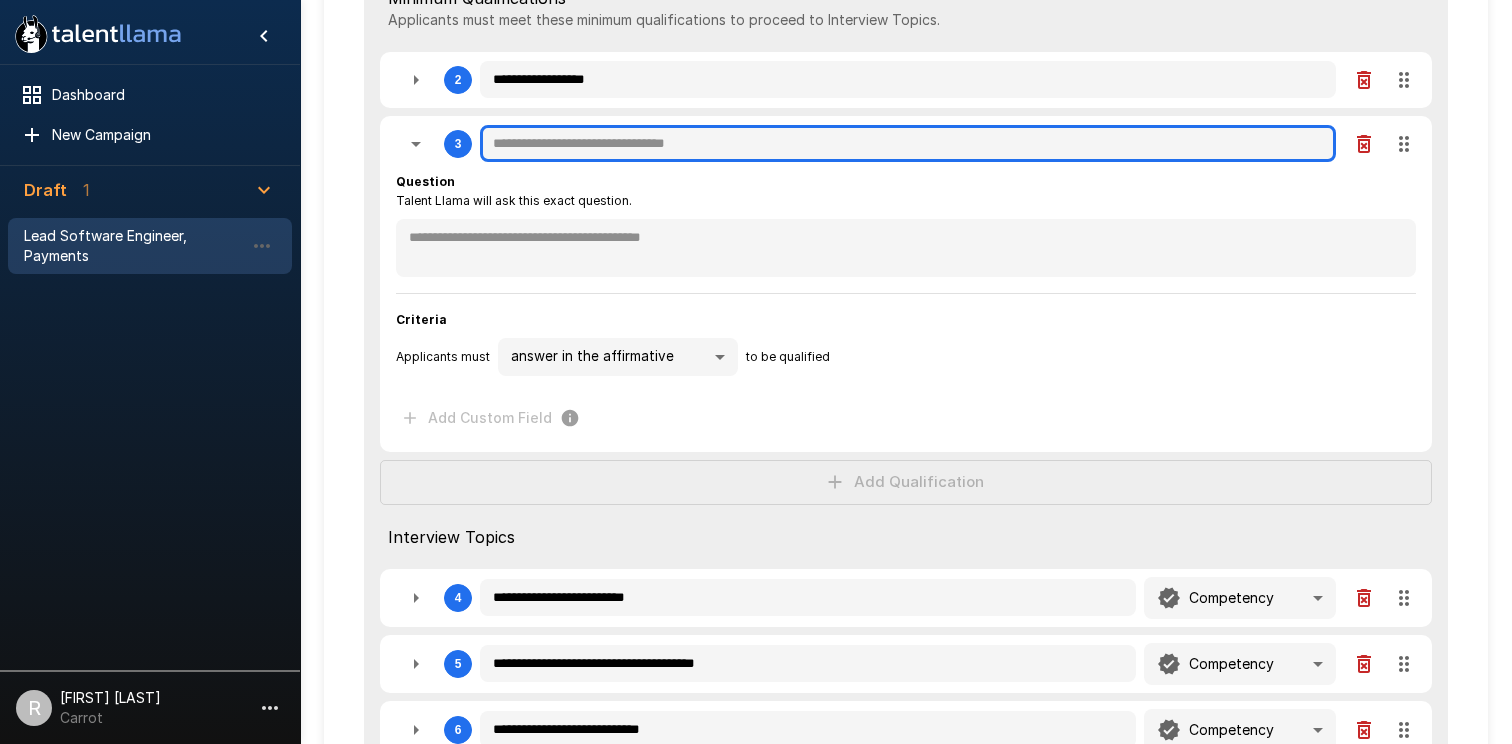 click at bounding box center (908, 144) 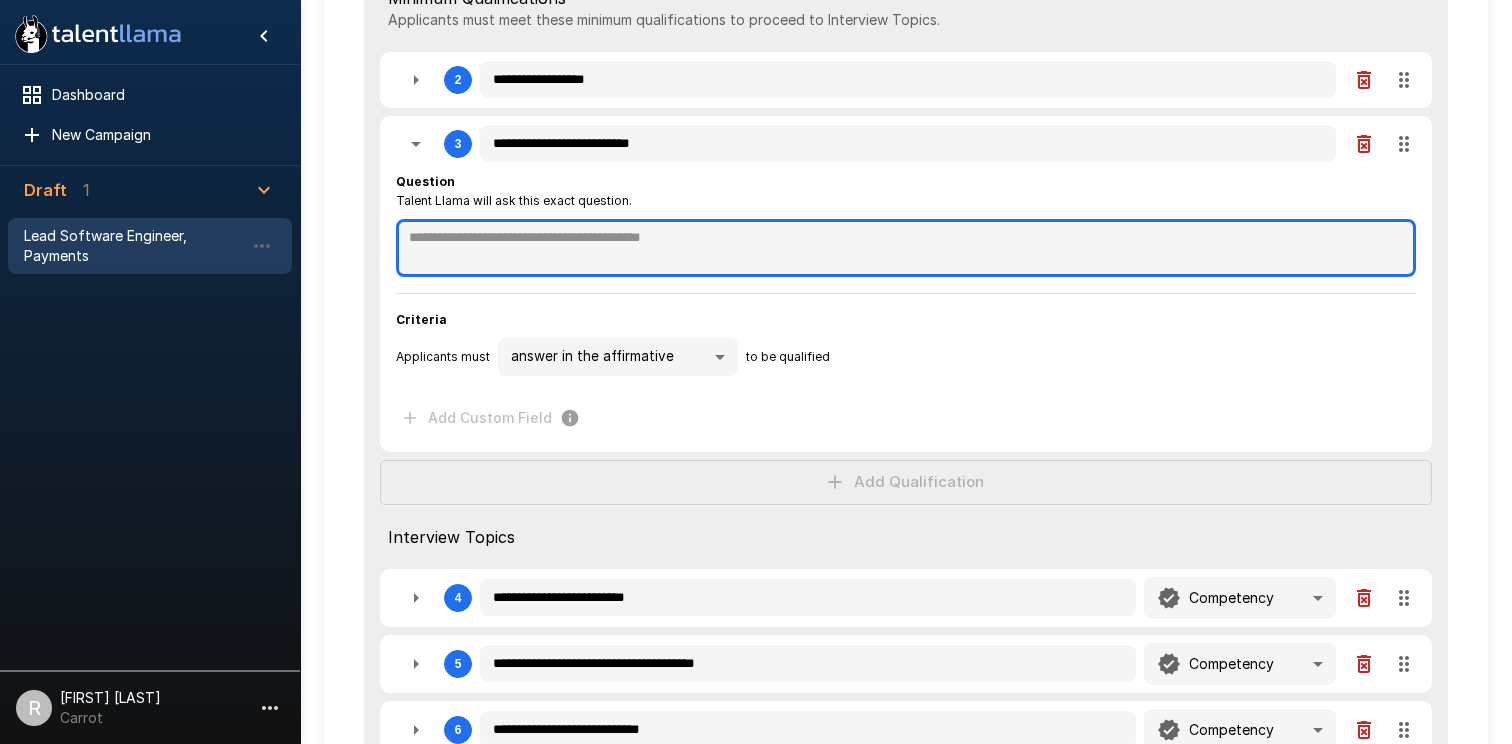 click at bounding box center (906, 248) 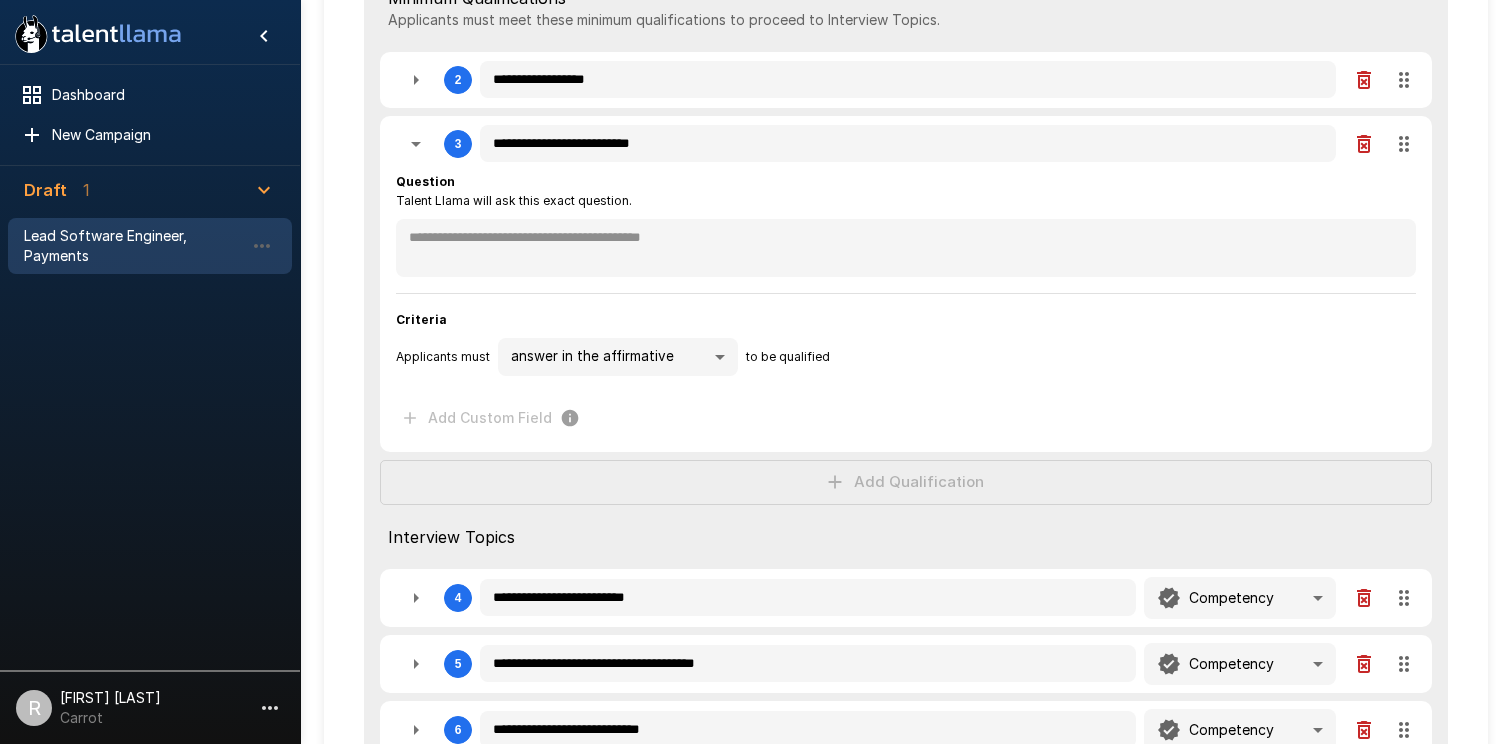 click on "**********" at bounding box center [756, 5] 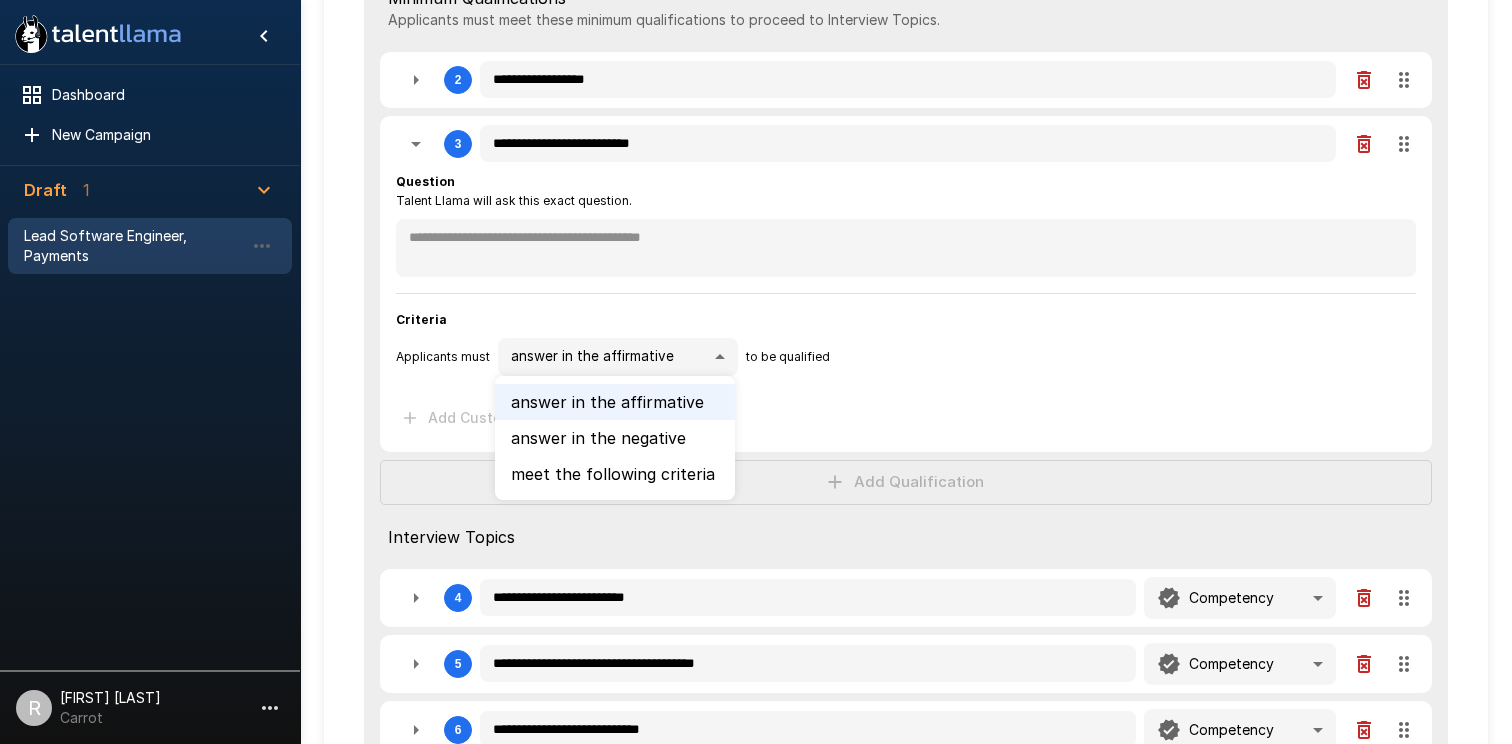 click at bounding box center (756, 372) 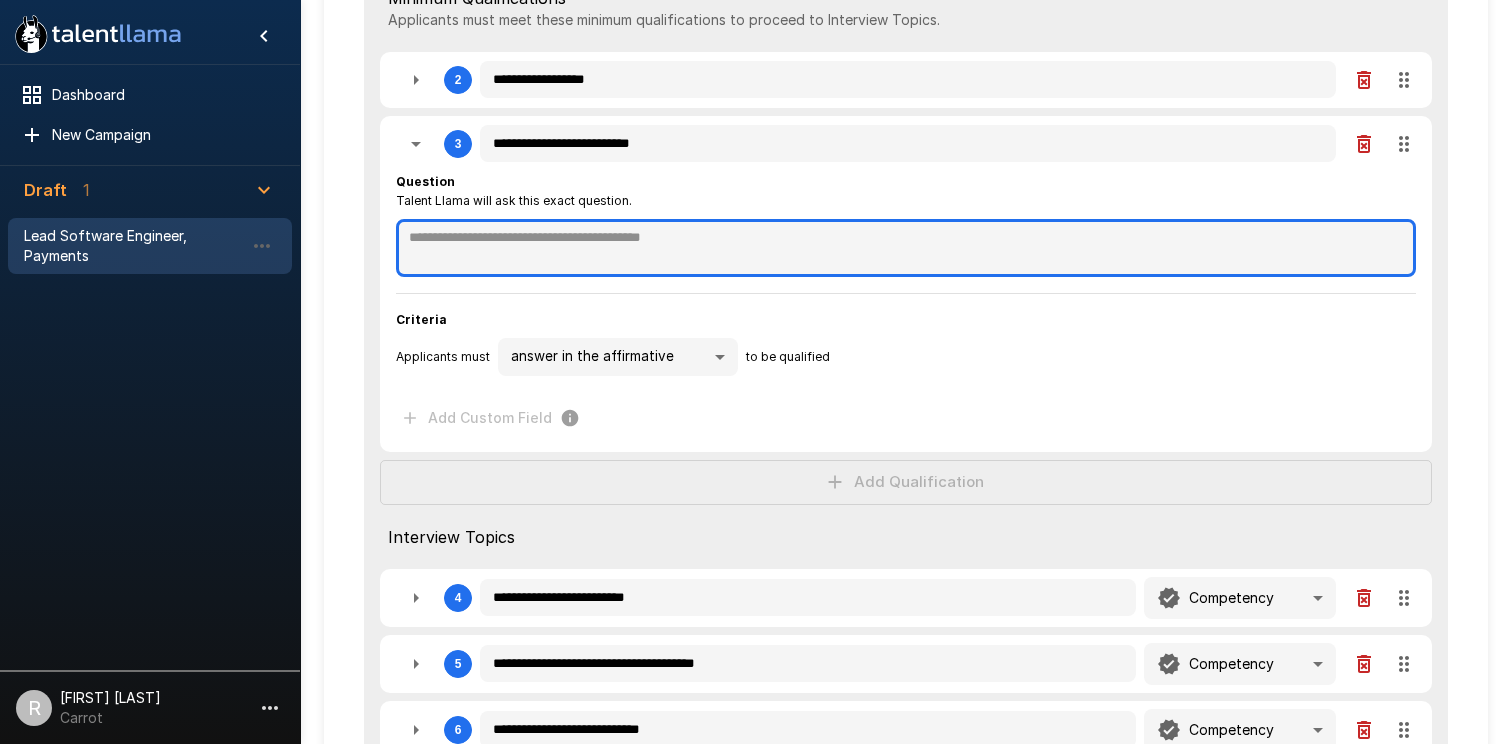 click at bounding box center [906, 248] 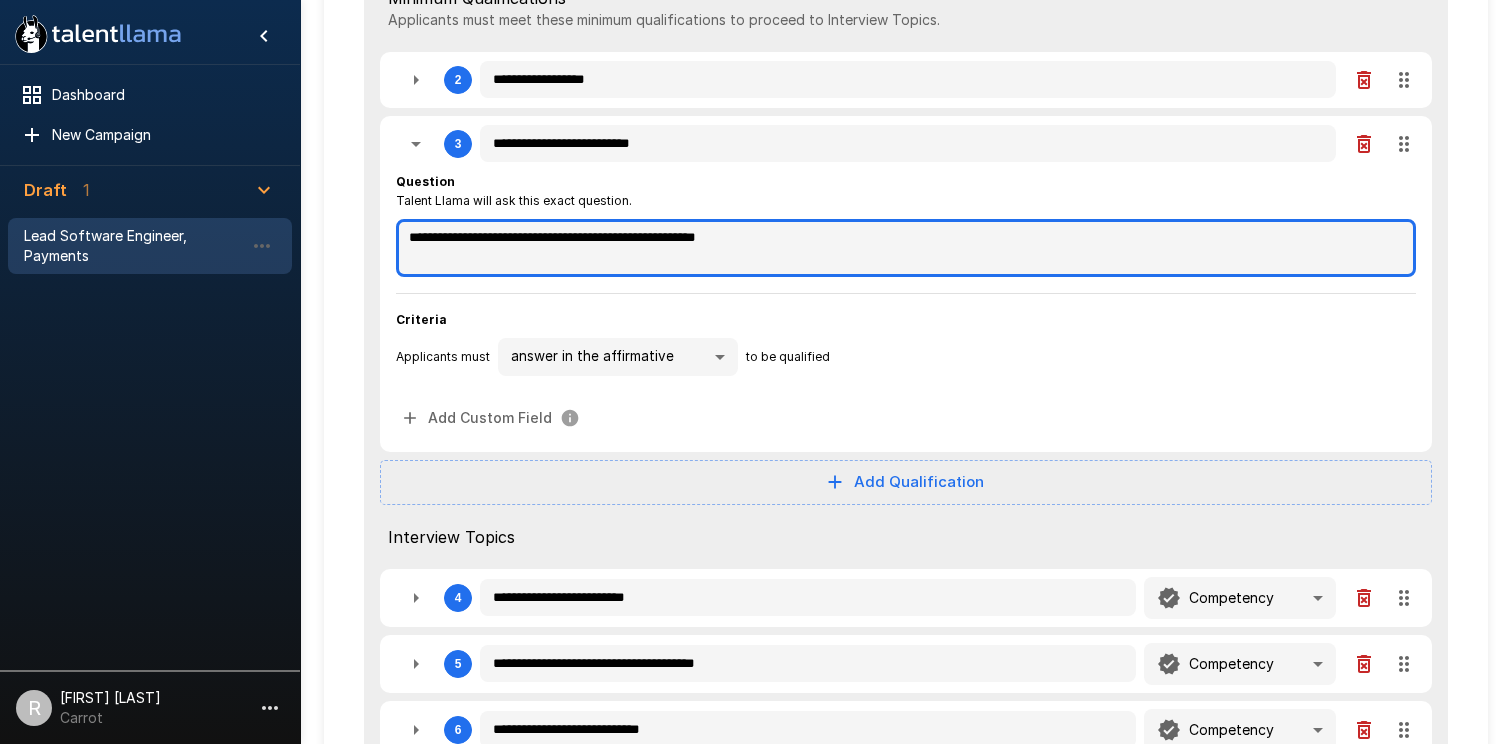 click on "**********" at bounding box center [906, 248] 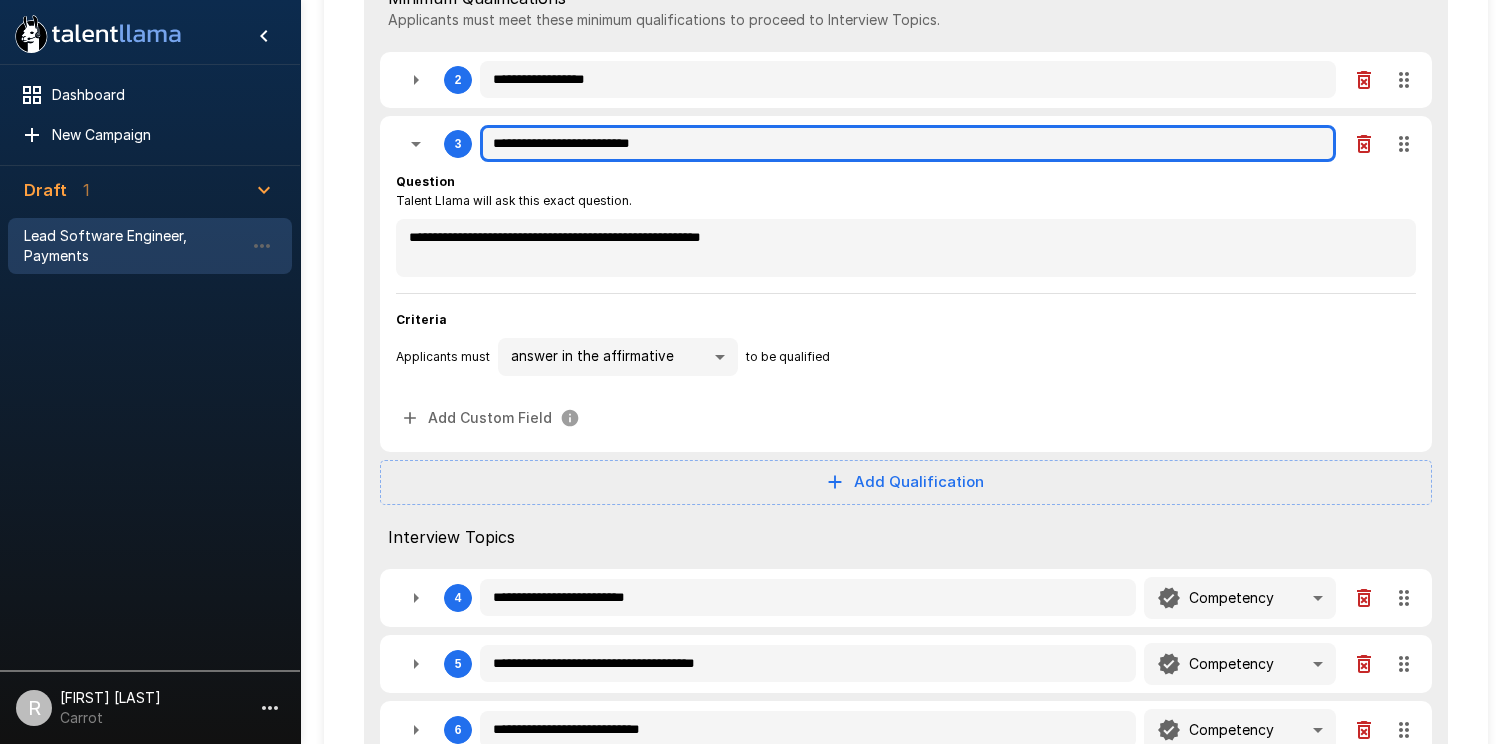 click on "**********" at bounding box center [908, 144] 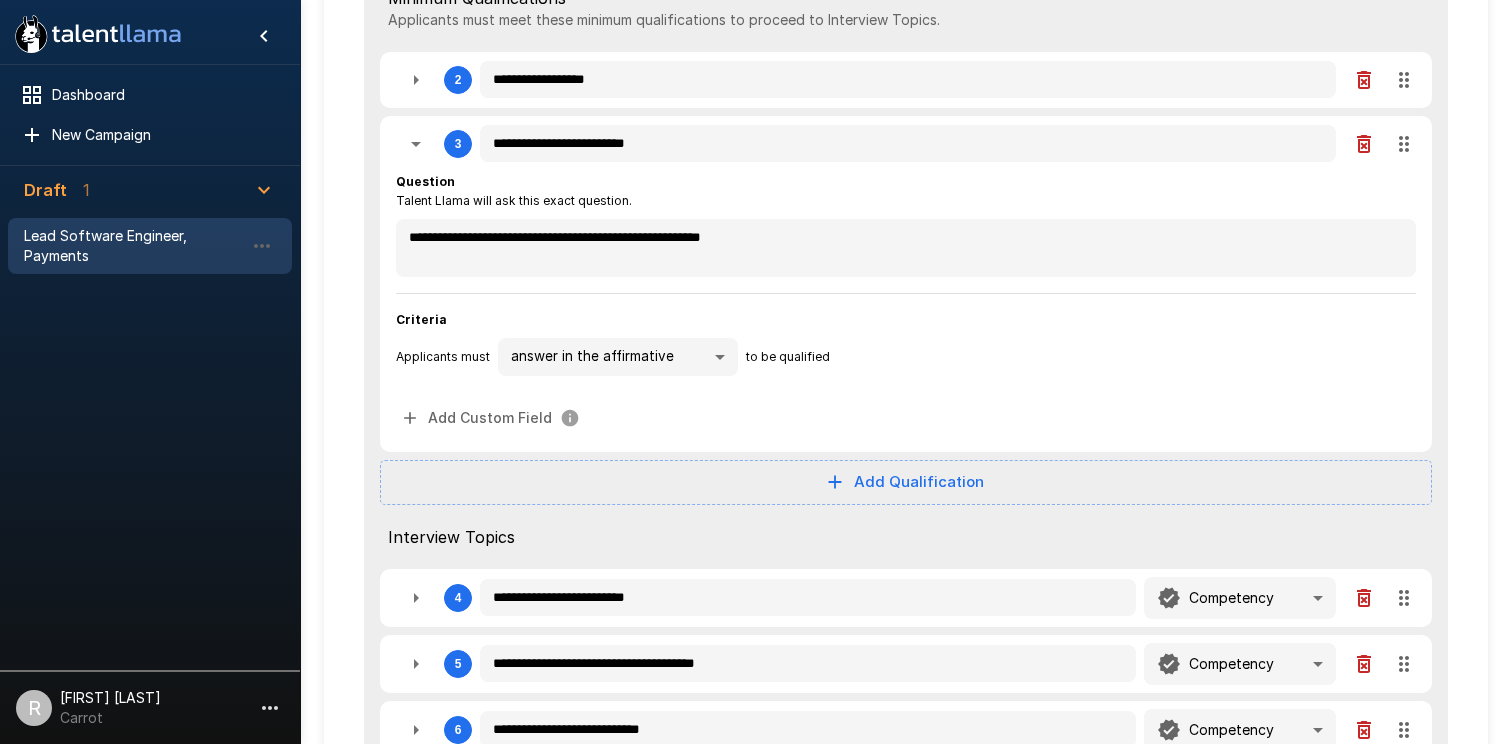 click on "**********" at bounding box center (756, 5) 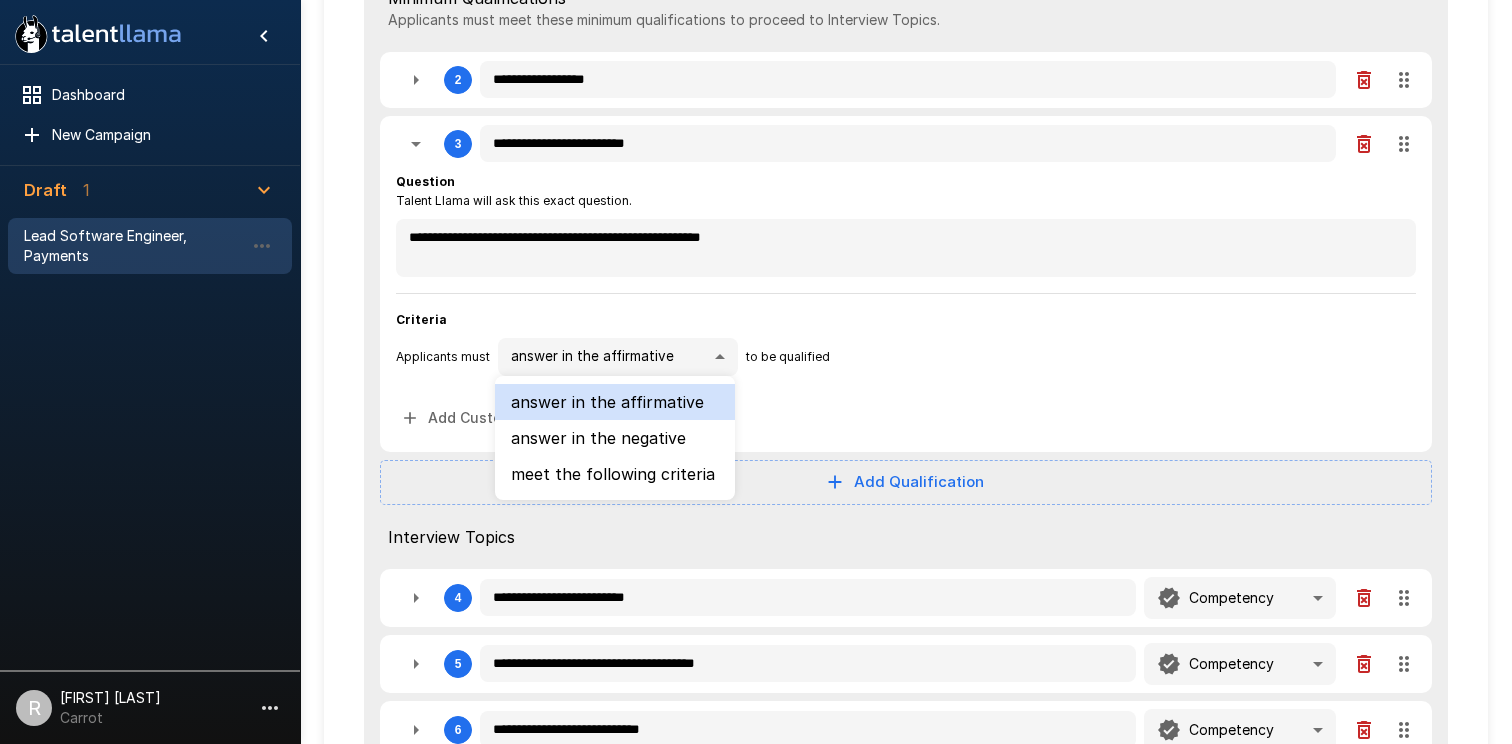 click on "meet the following criteria" at bounding box center [615, 474] 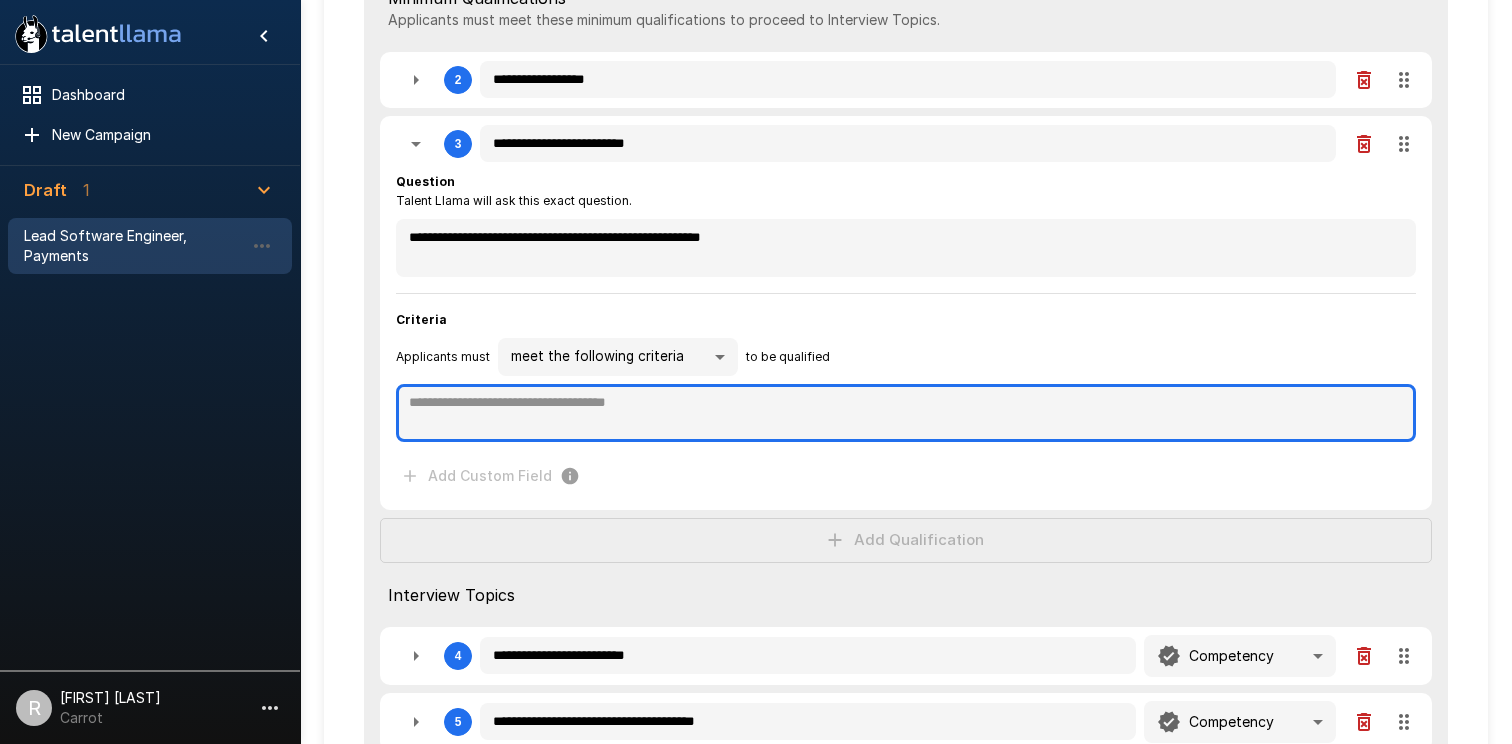 click at bounding box center (906, 413) 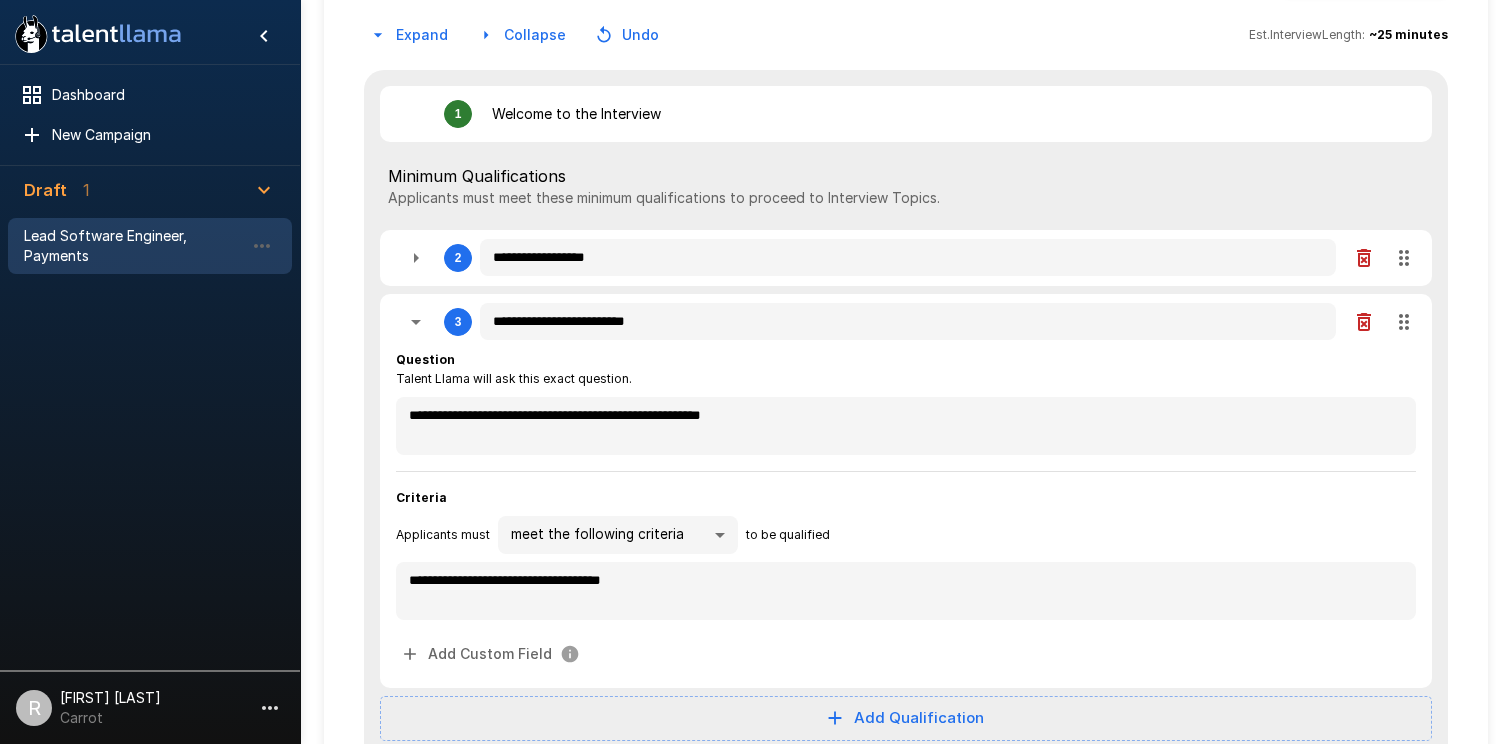 scroll, scrollTop: 180, scrollLeft: 0, axis: vertical 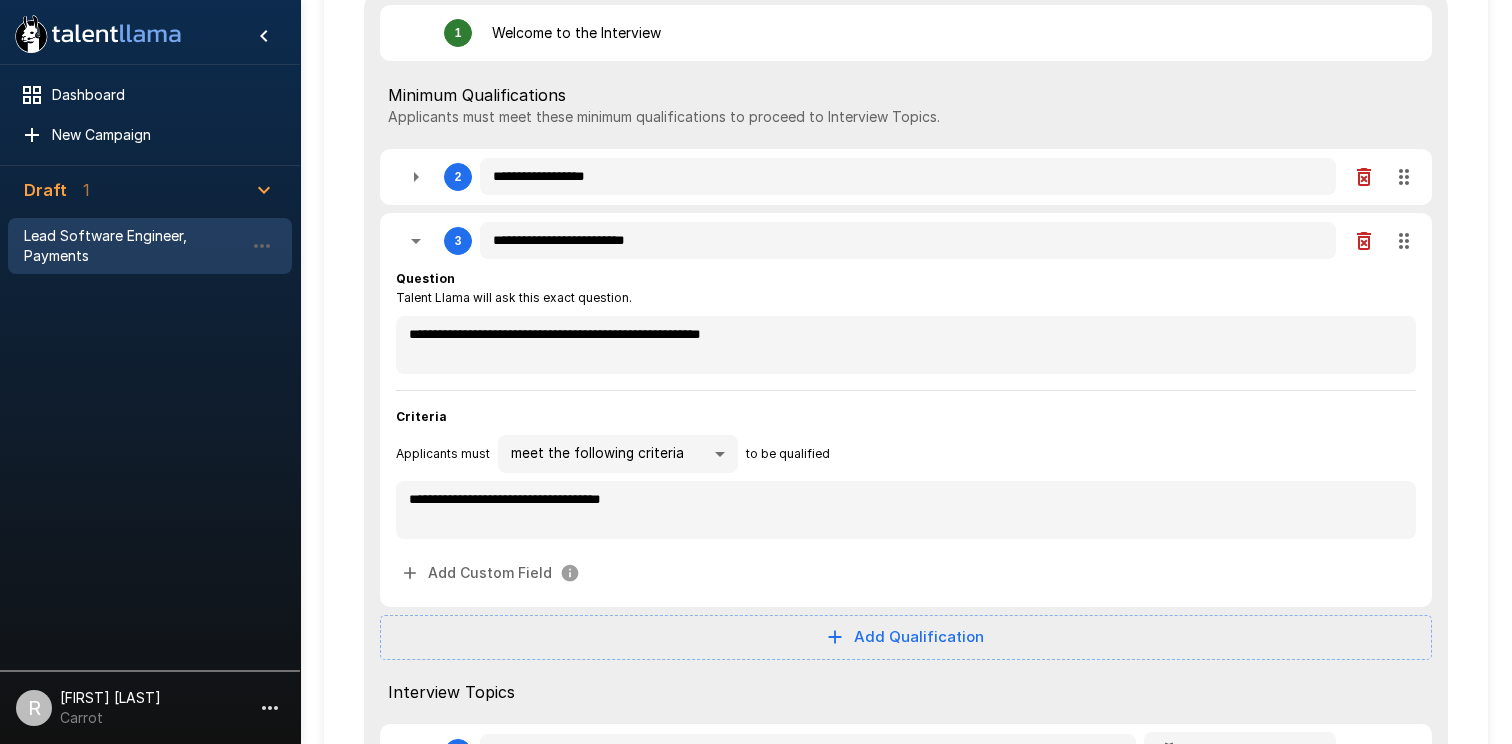 click 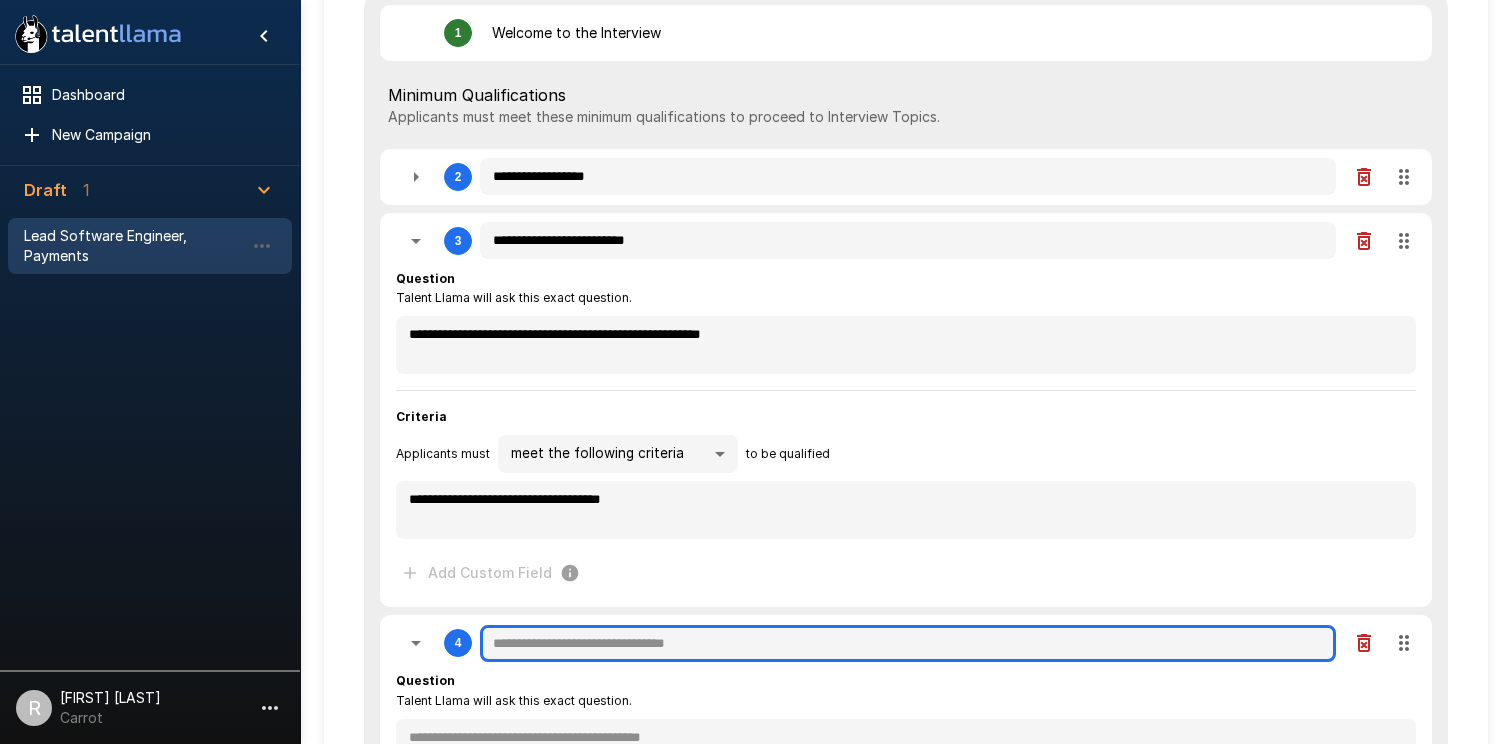 click at bounding box center (908, 644) 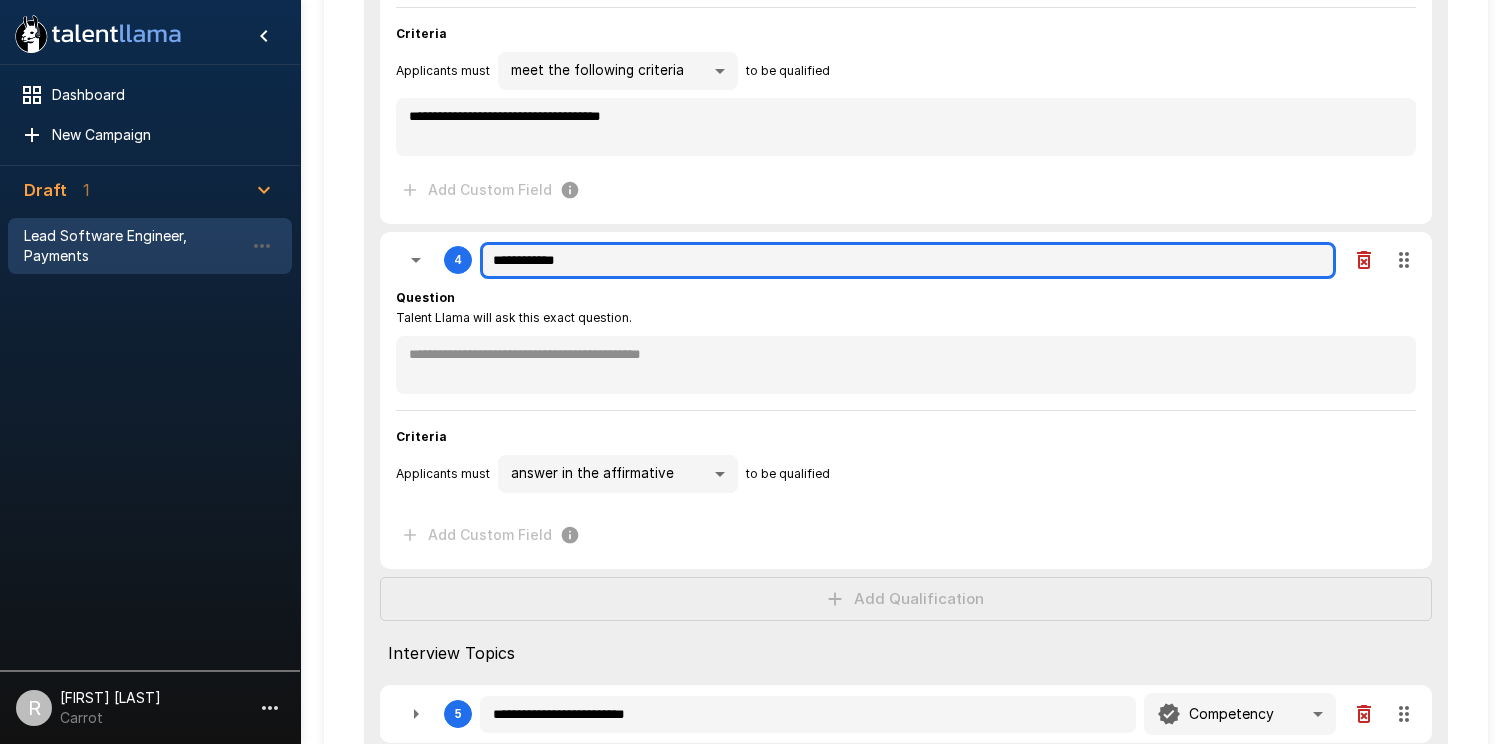 scroll, scrollTop: 660, scrollLeft: 0, axis: vertical 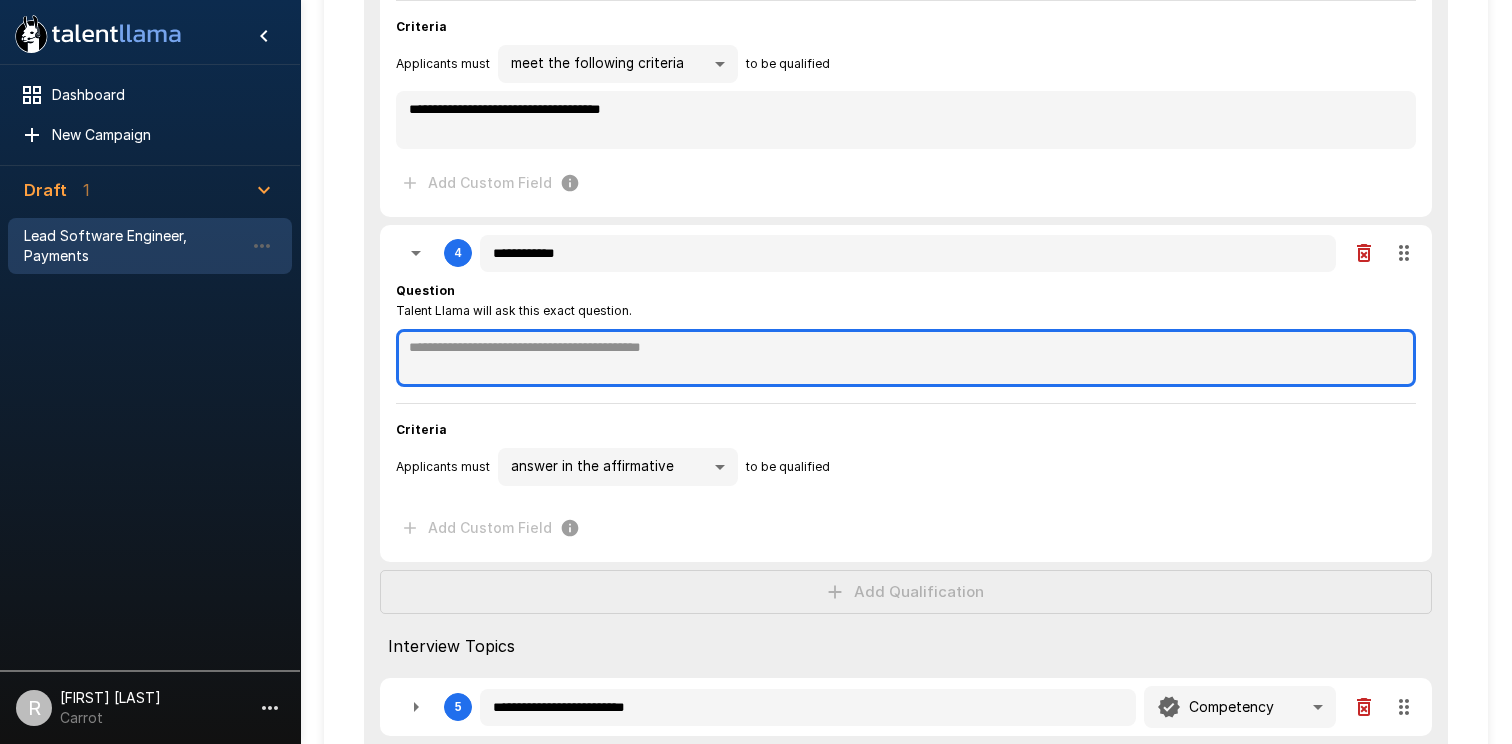 click at bounding box center (906, 358) 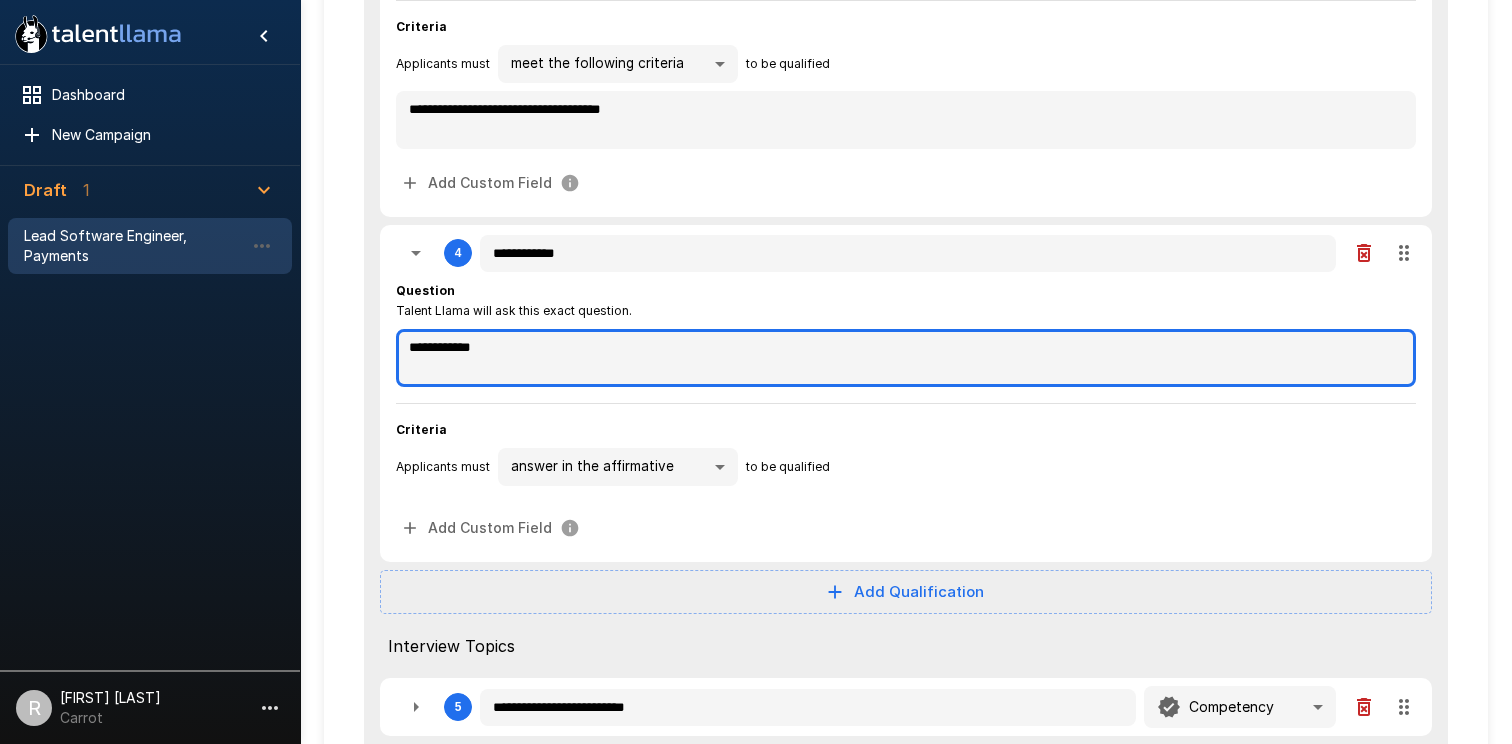 click on "**********" at bounding box center (906, 358) 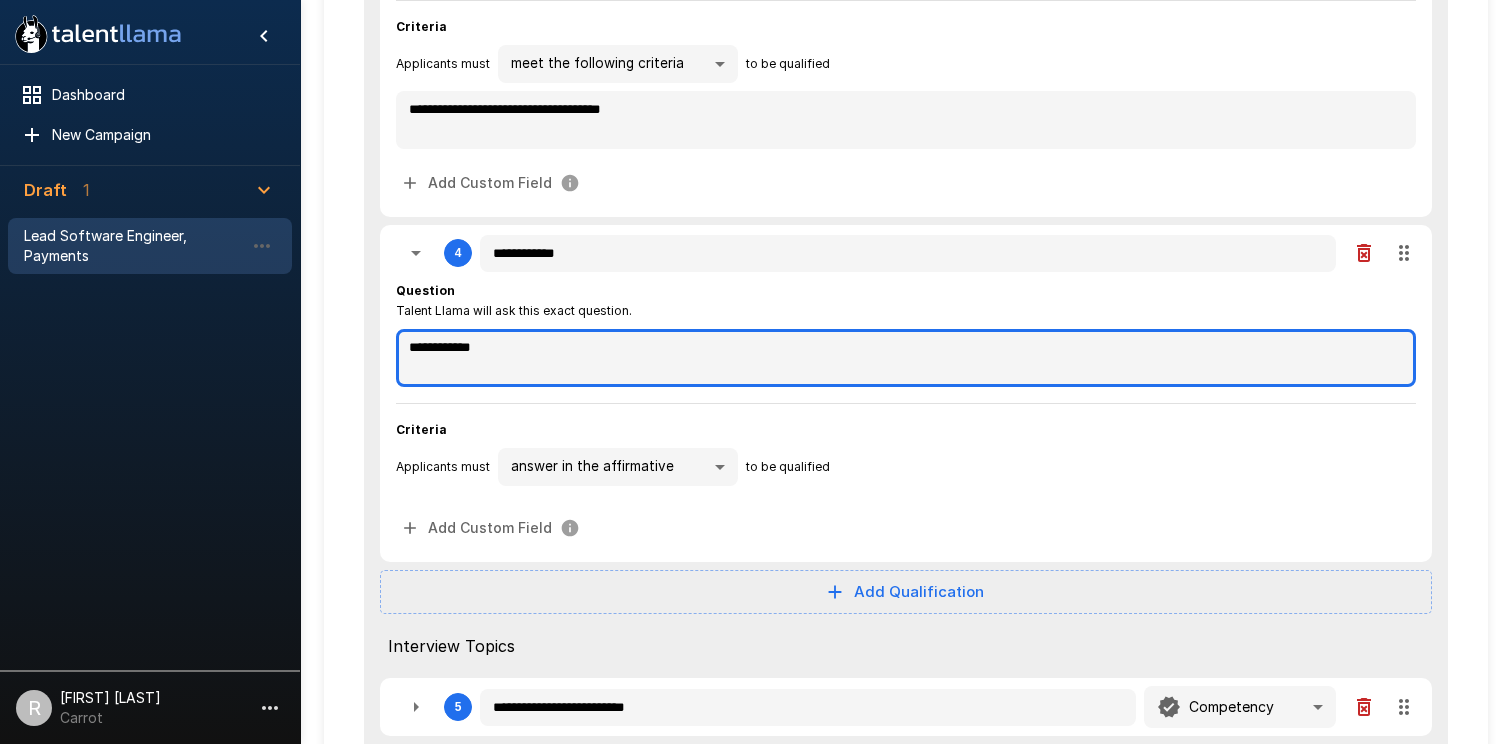 drag, startPoint x: 518, startPoint y: 339, endPoint x: 335, endPoint y: 308, distance: 185.60712 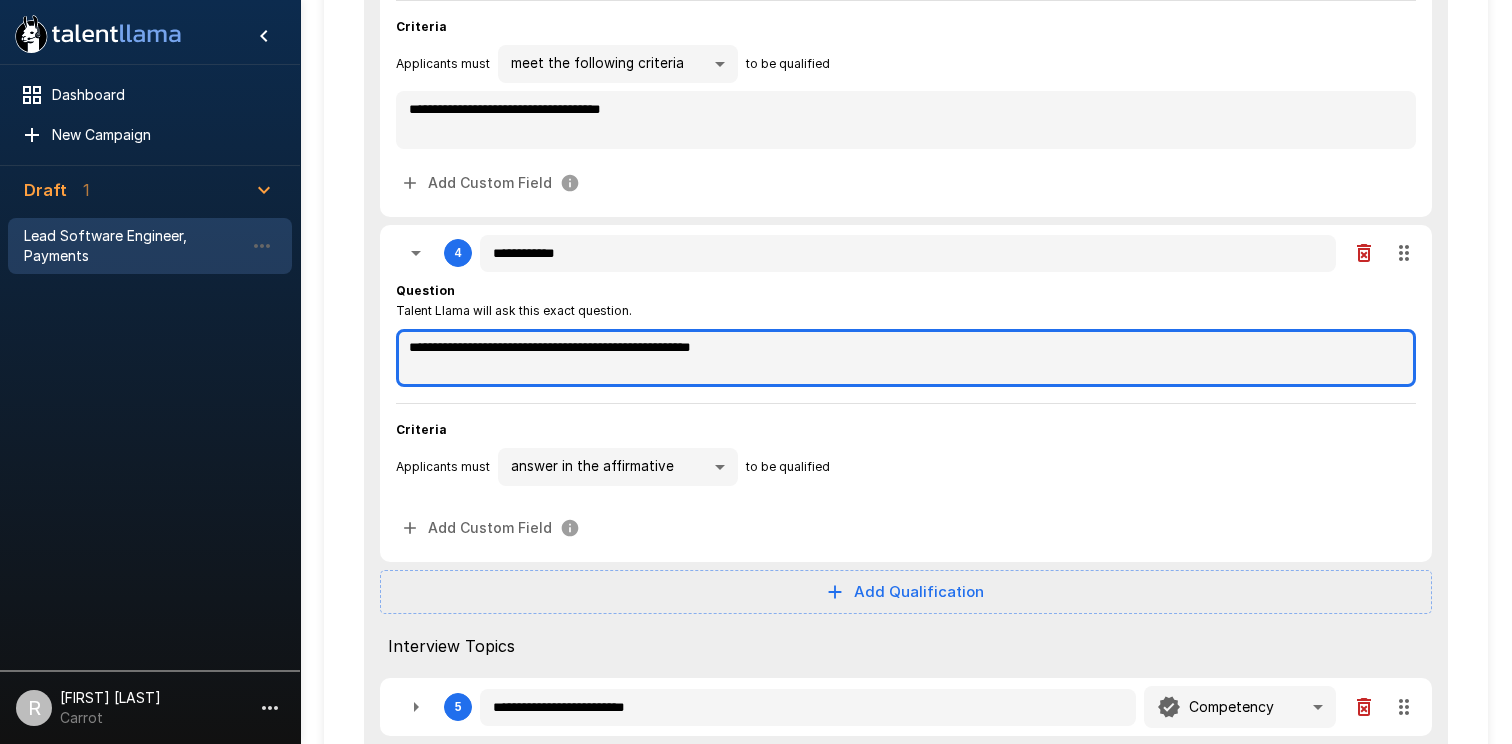 drag, startPoint x: 789, startPoint y: 342, endPoint x: 444, endPoint y: 354, distance: 345.20862 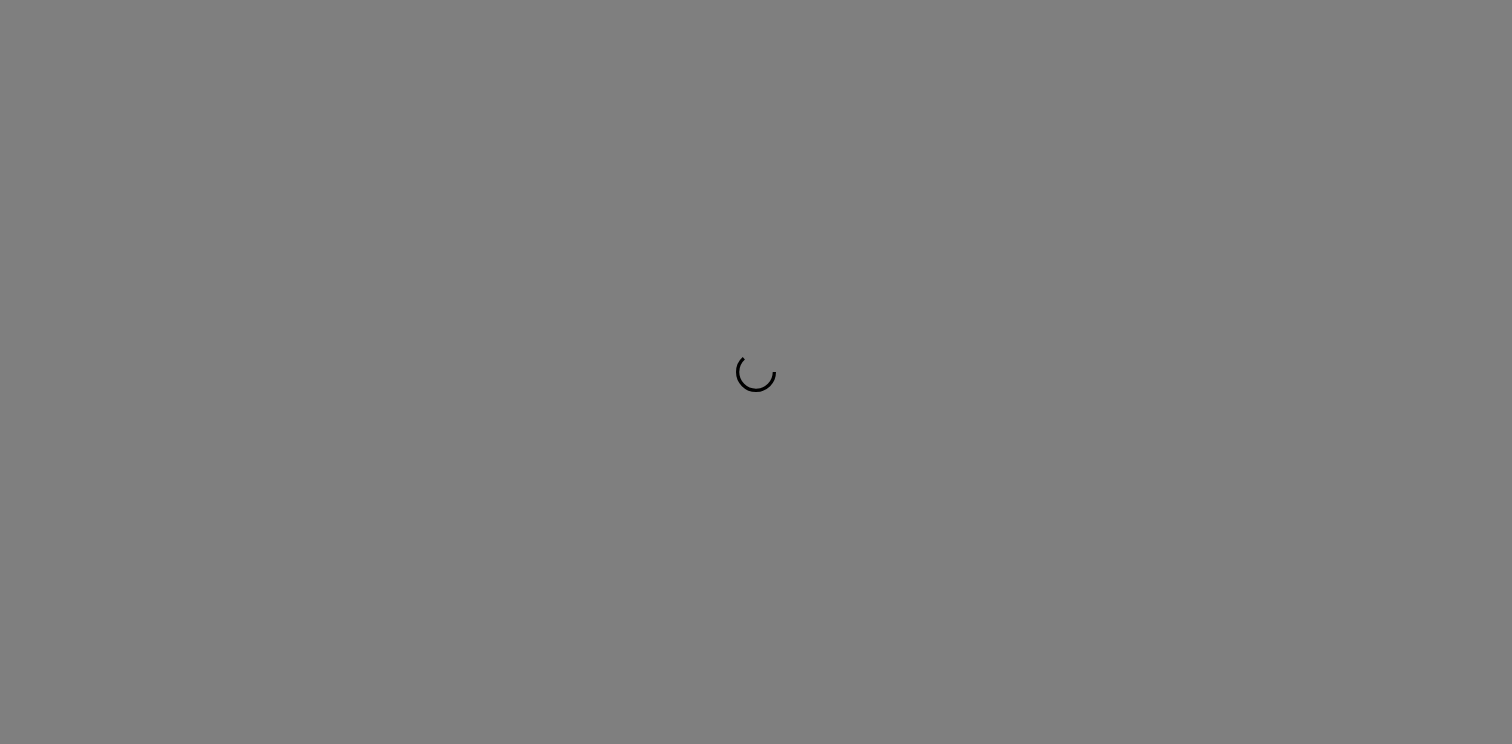 scroll, scrollTop: 0, scrollLeft: 0, axis: both 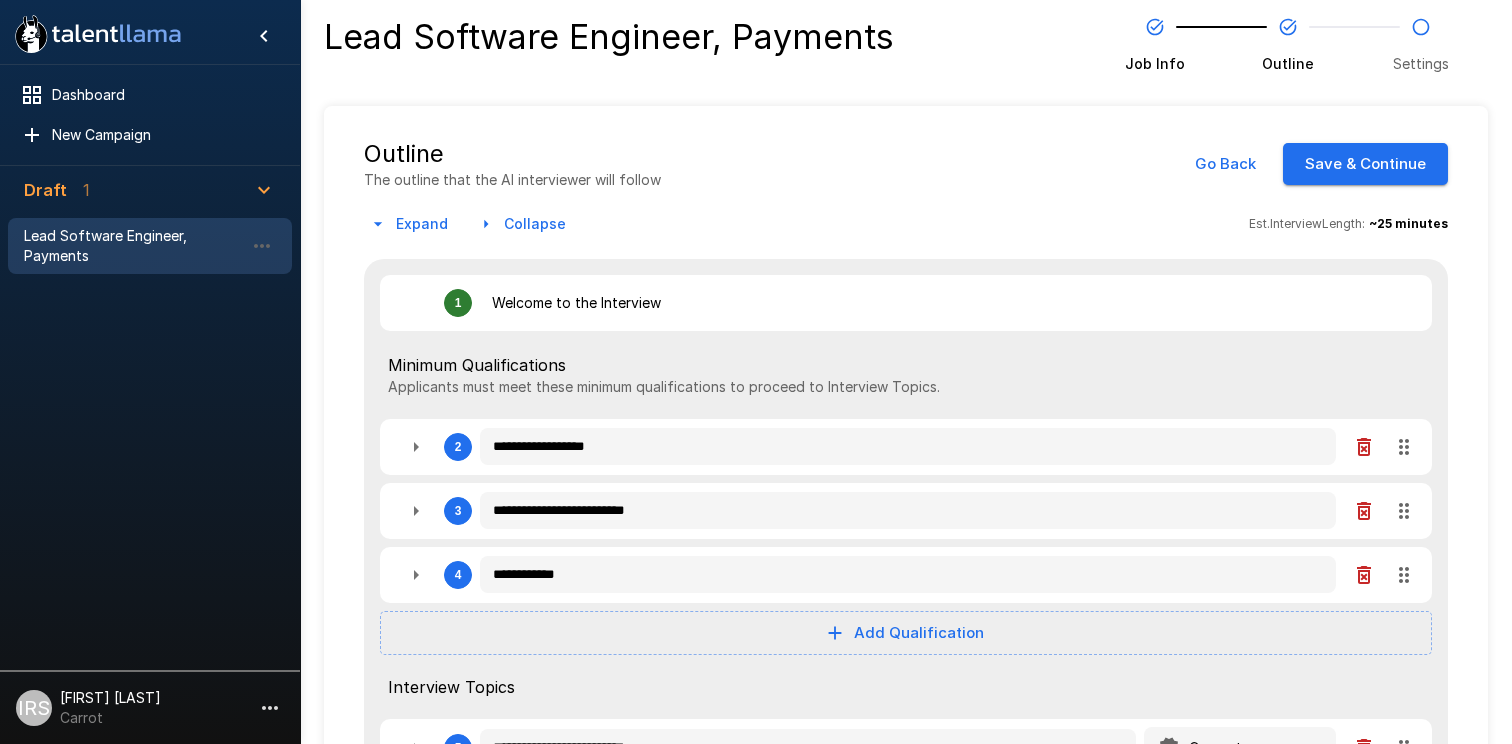 type on "*" 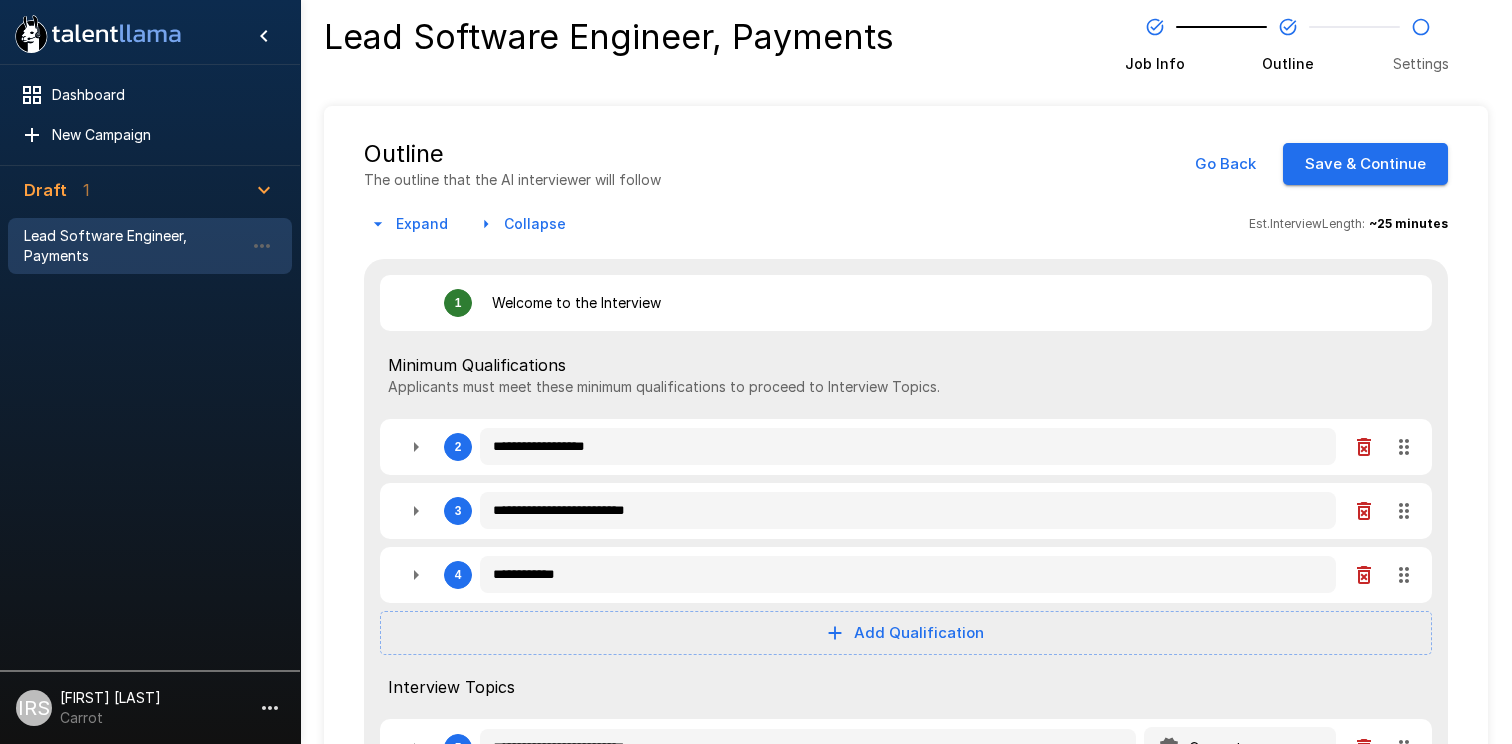 type on "*" 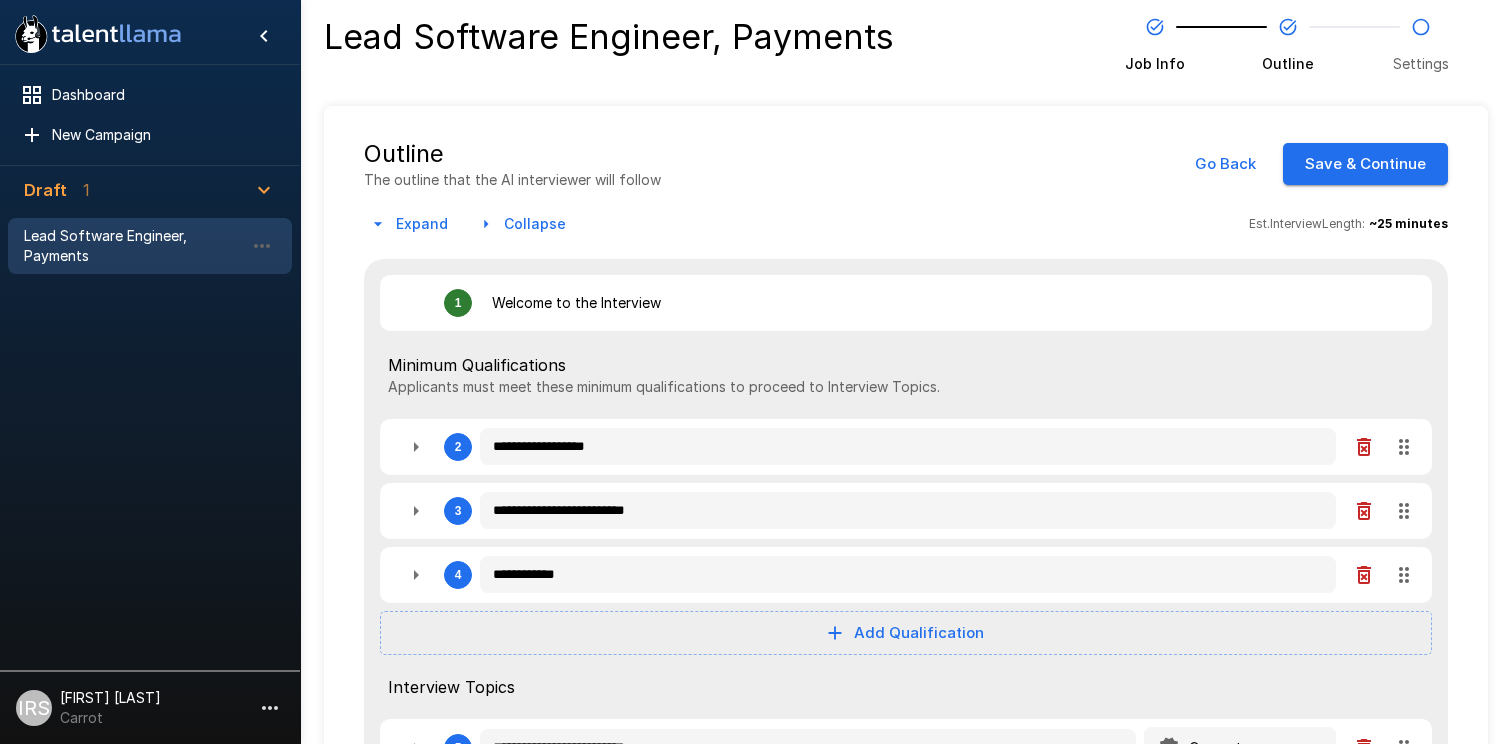 type on "*" 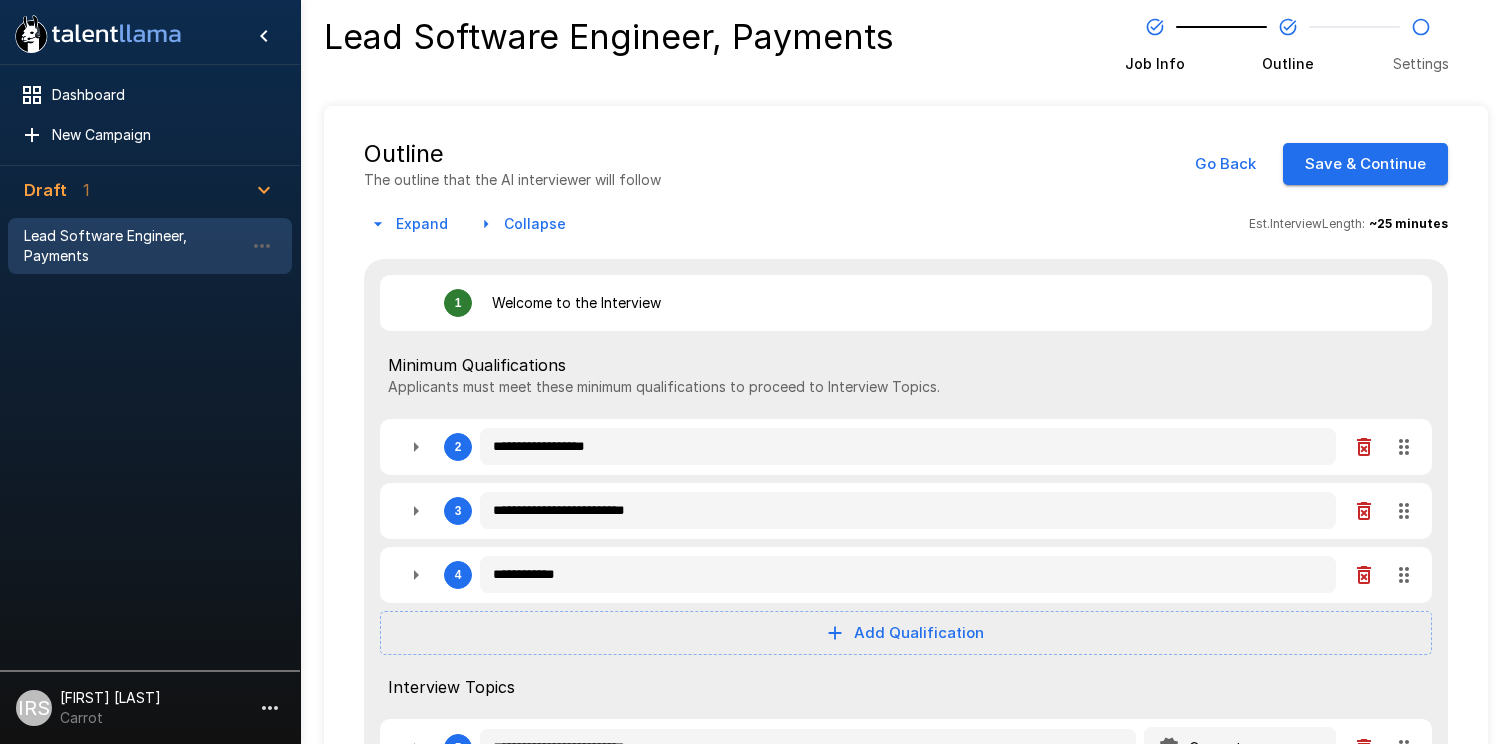 type on "*" 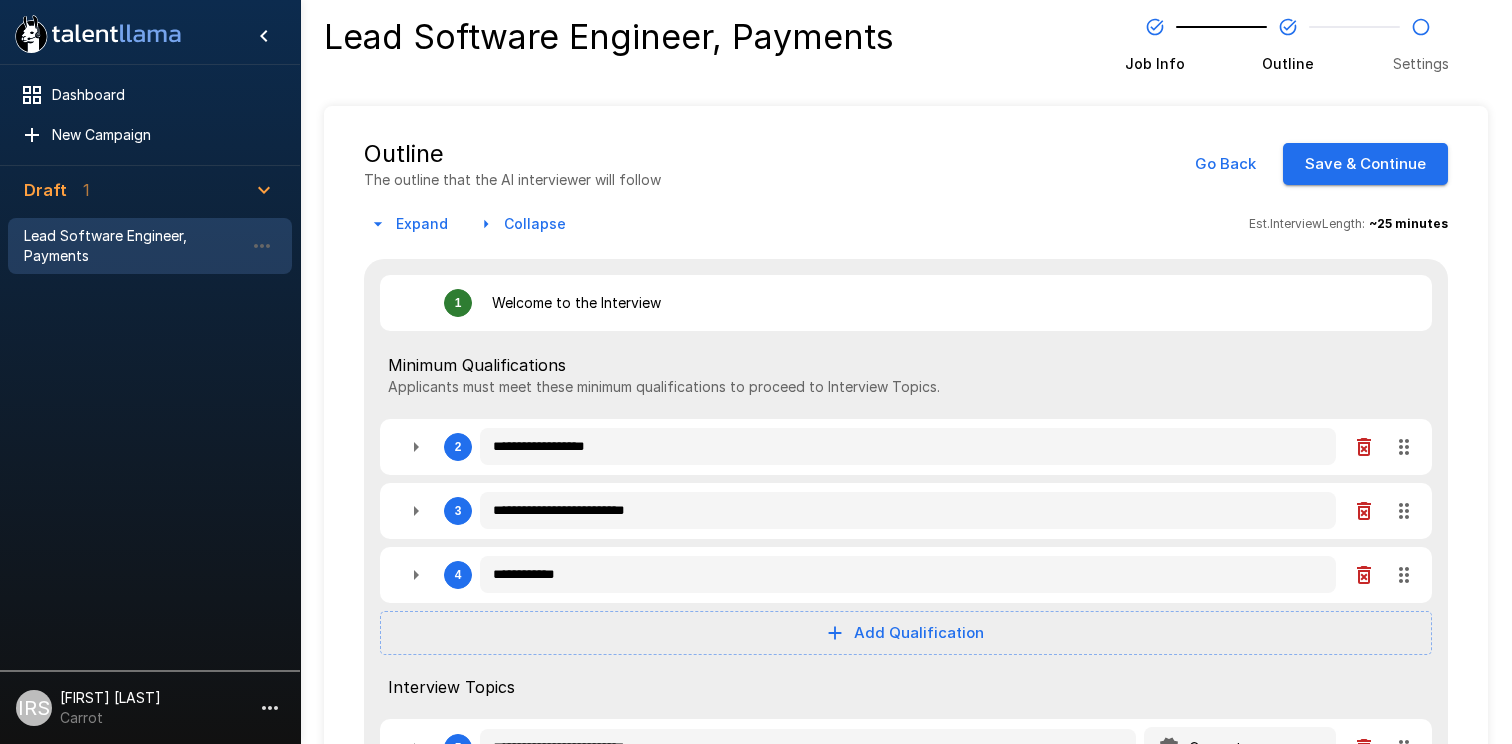 type on "*" 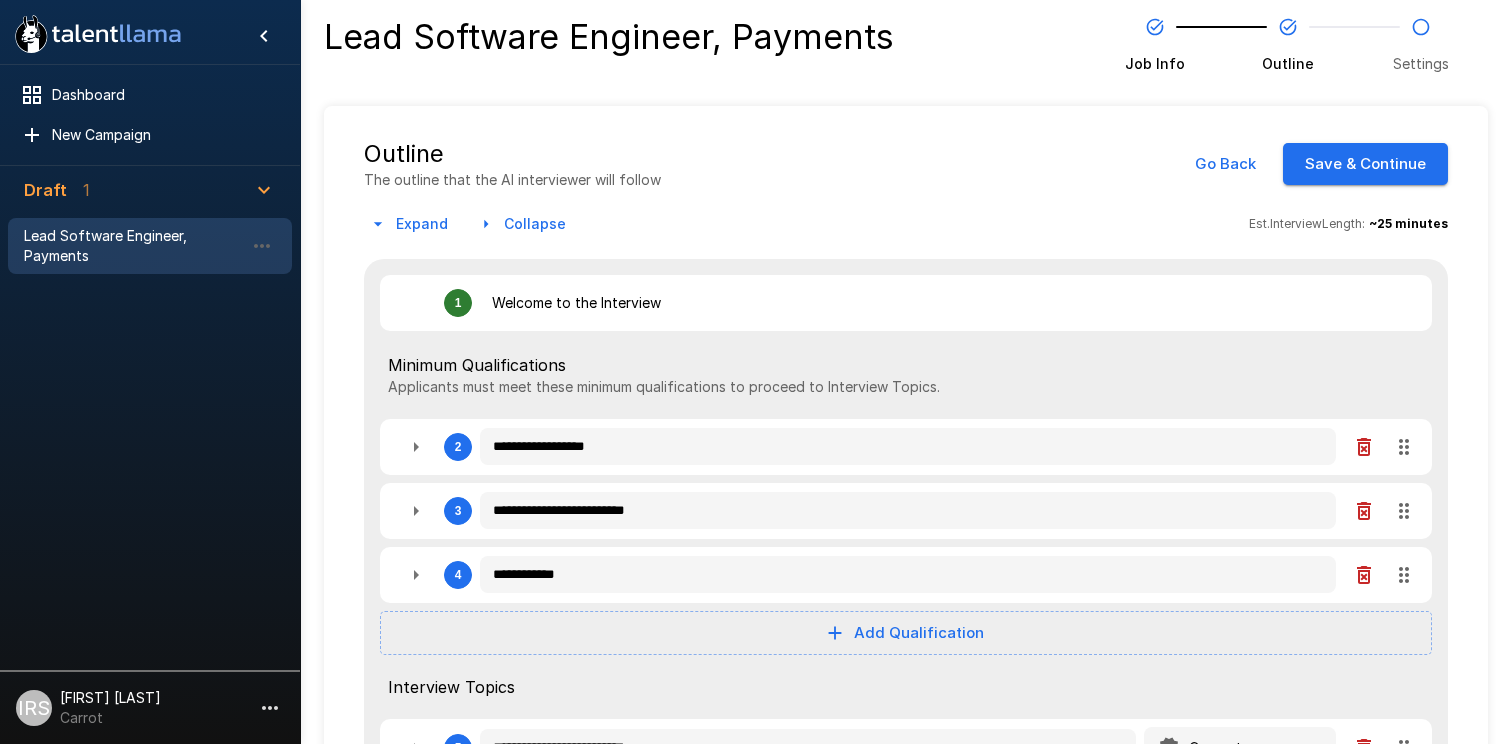 type on "*" 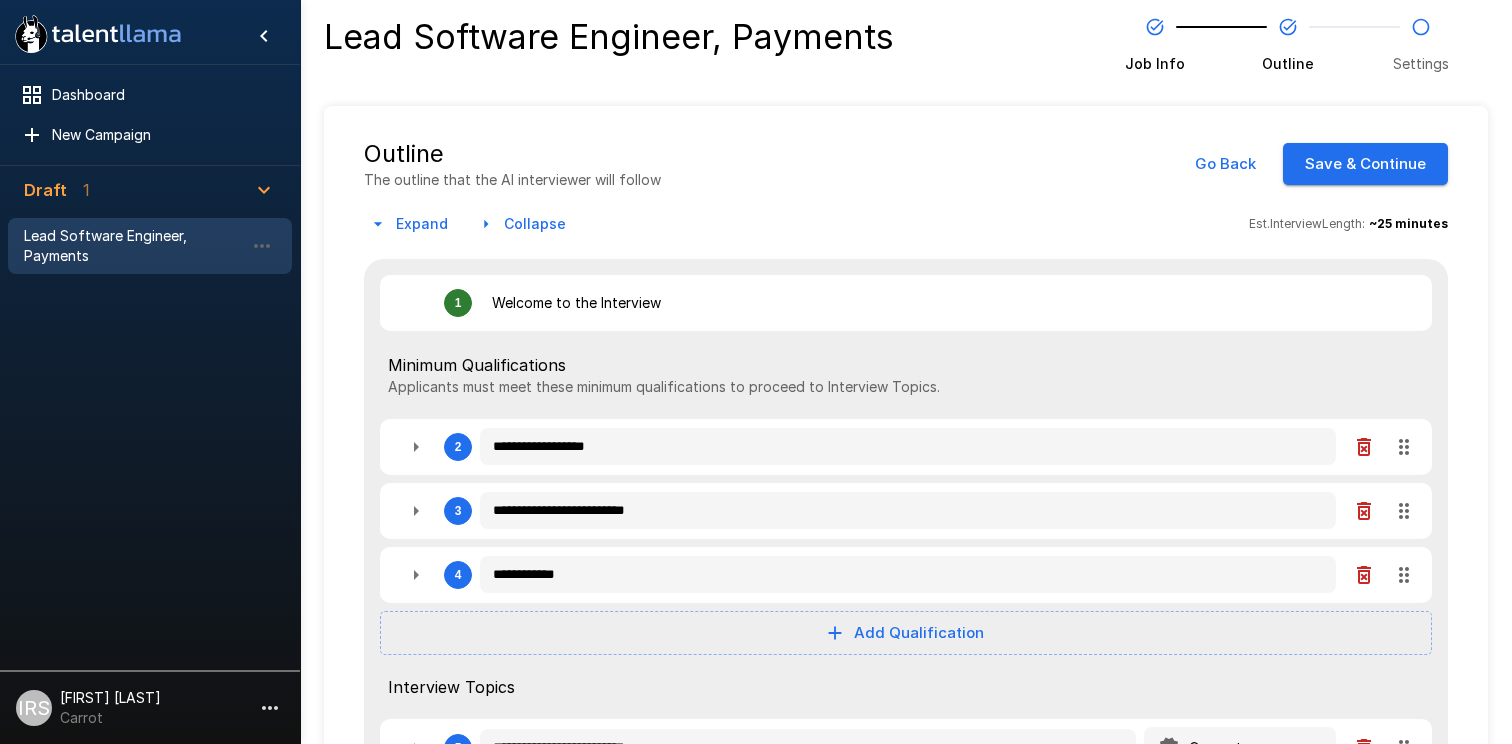 type on "*" 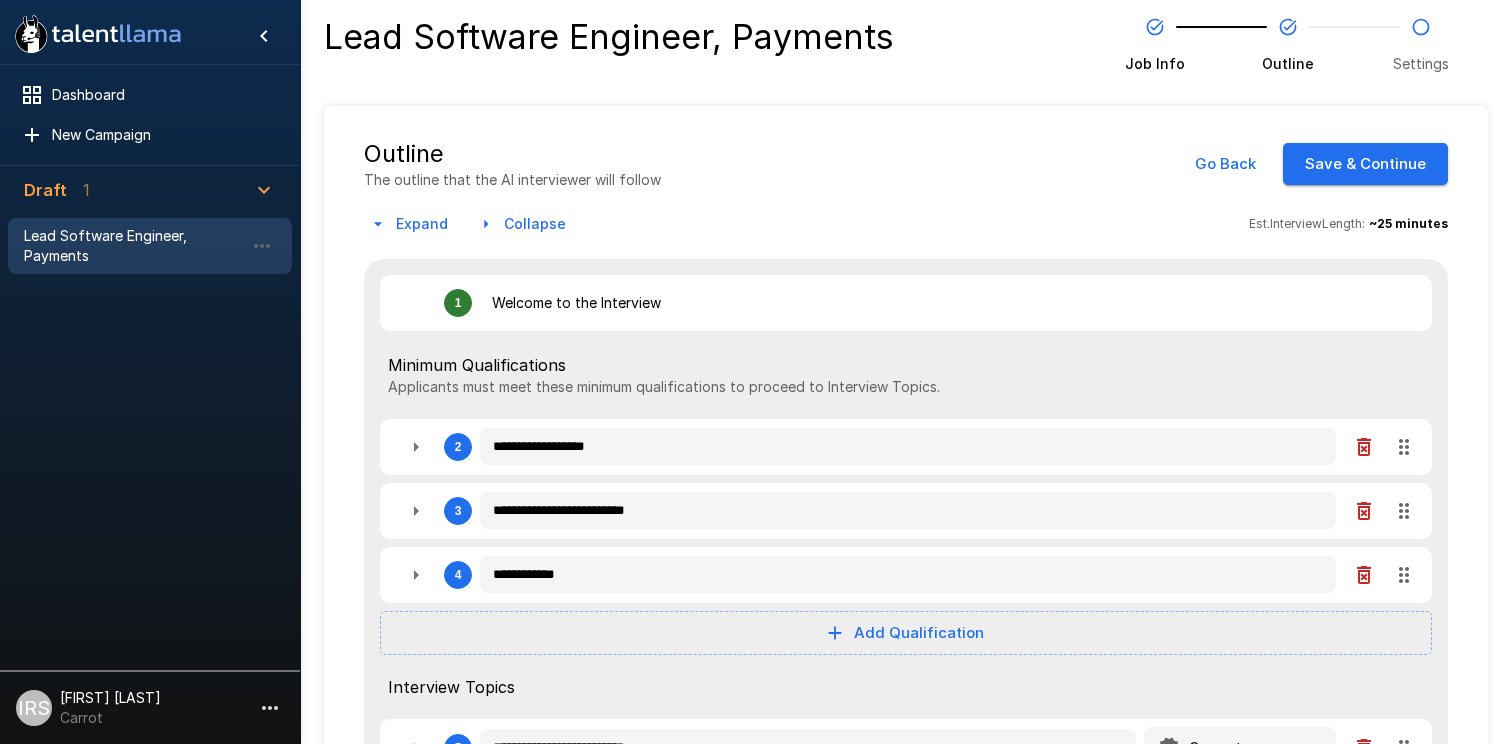 type on "*" 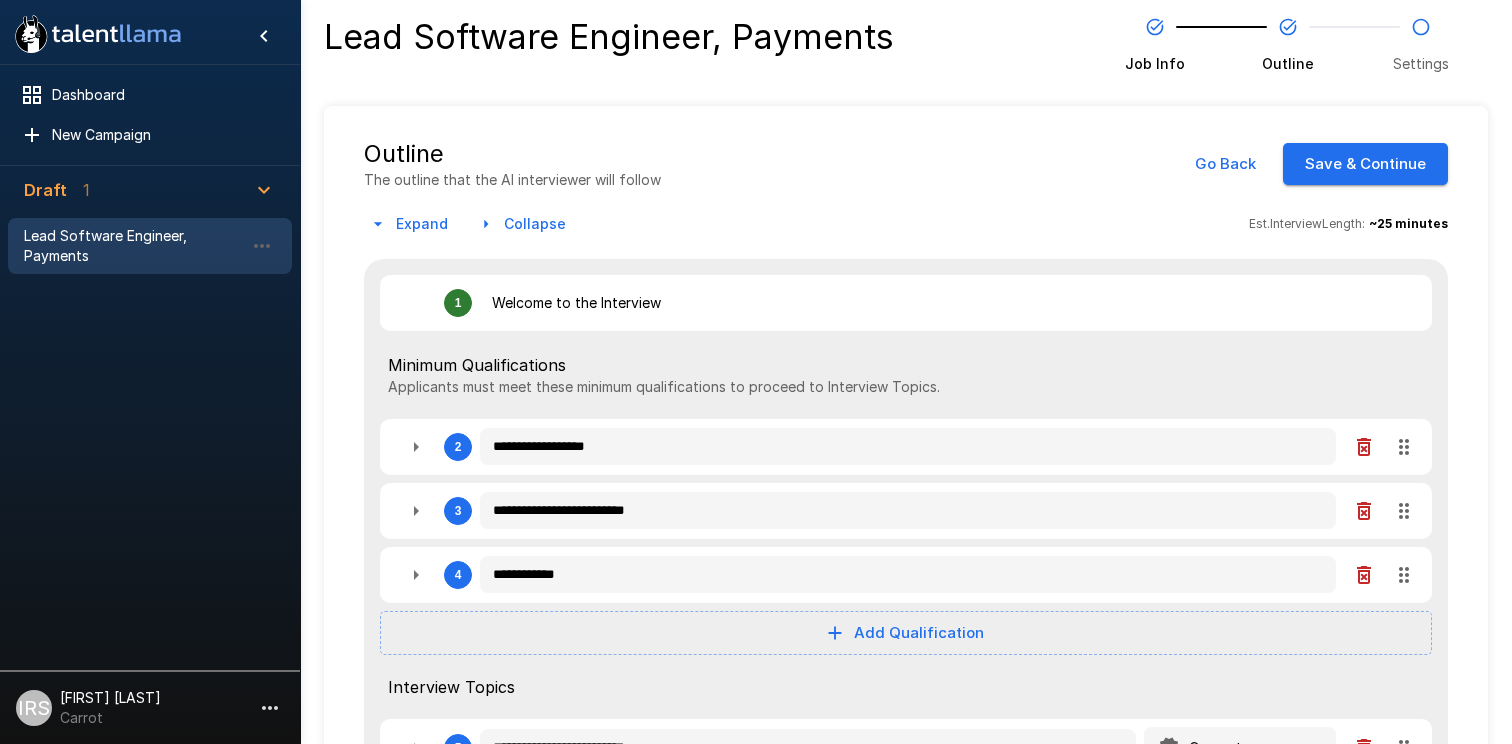 type on "*" 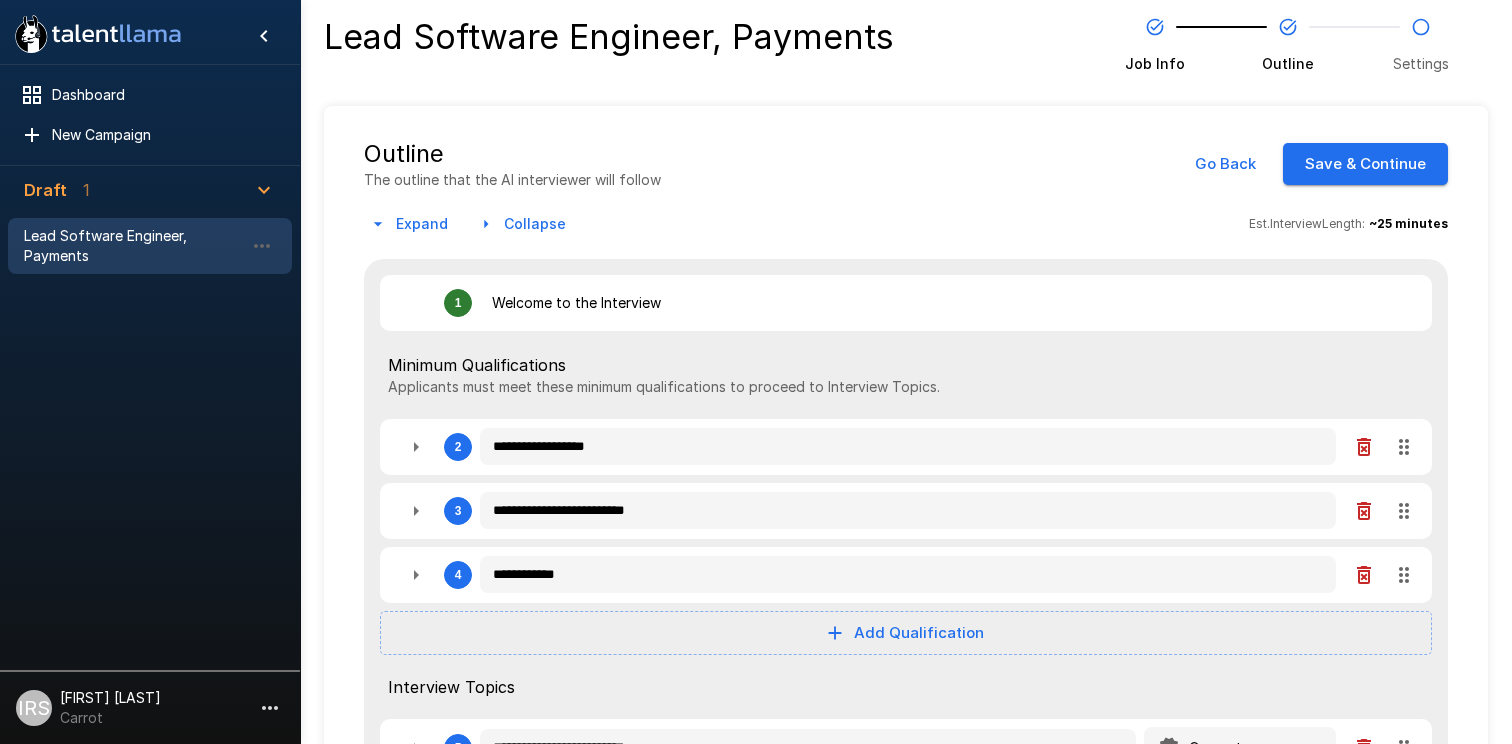 type on "*" 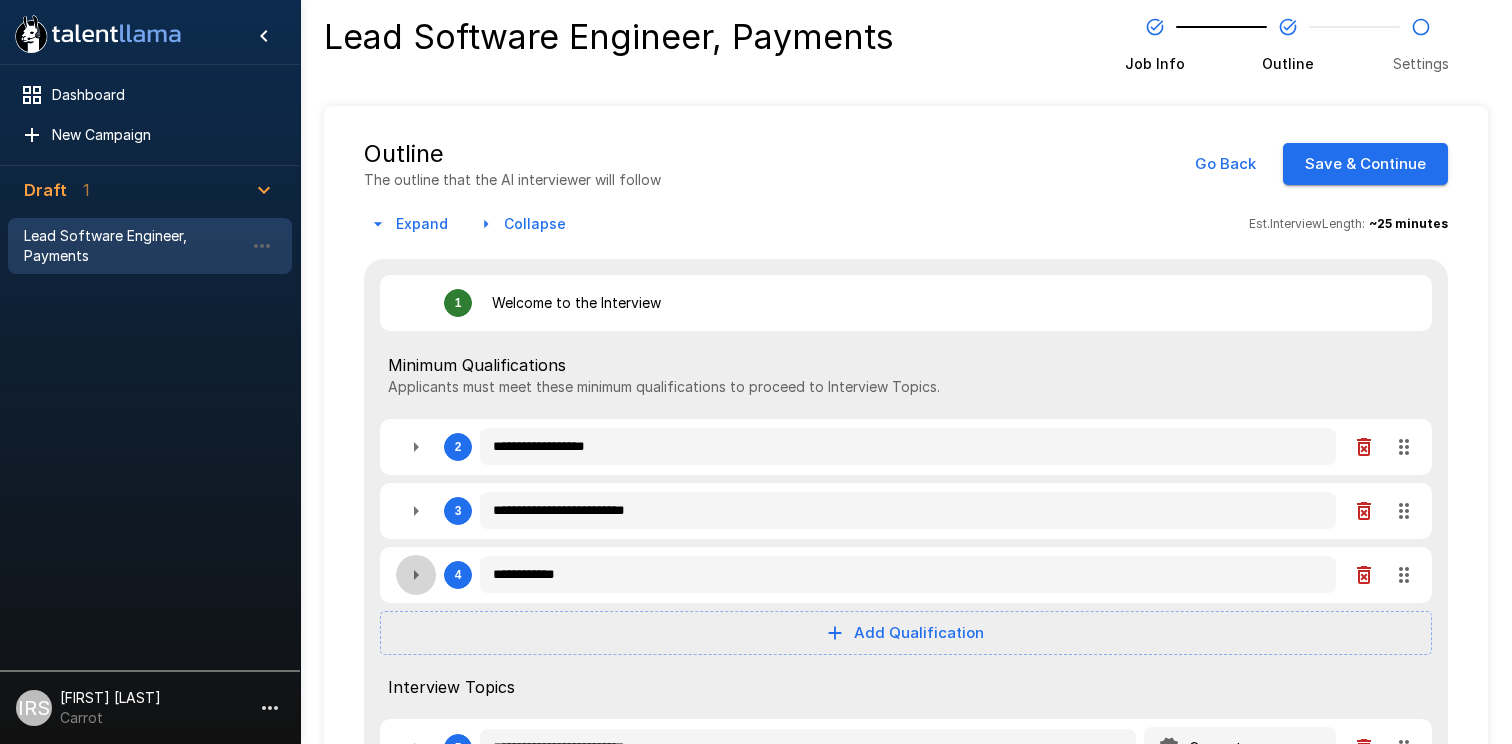 click 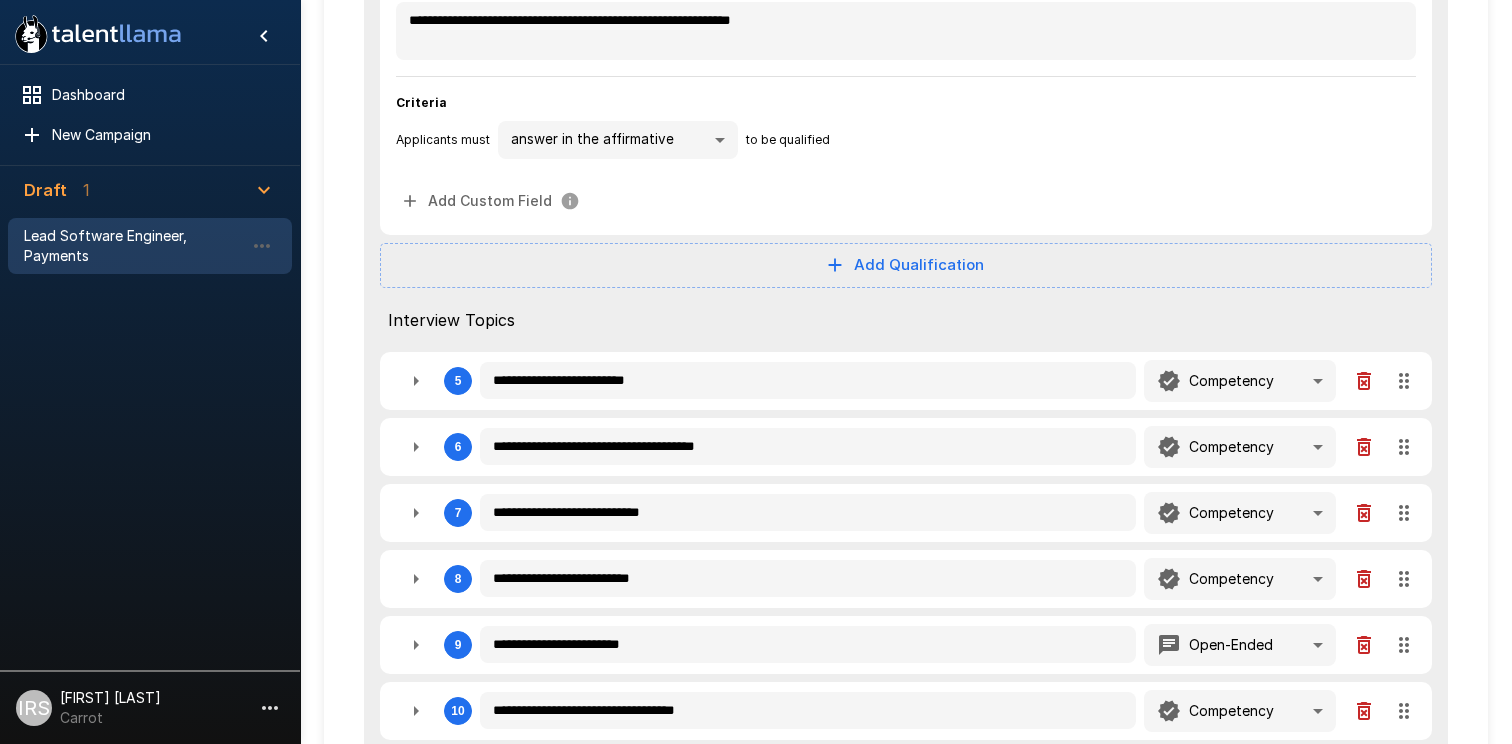 type on "*" 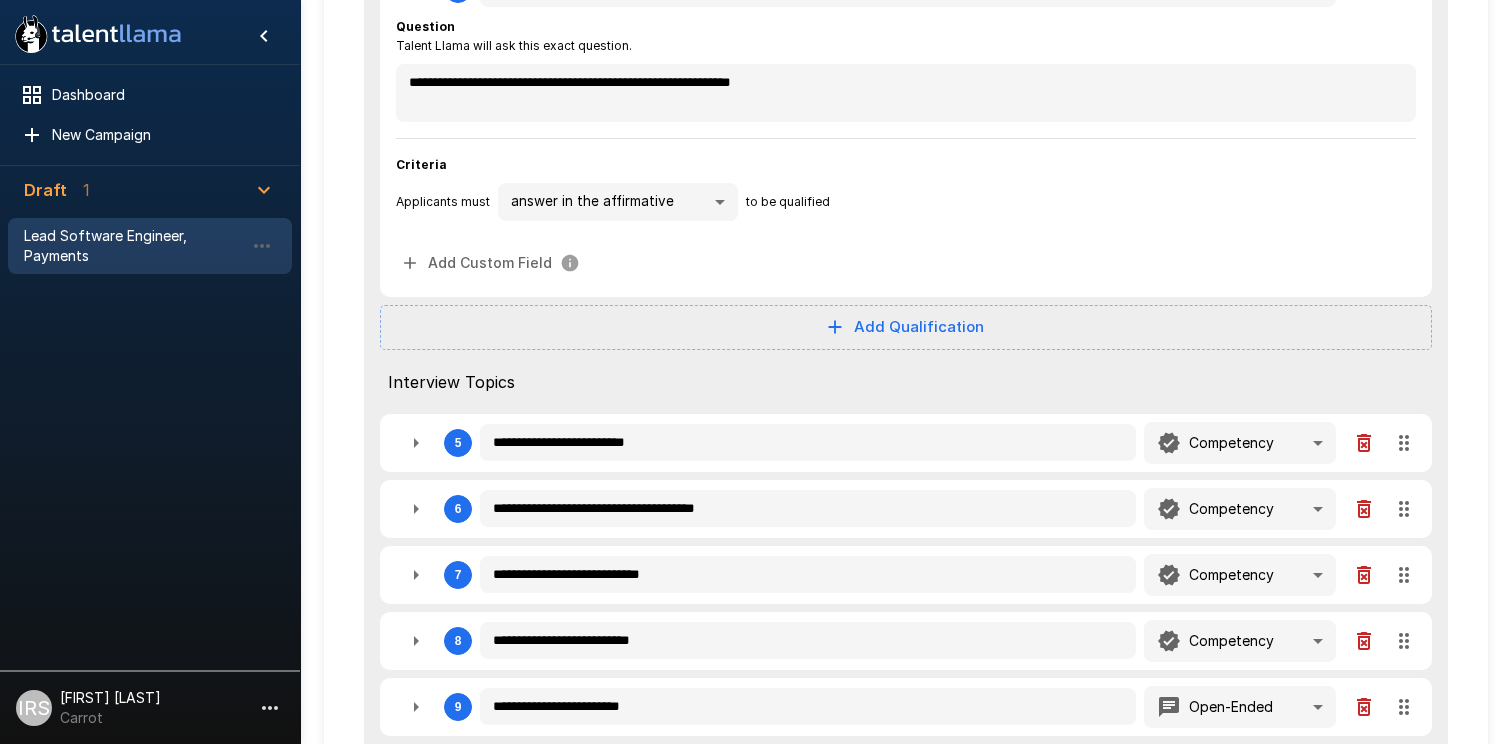 type on "*" 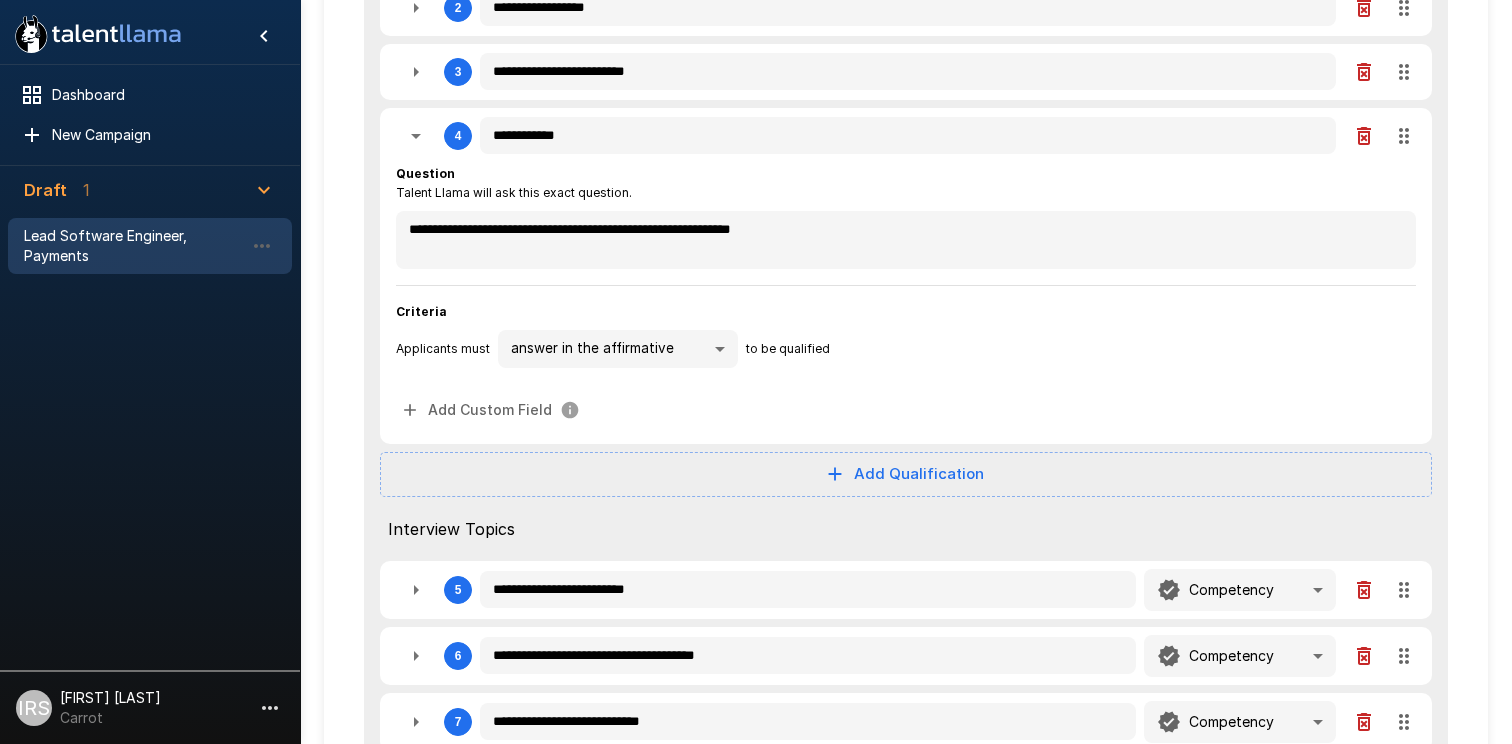 scroll, scrollTop: 412, scrollLeft: 0, axis: vertical 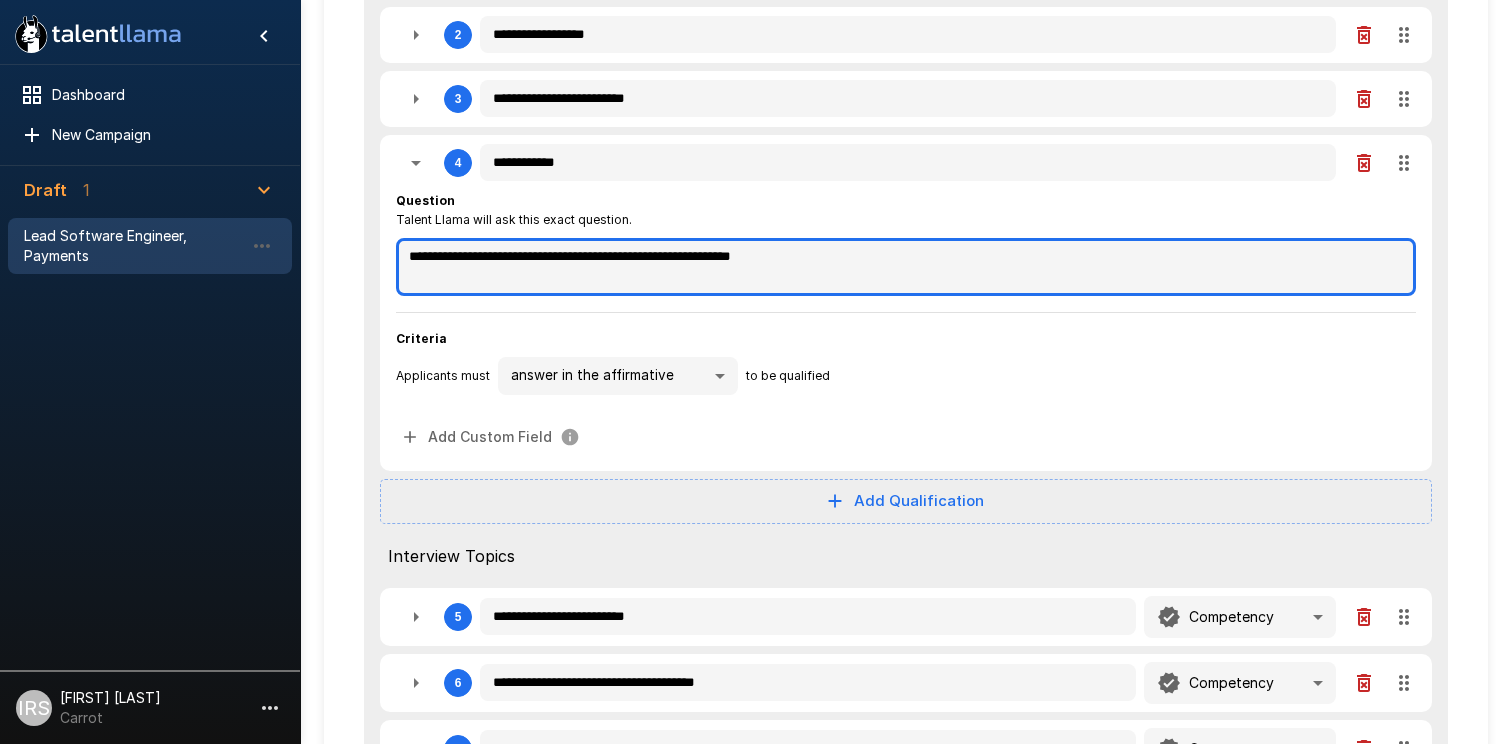 type on "*" 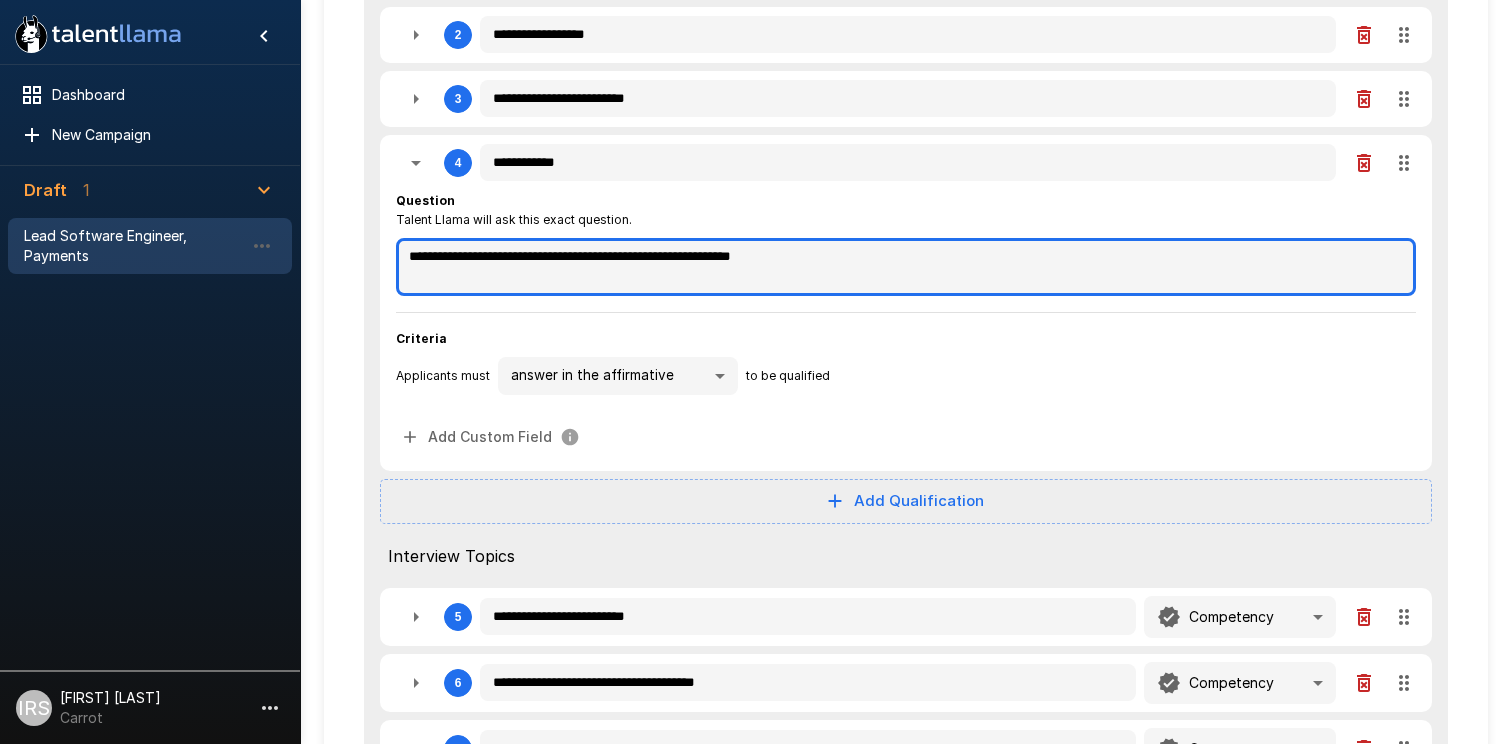 type on "*" 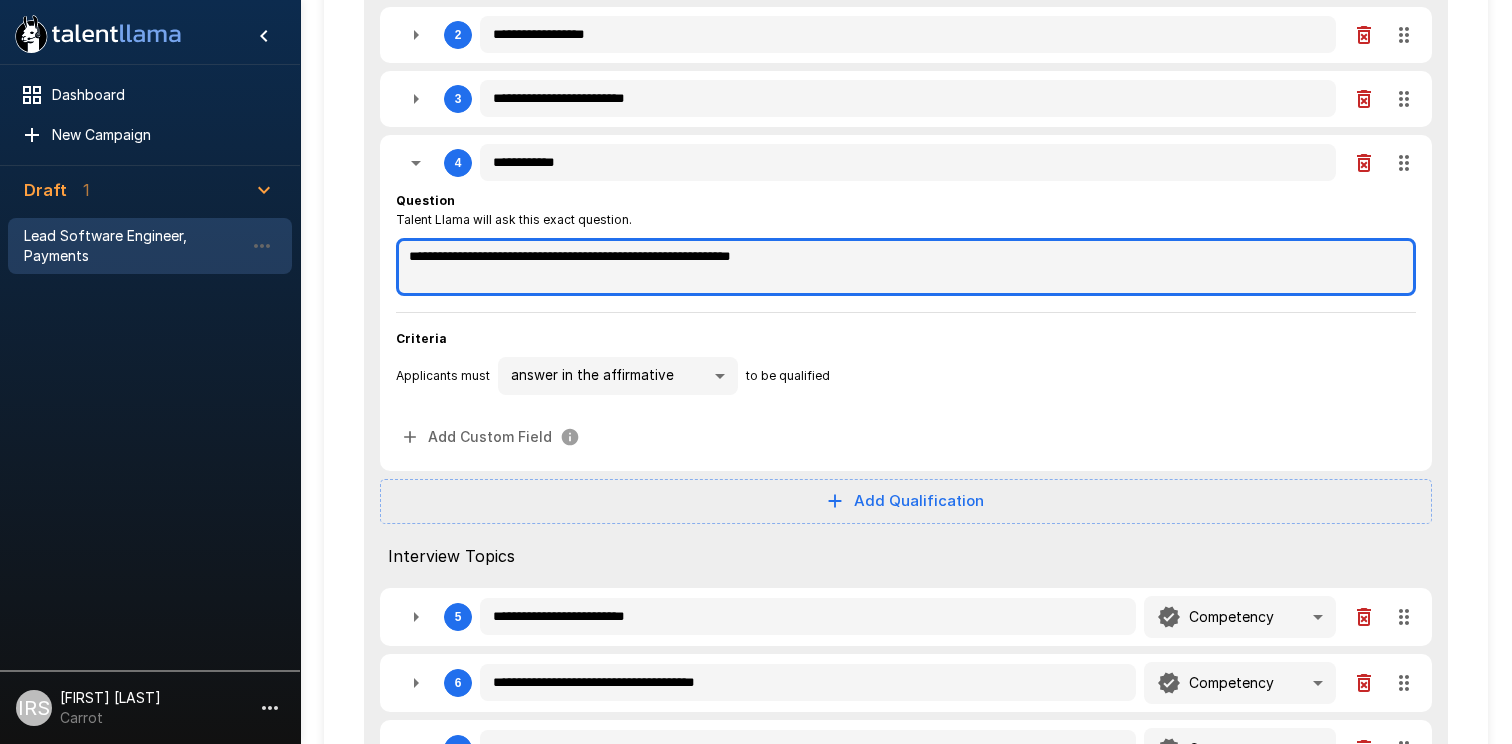 type on "*" 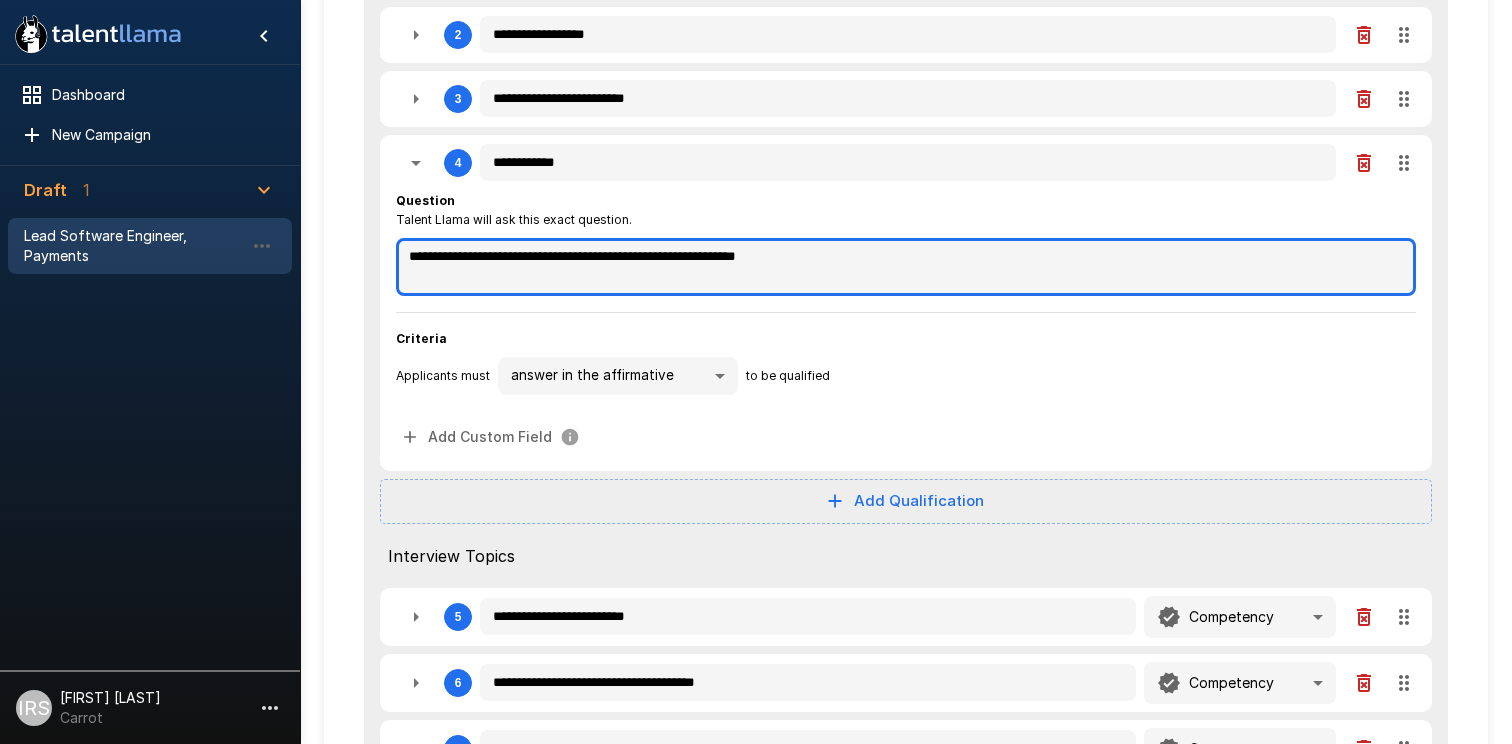 type on "*" 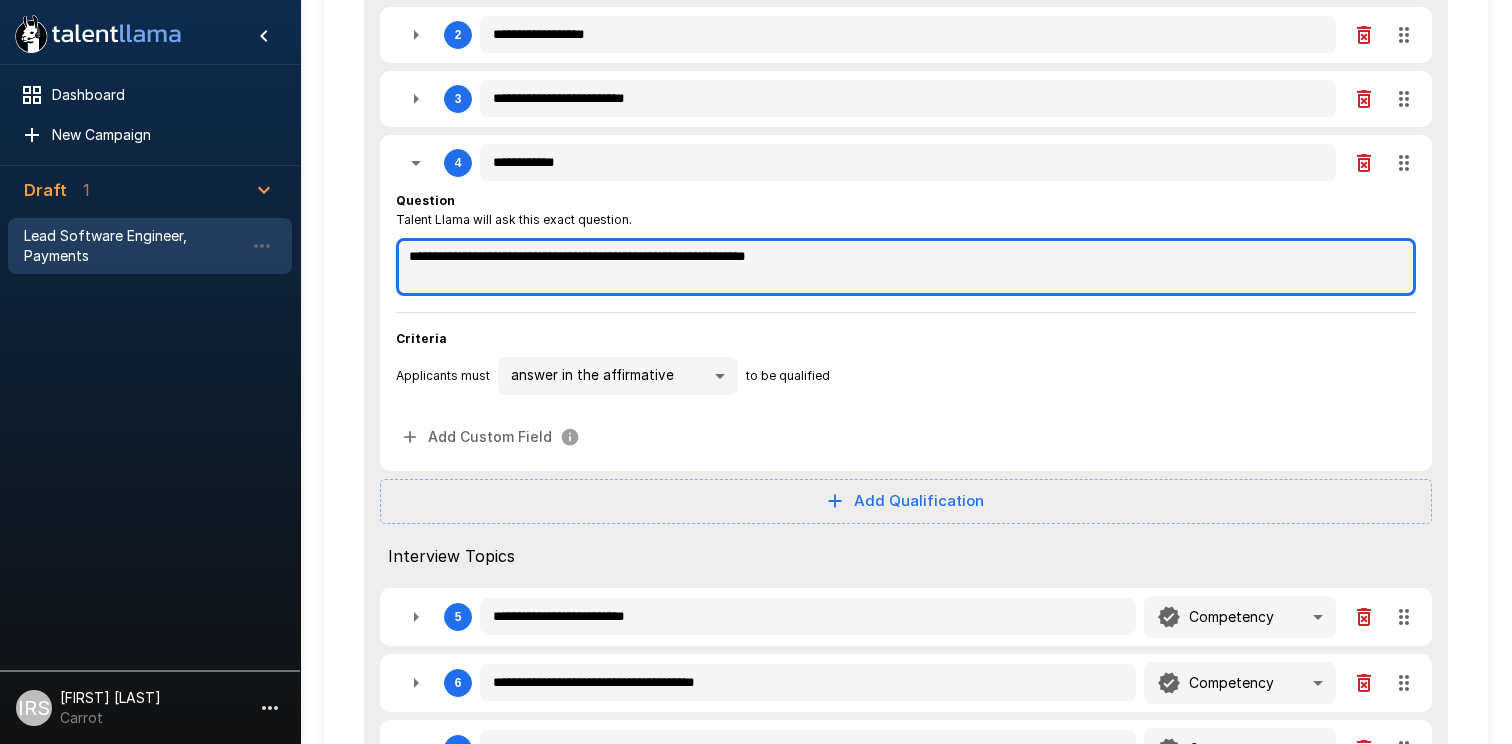 paste on "**********" 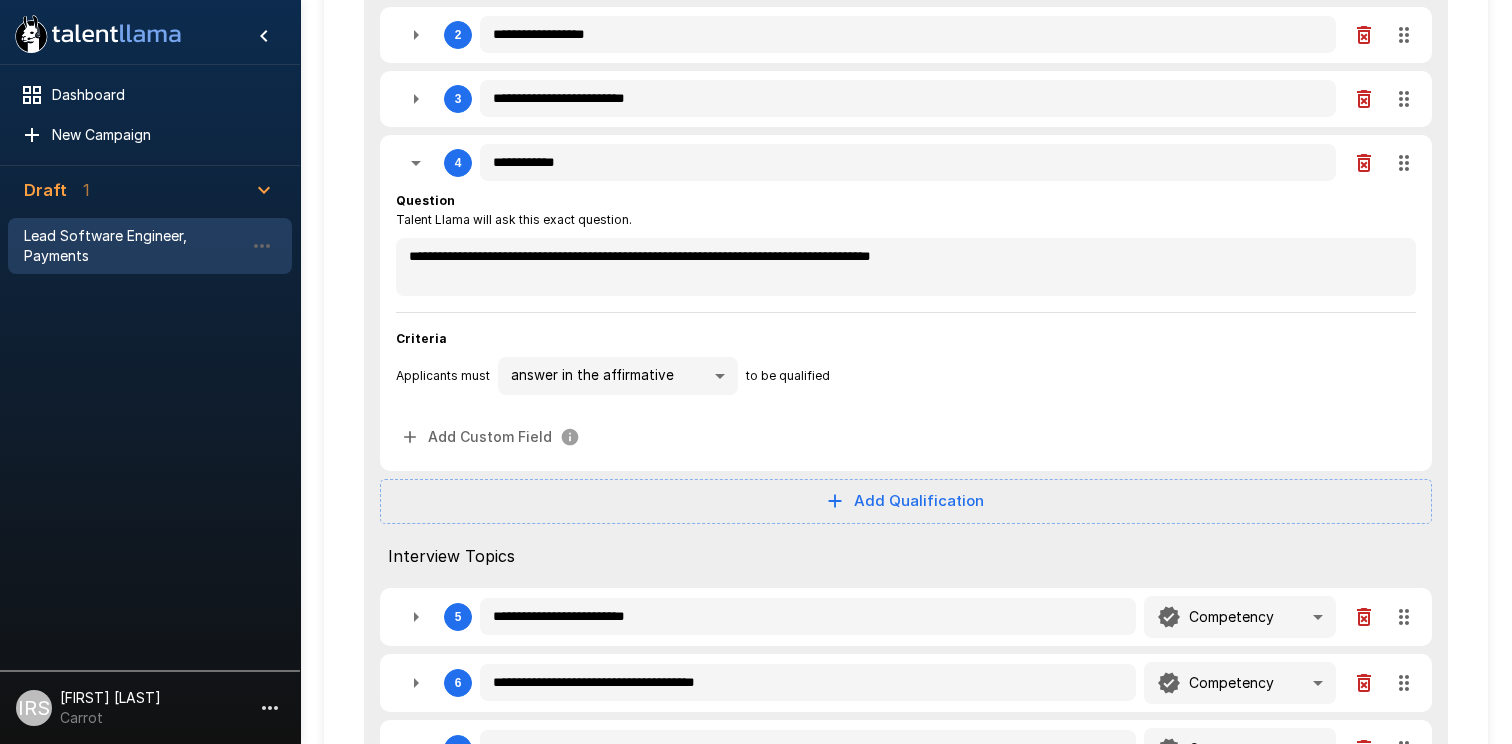 click on "**********" at bounding box center (756, -40) 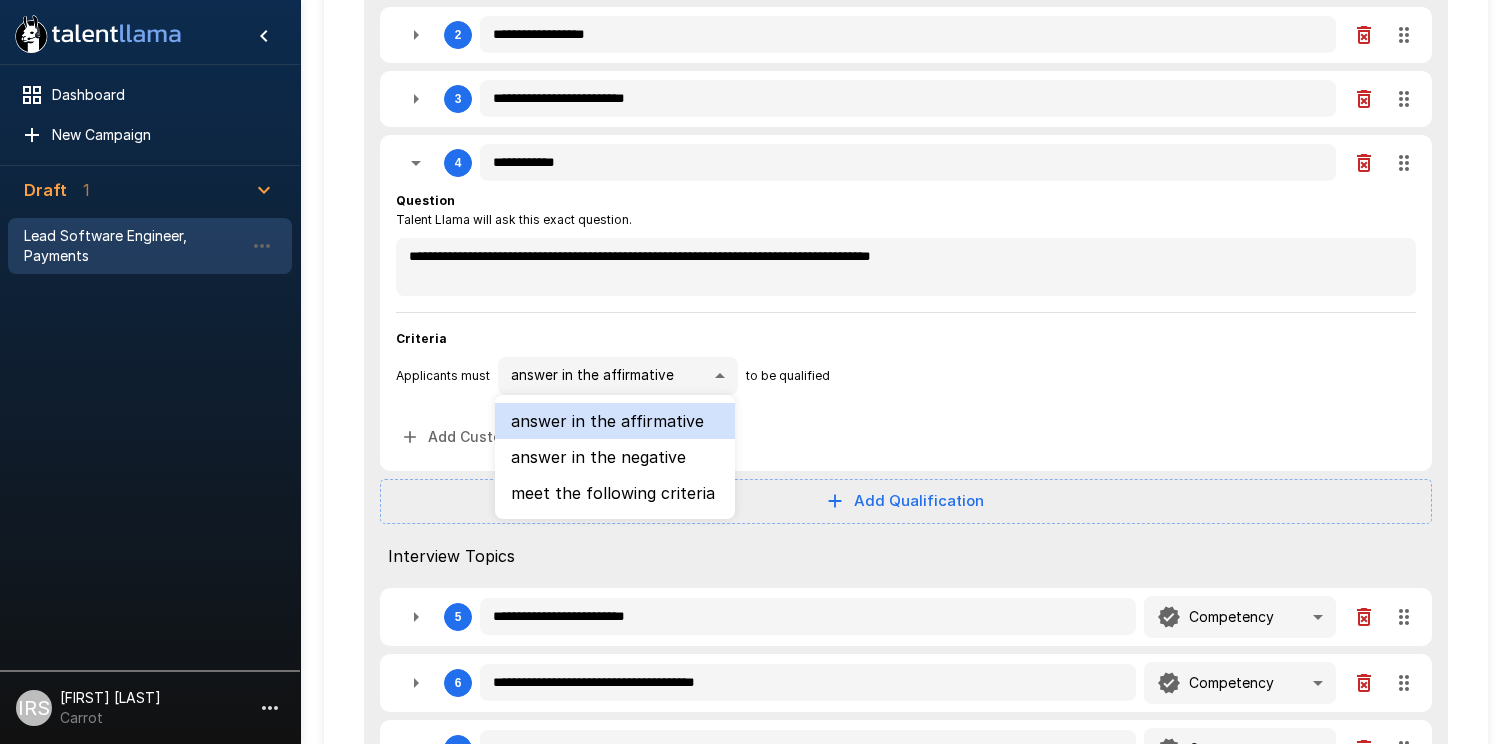 click at bounding box center [756, 372] 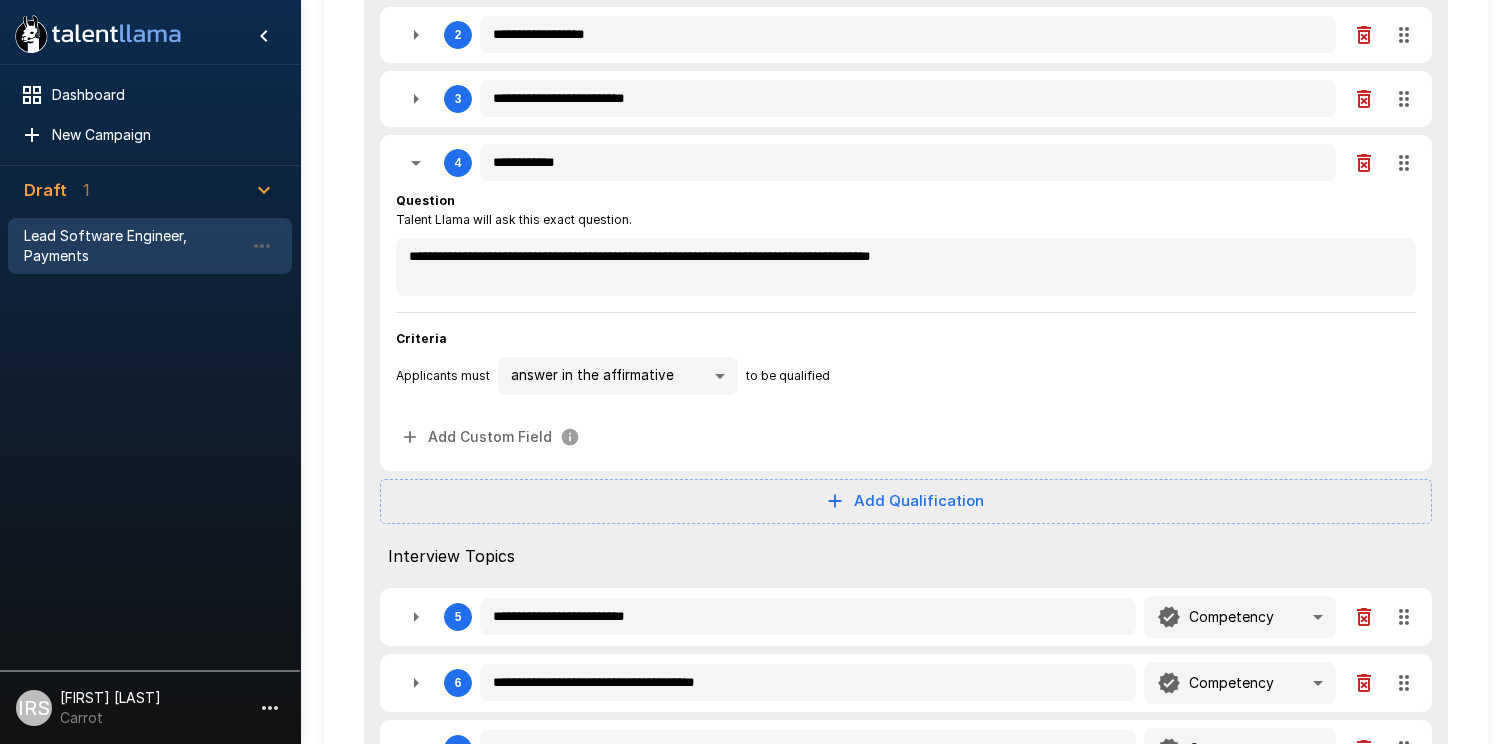 click on "**********" at bounding box center (906, 376) 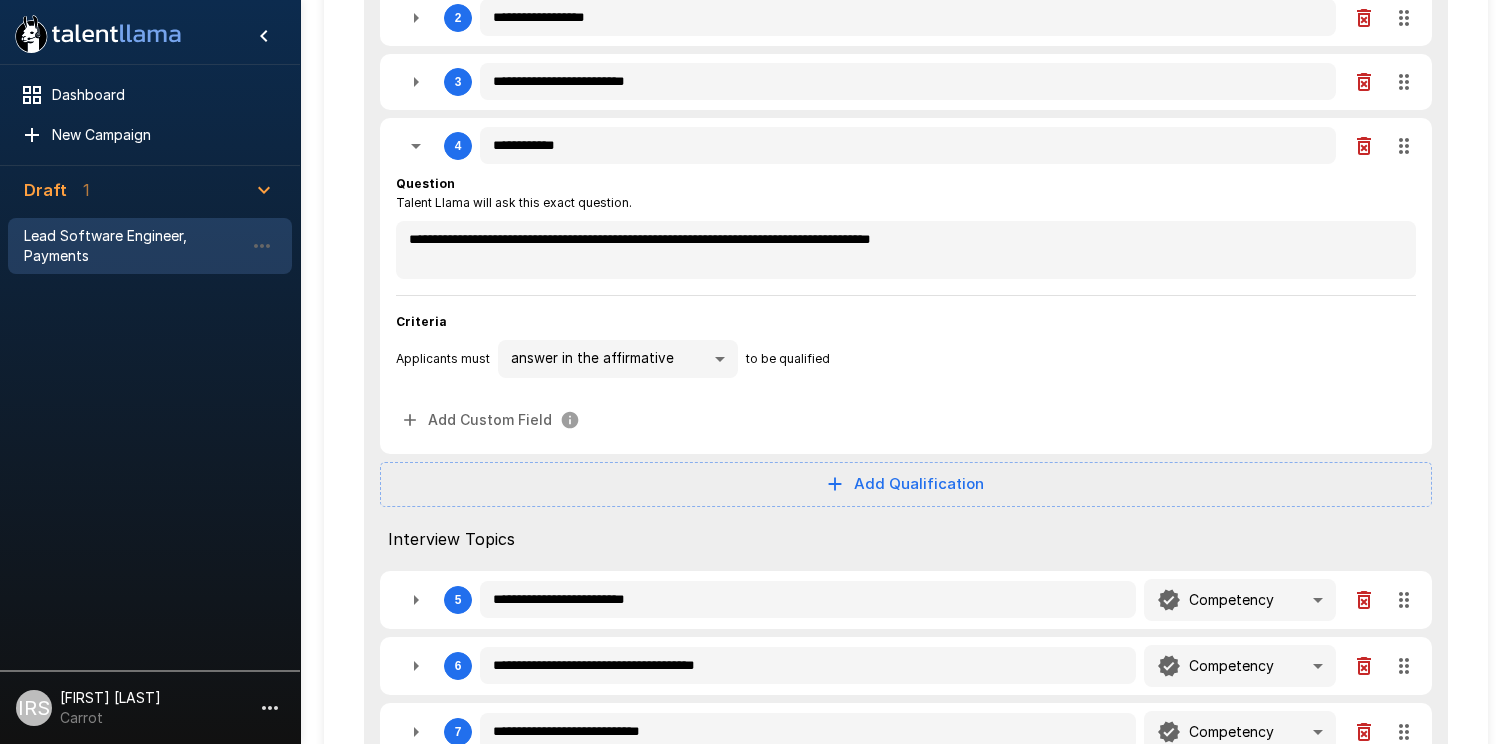 scroll, scrollTop: 394, scrollLeft: 0, axis: vertical 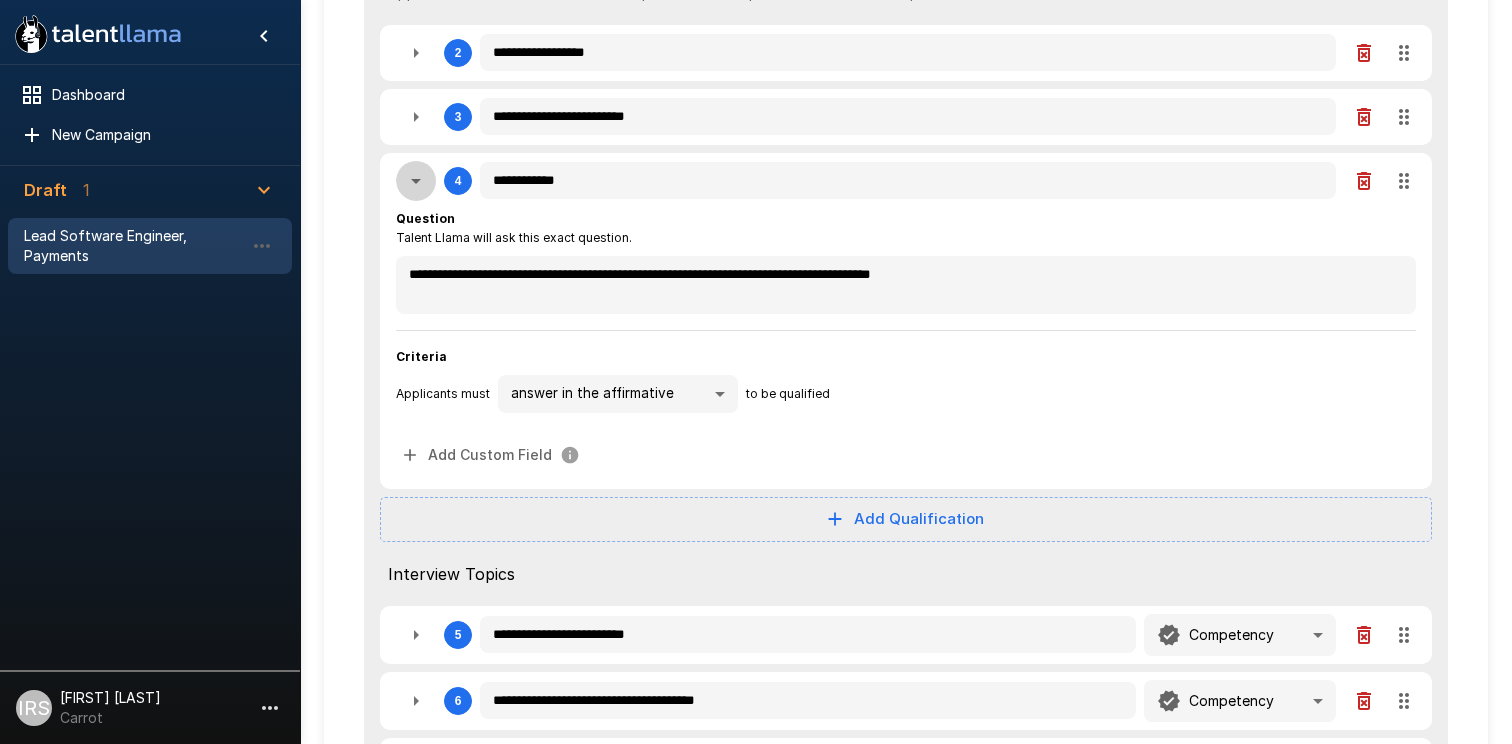 click 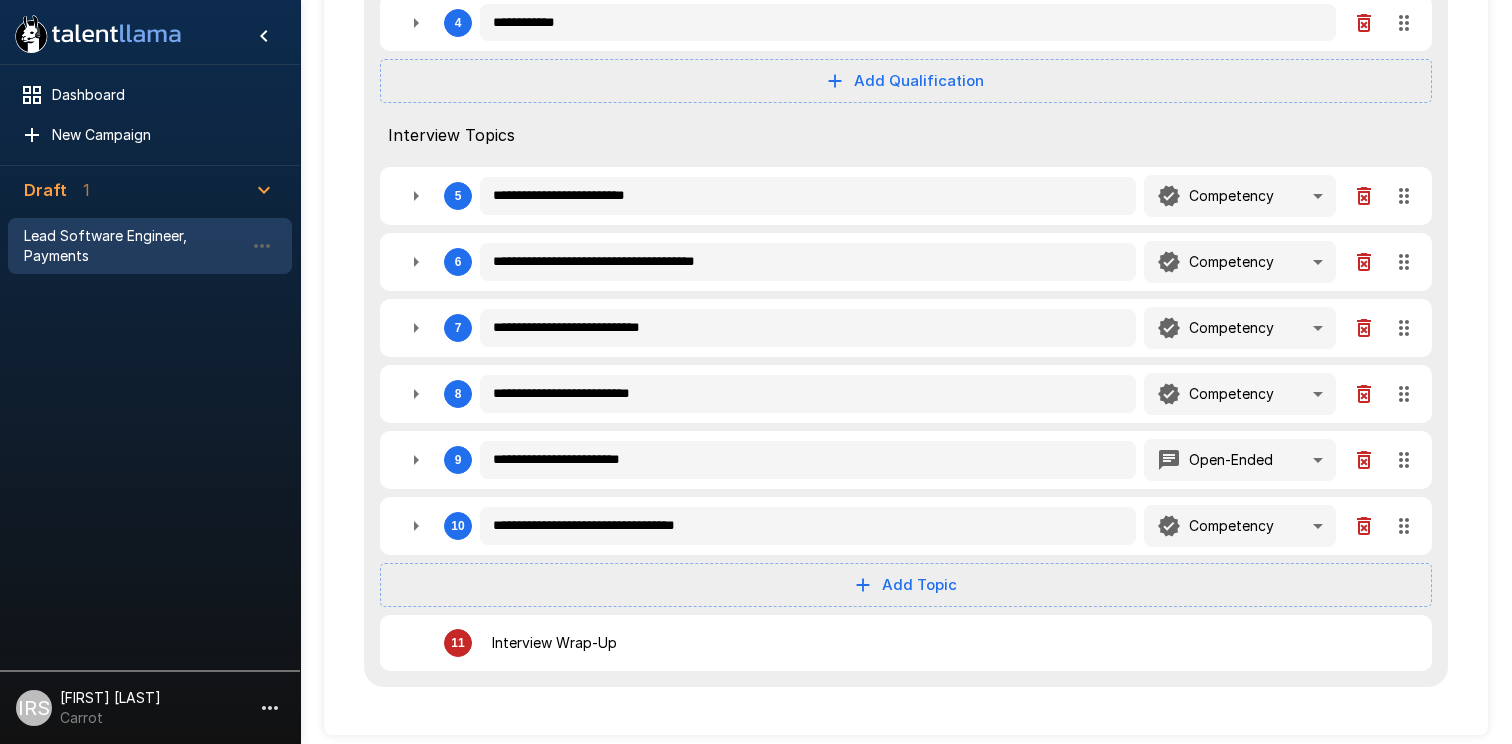 scroll, scrollTop: 559, scrollLeft: 0, axis: vertical 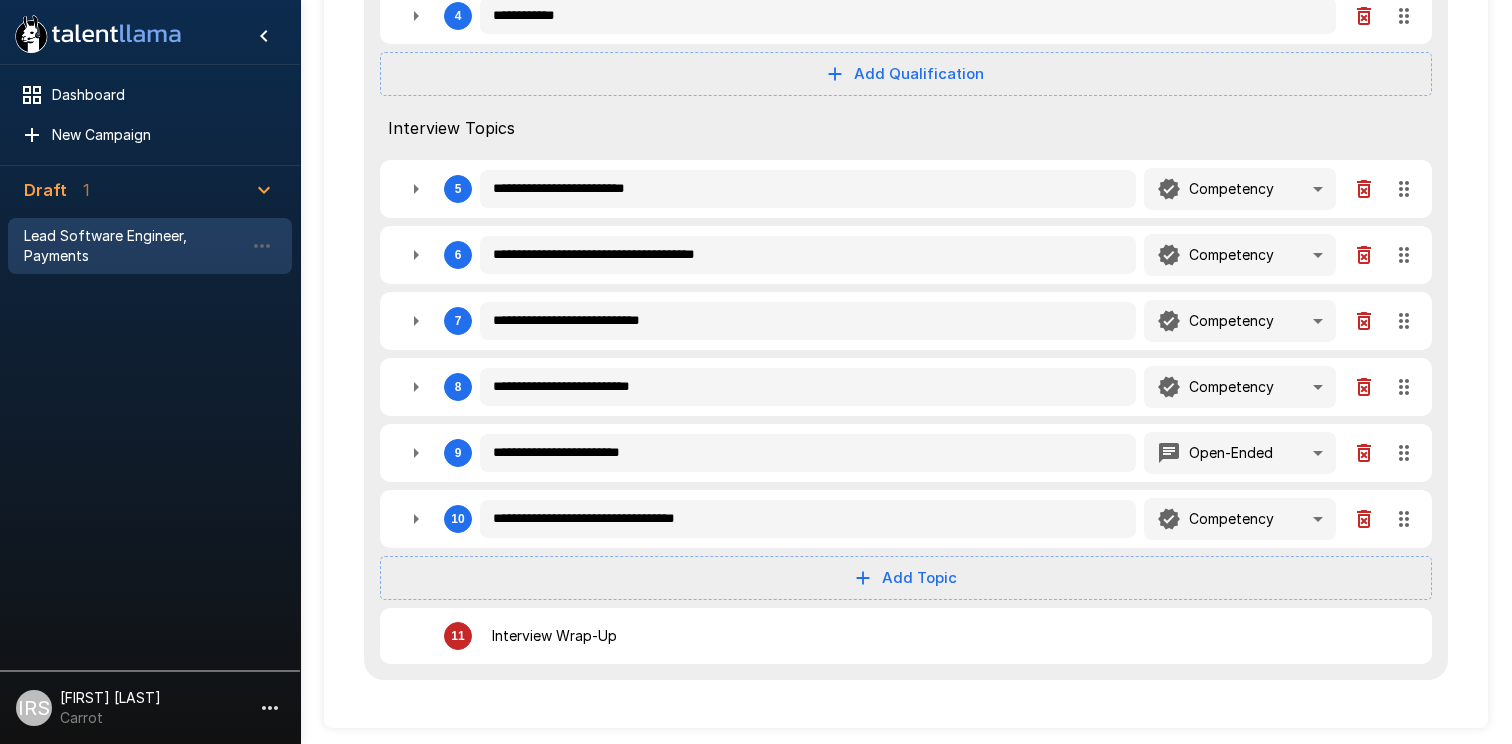 click 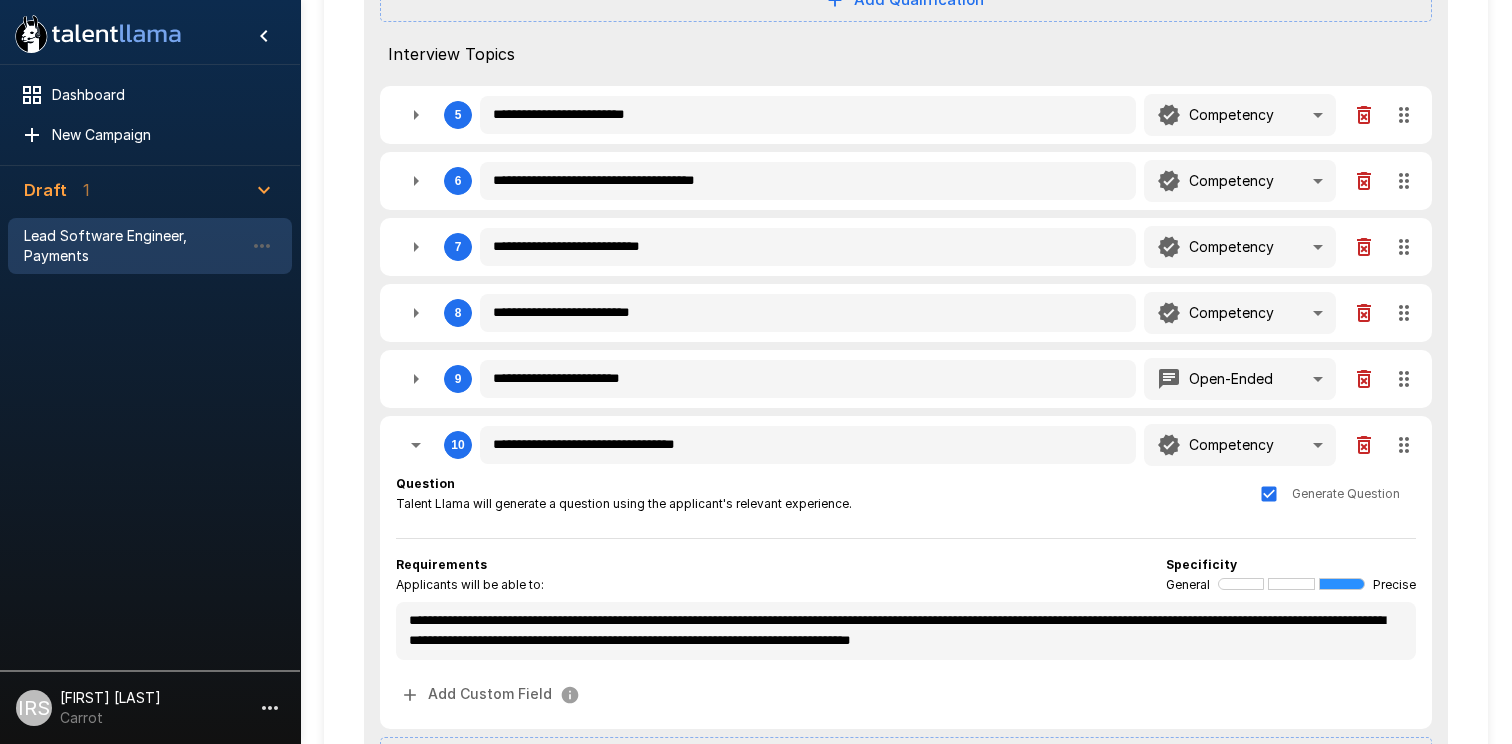 scroll, scrollTop: 634, scrollLeft: 0, axis: vertical 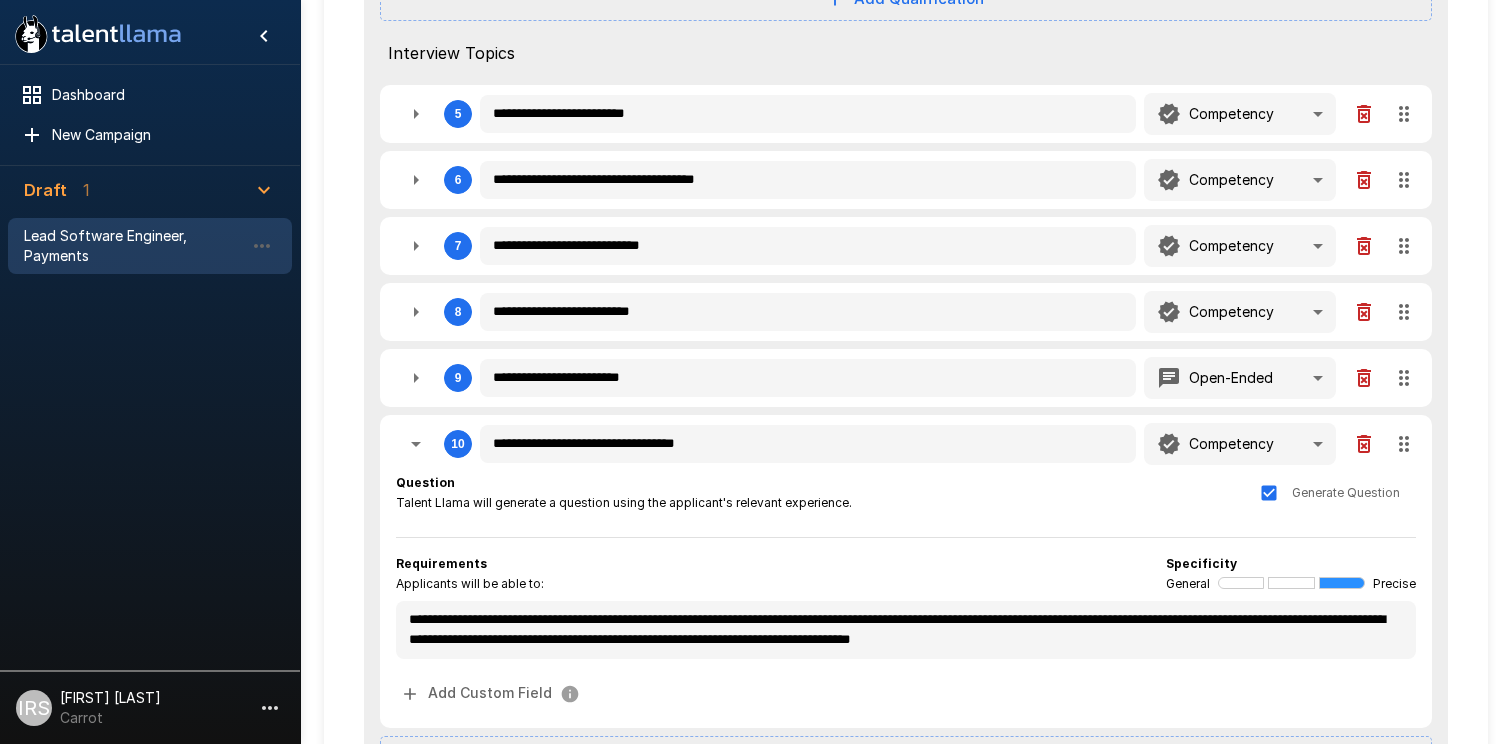 click 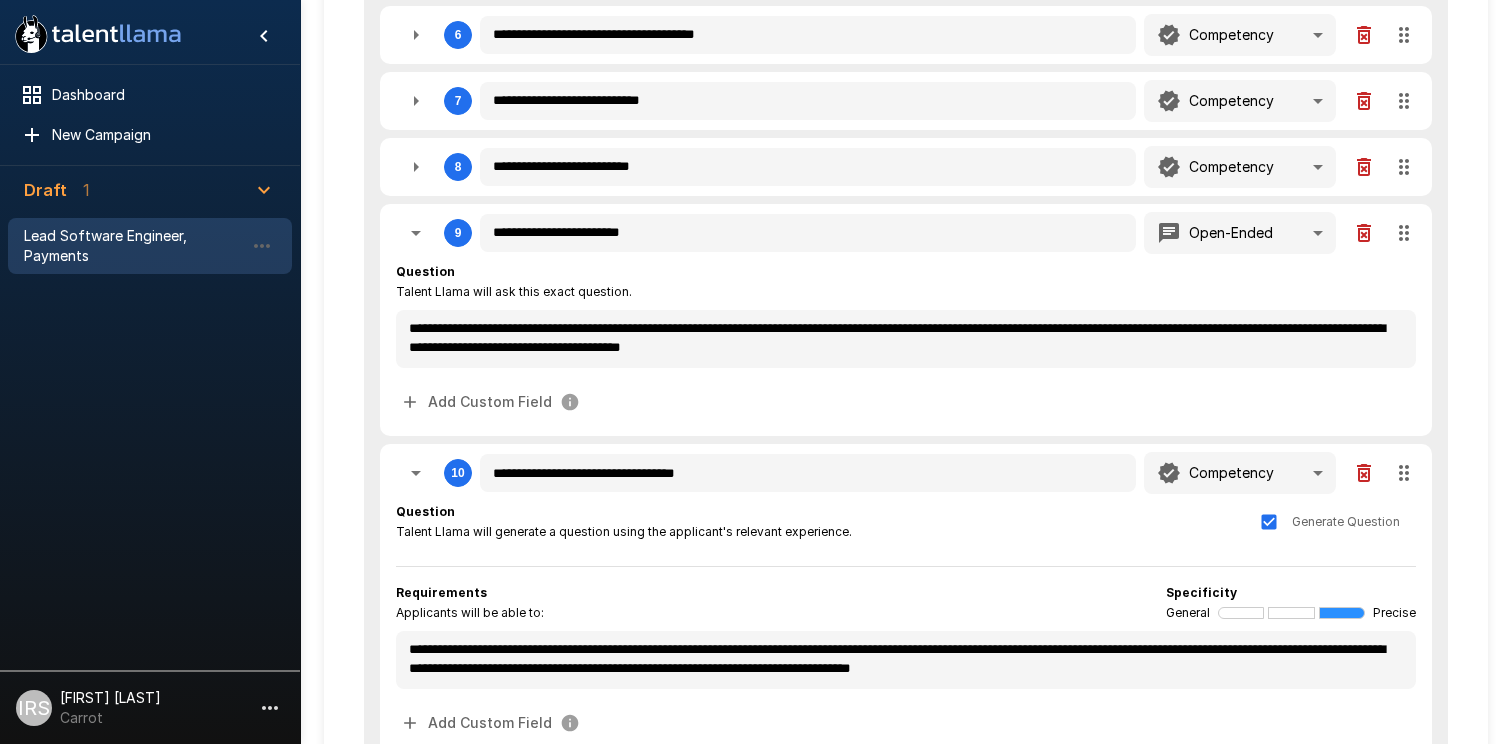 scroll, scrollTop: 765, scrollLeft: 0, axis: vertical 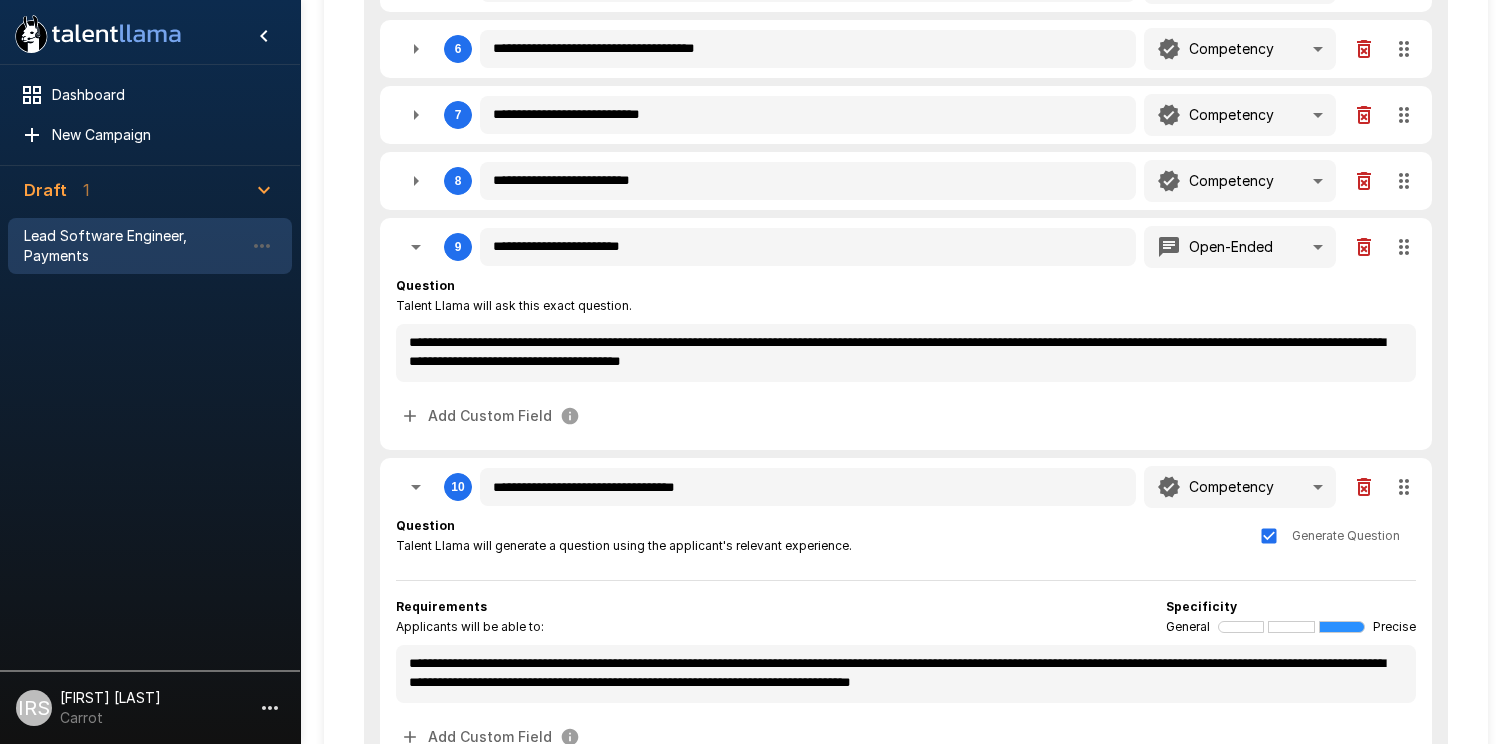 click 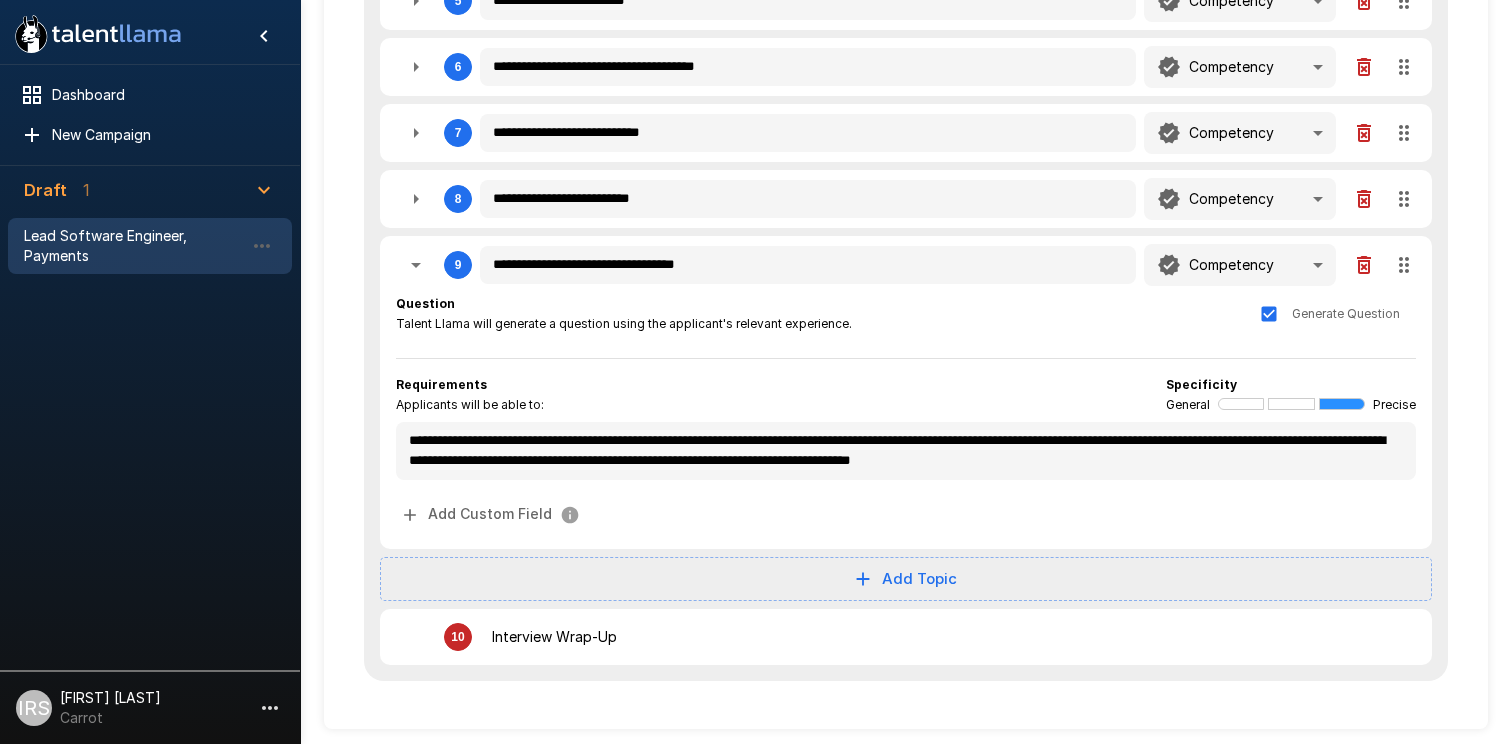 scroll, scrollTop: 748, scrollLeft: 0, axis: vertical 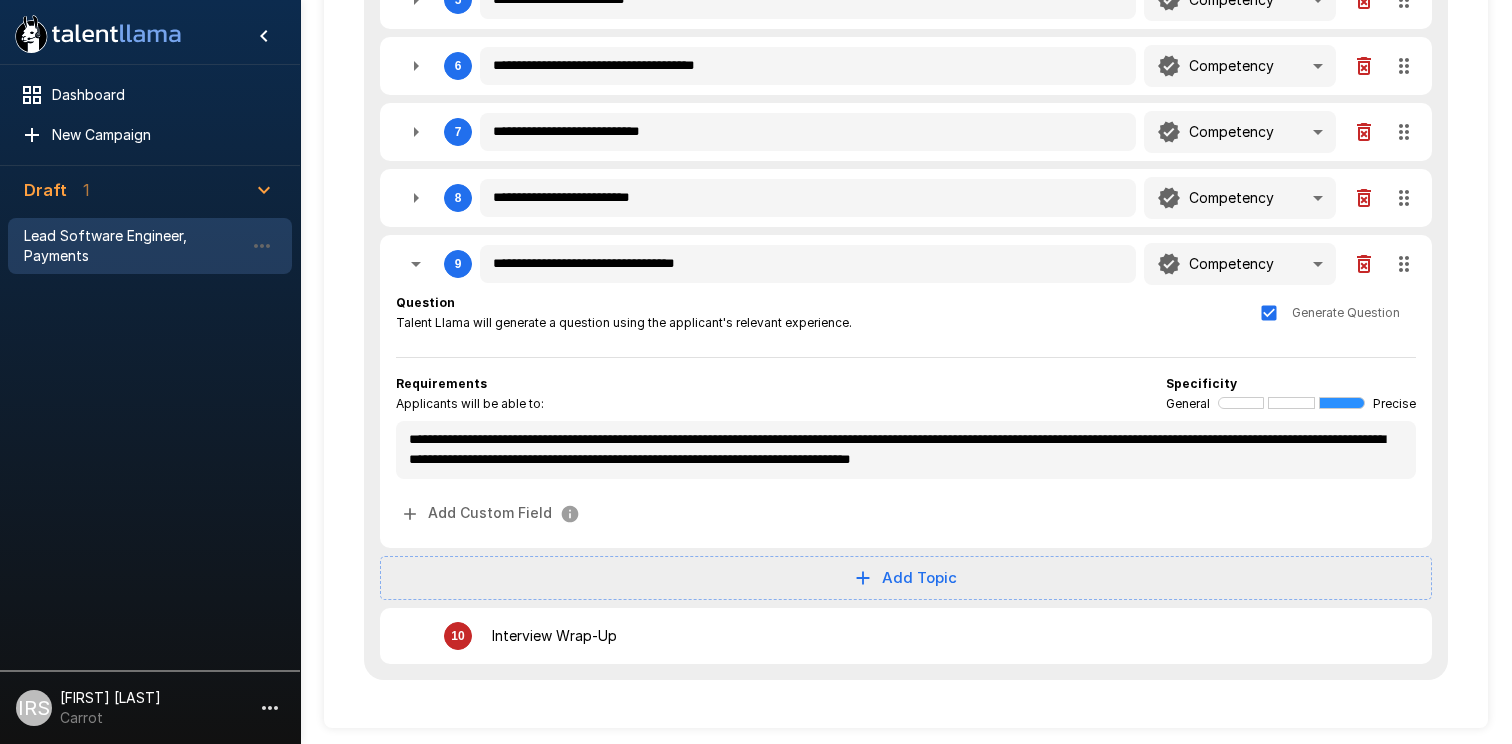 click 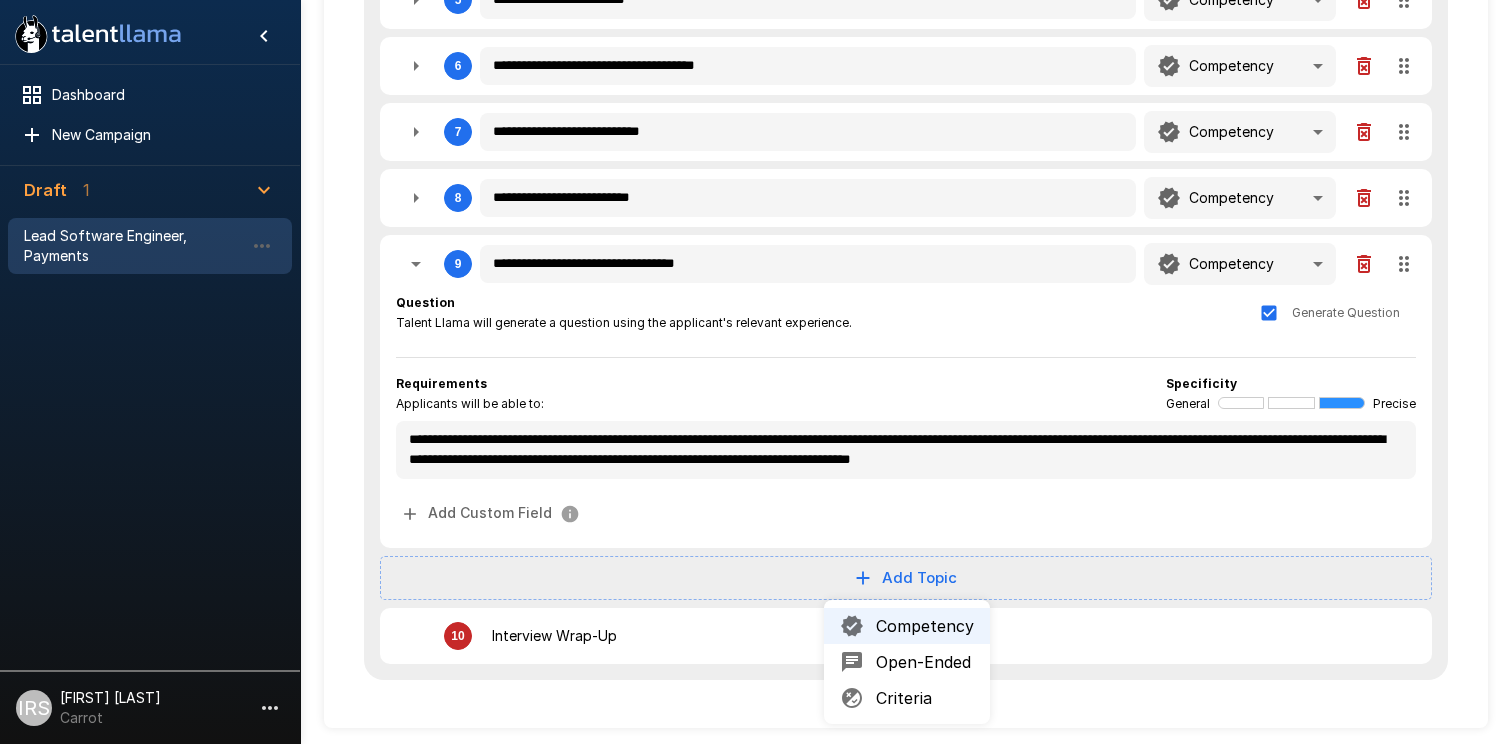 click on "Open-Ended" at bounding box center [925, 662] 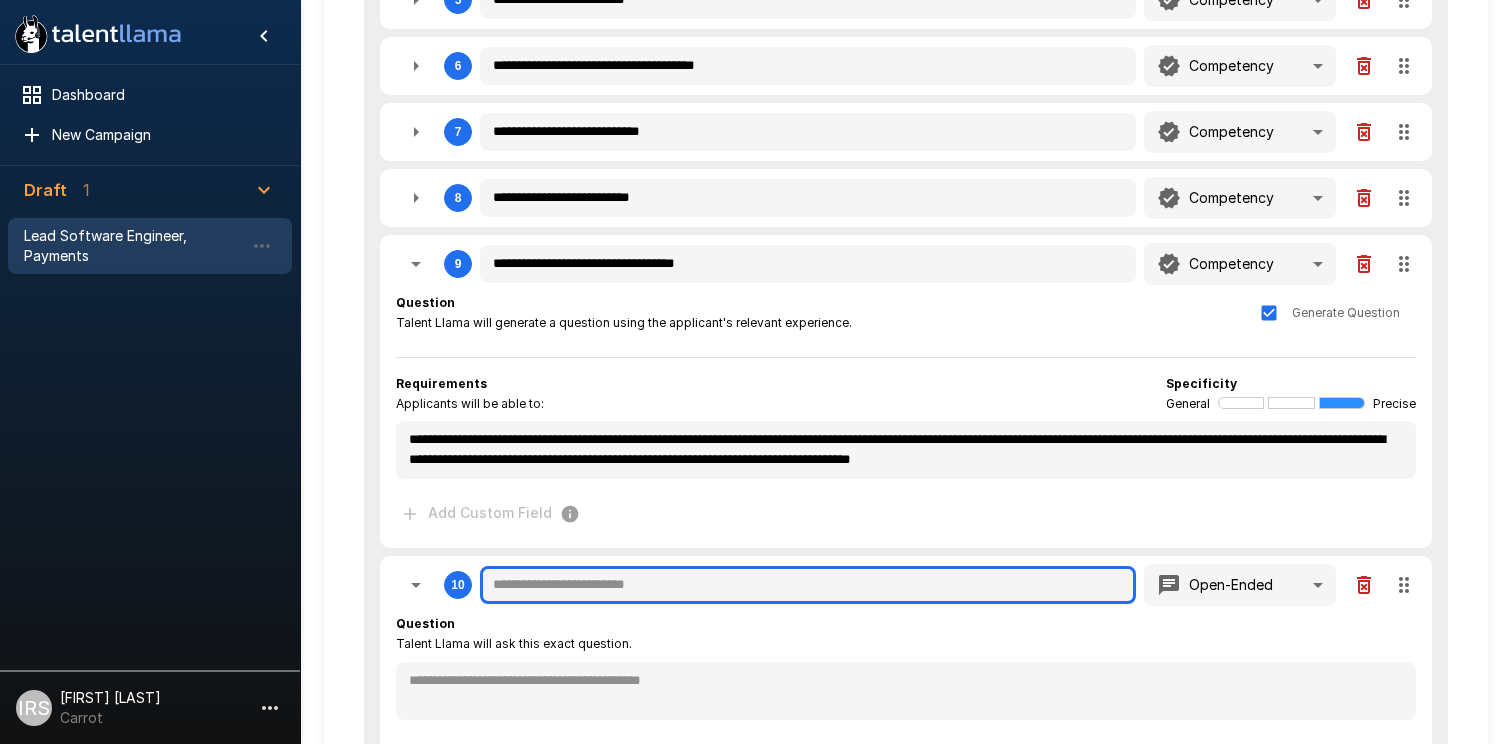 click at bounding box center (808, 585) 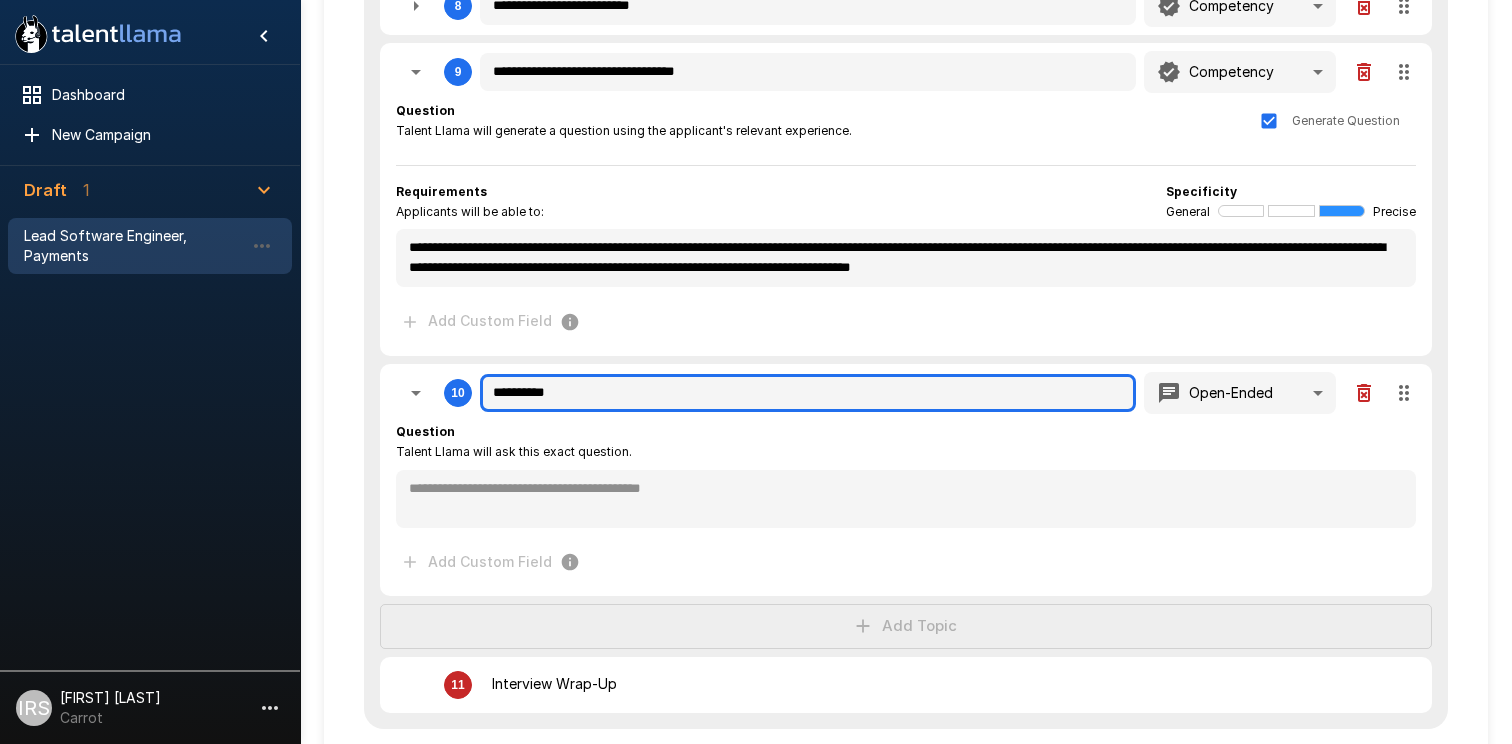 scroll, scrollTop: 977, scrollLeft: 0, axis: vertical 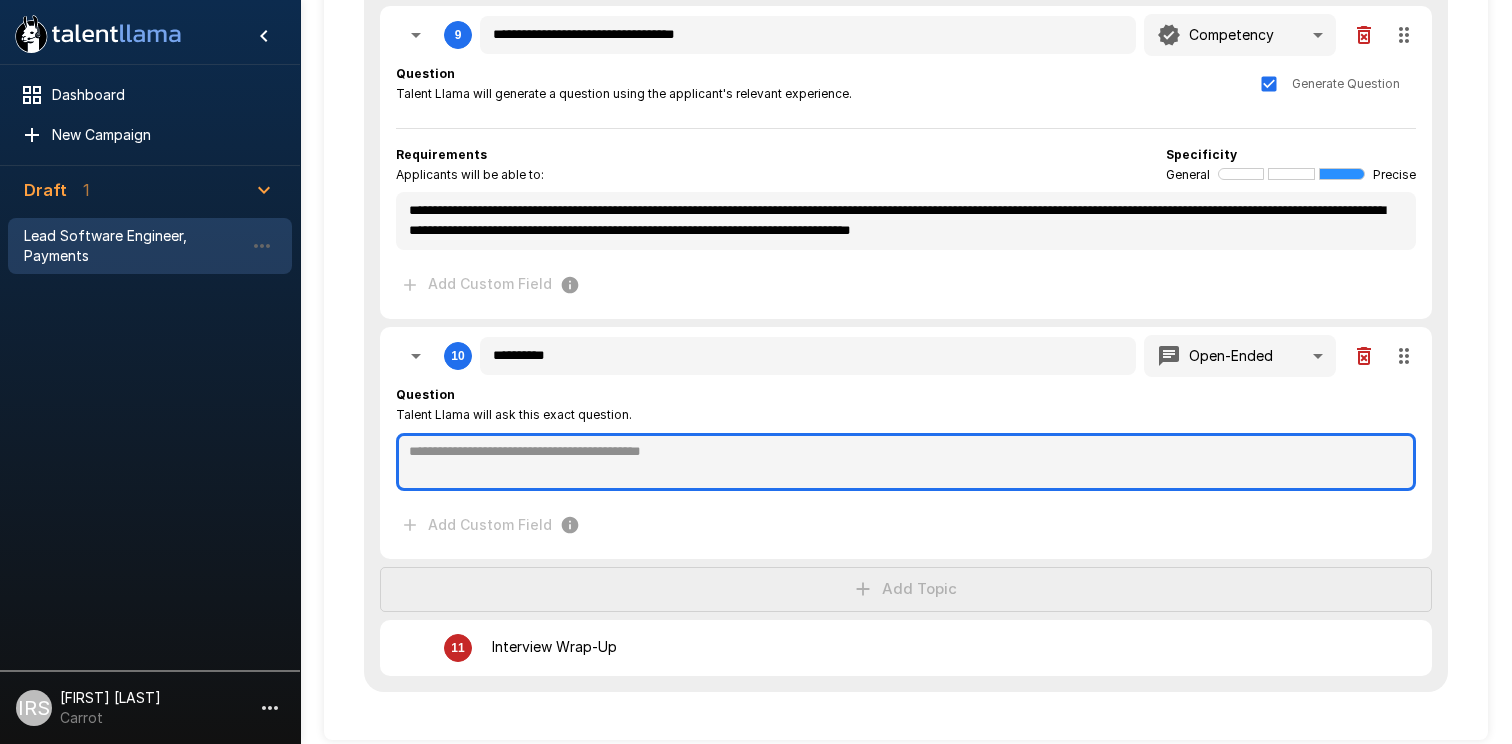 click at bounding box center [906, 462] 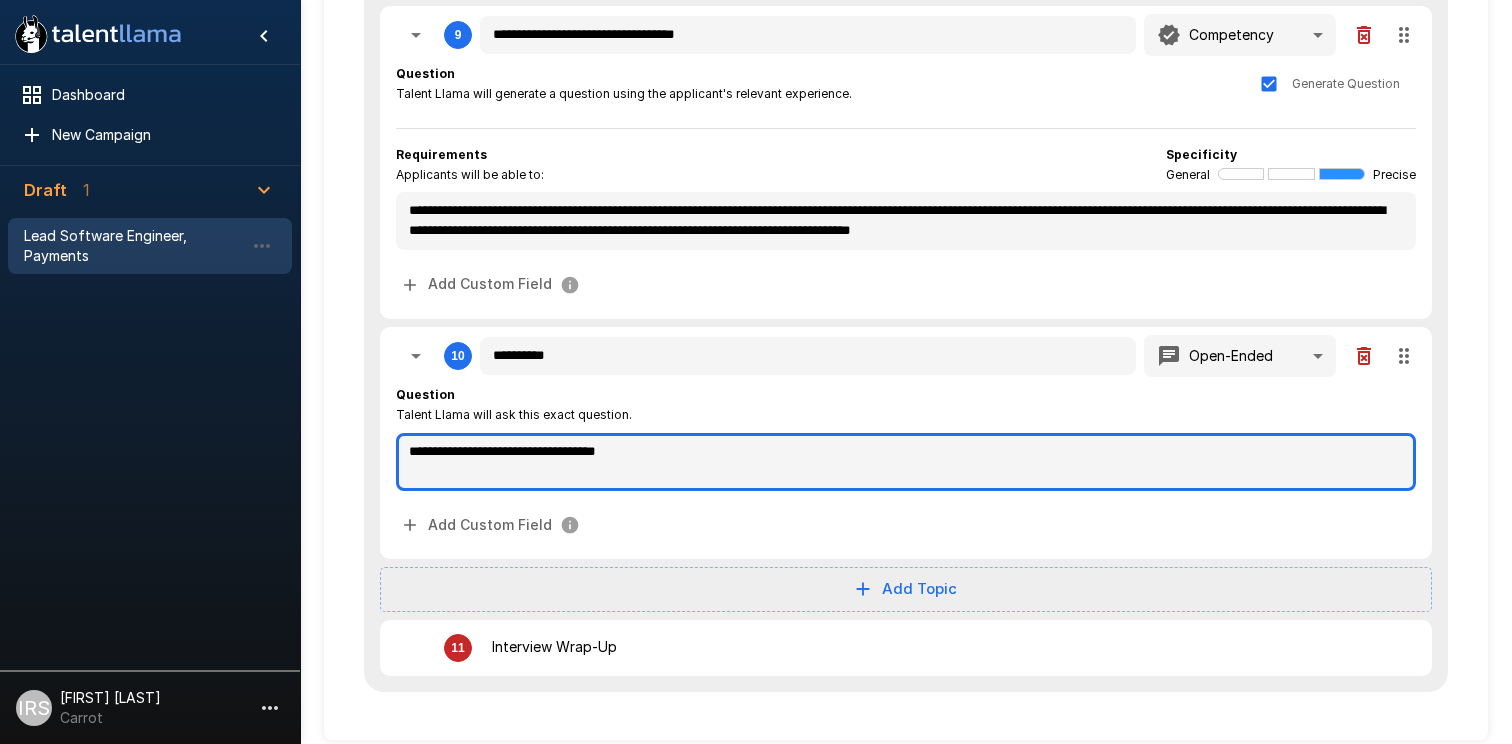 click on "**********" at bounding box center (906, 462) 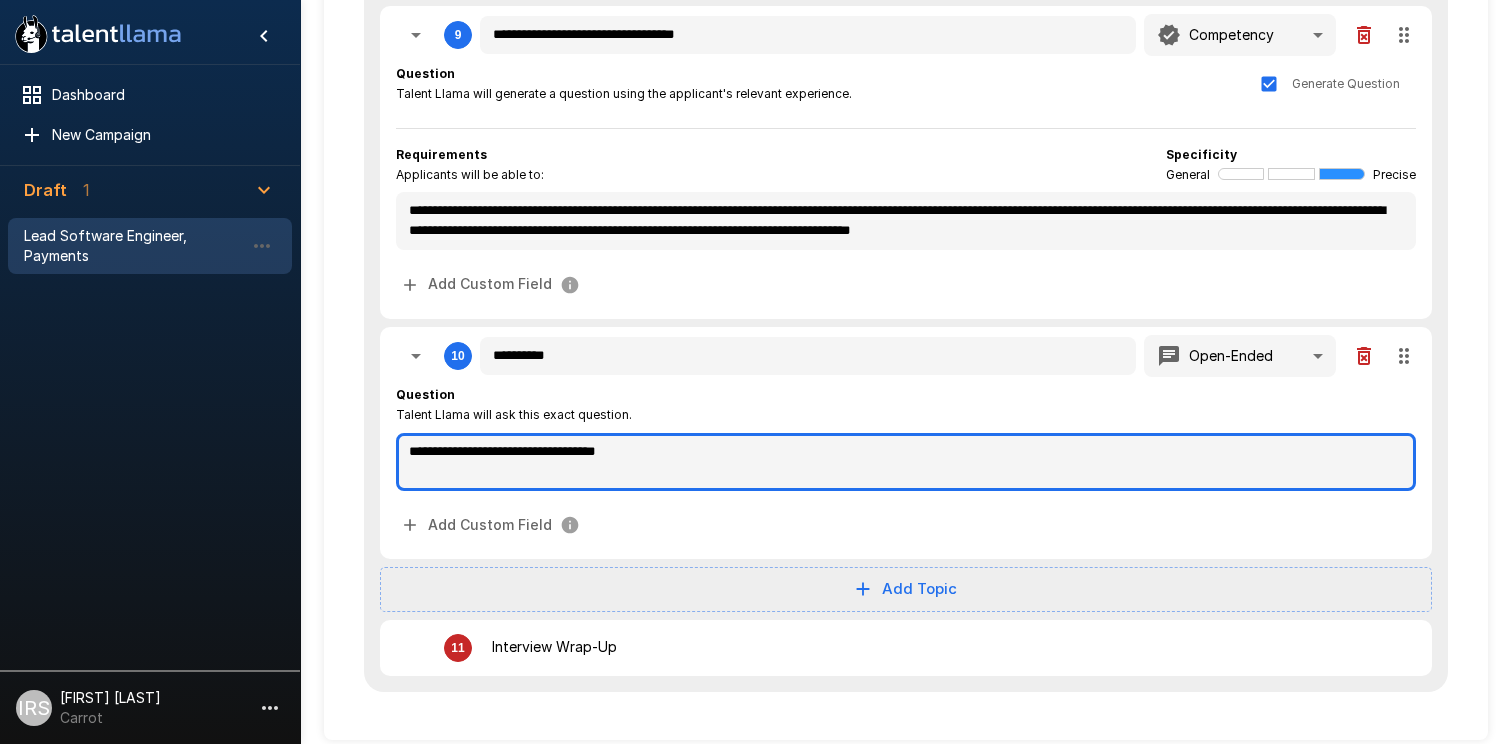 drag, startPoint x: 657, startPoint y: 443, endPoint x: 600, endPoint y: 450, distance: 57.428215 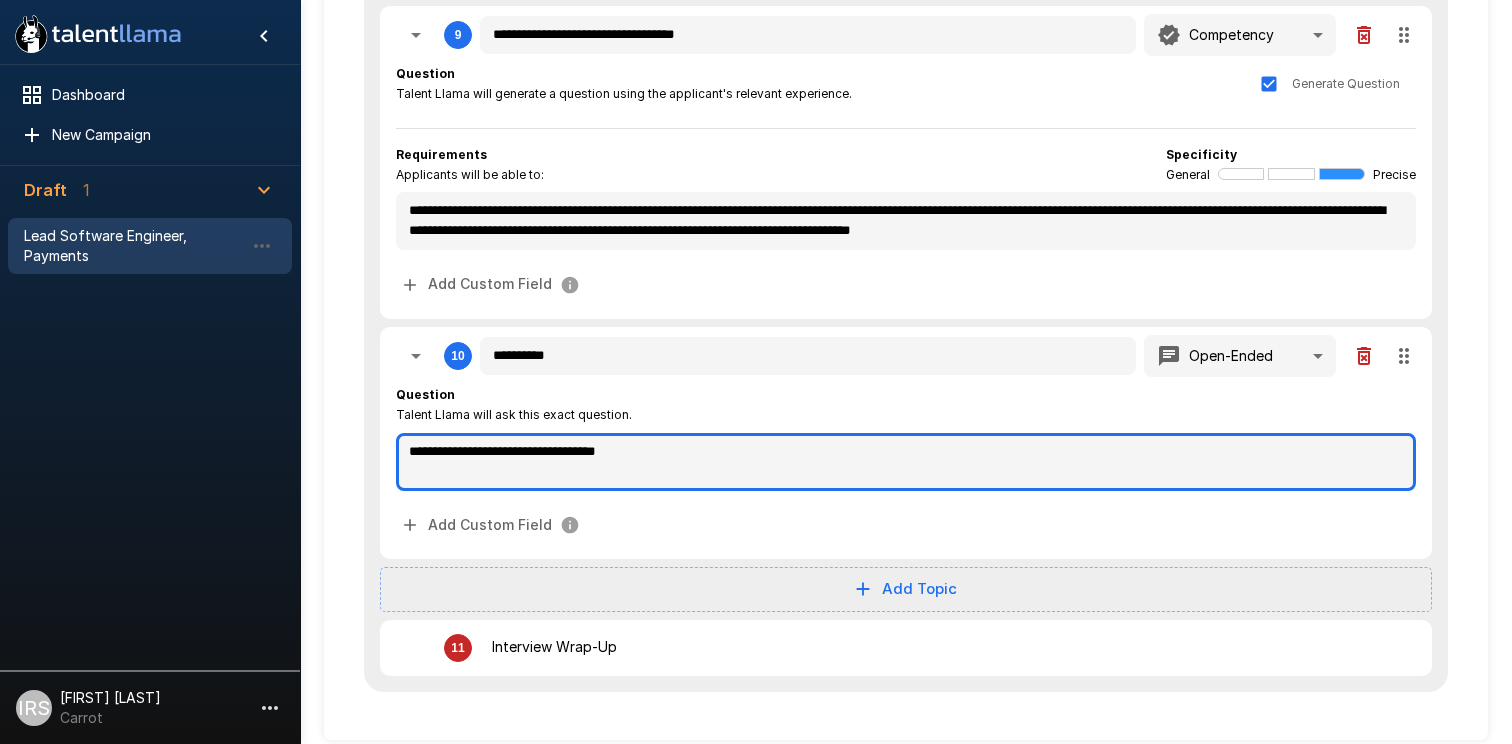 click on "**********" at bounding box center (906, 462) 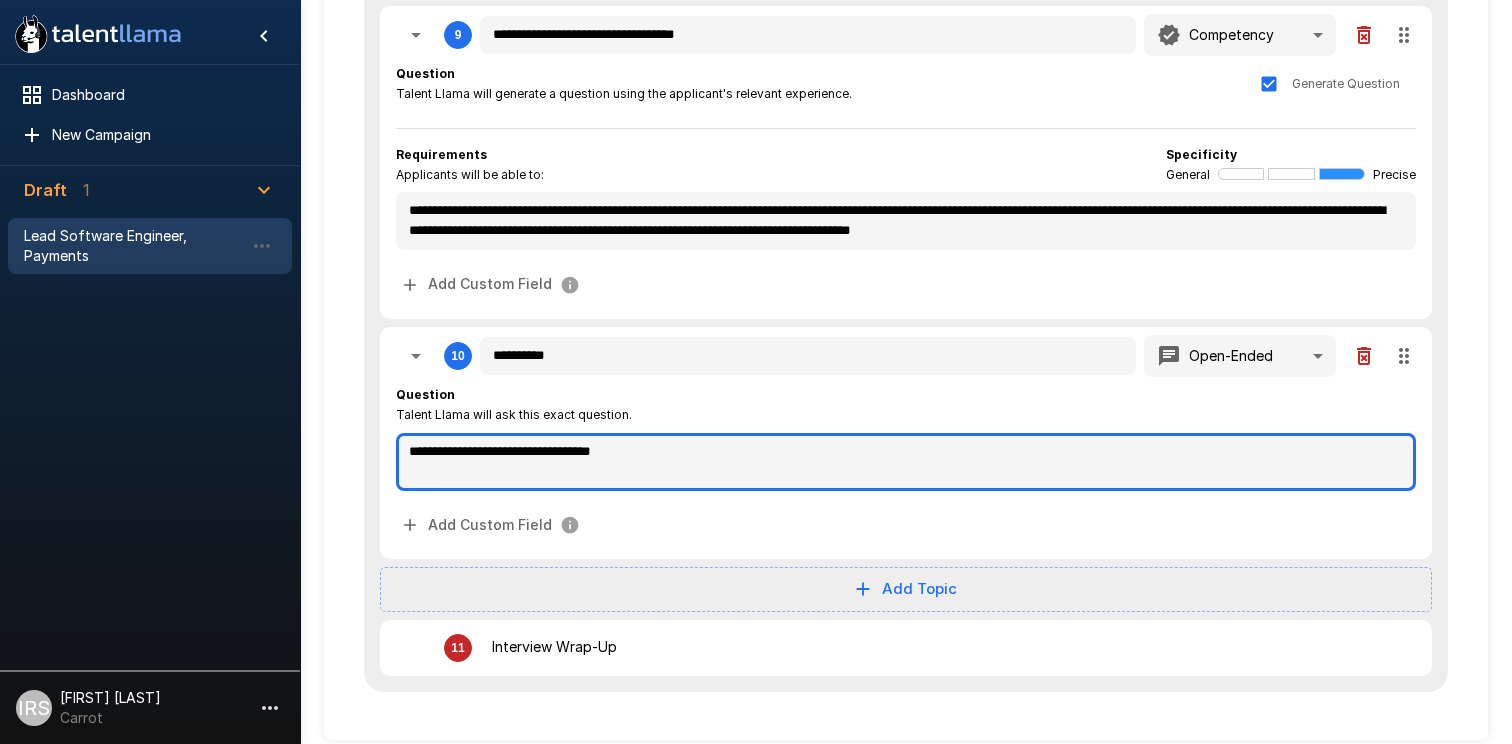 click on "**********" at bounding box center [906, 462] 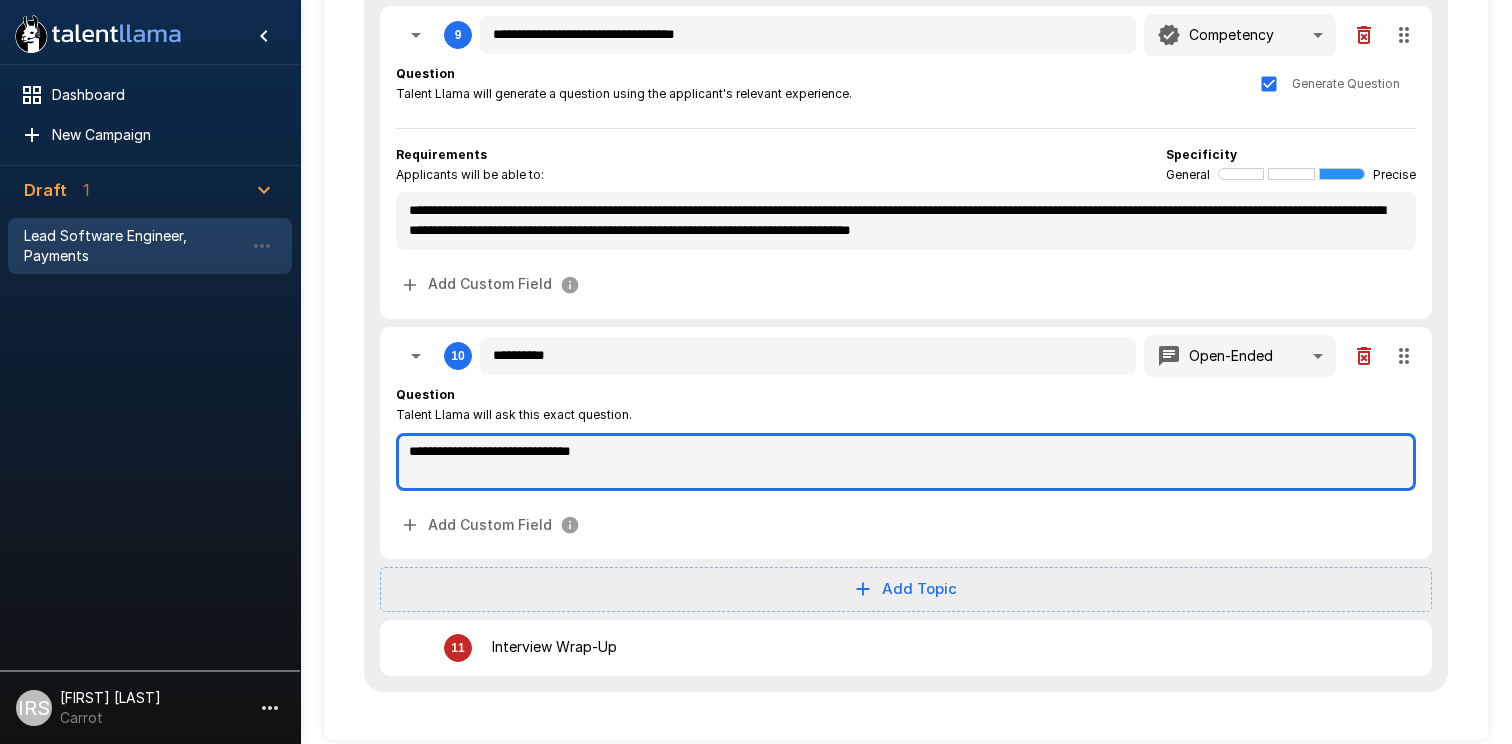 click on "**********" at bounding box center [906, 462] 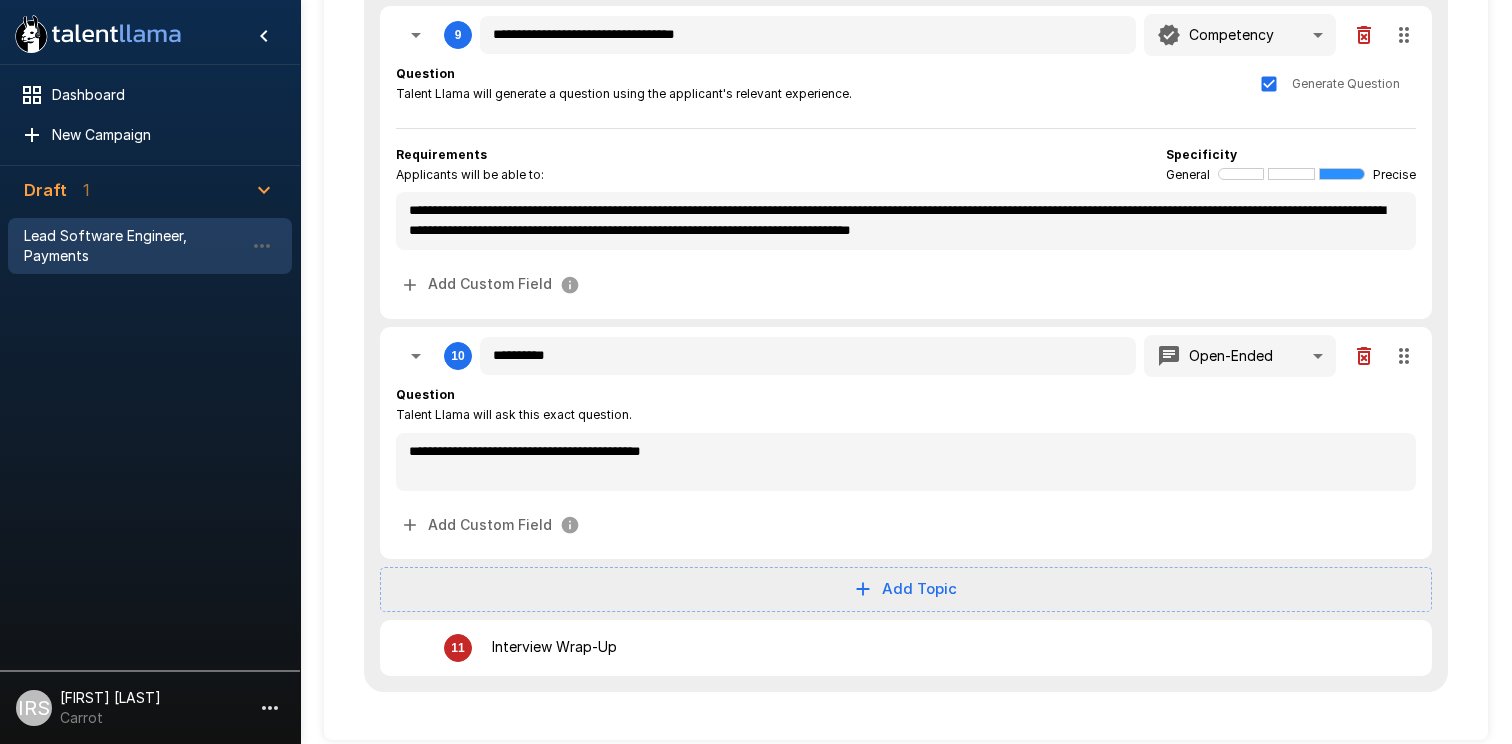 click on "Question Talent Llama will ask this exact question." at bounding box center [906, 405] 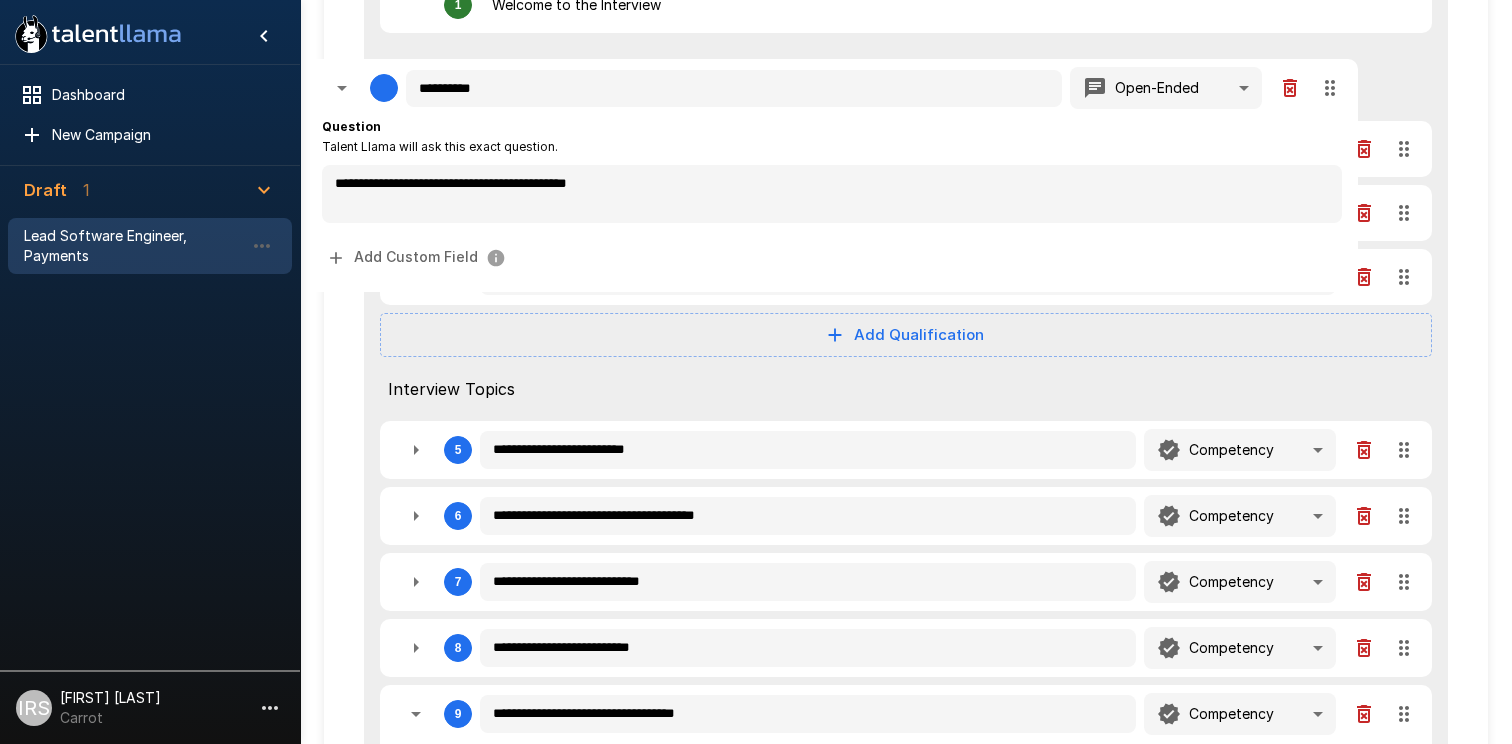 scroll, scrollTop: 178, scrollLeft: 0, axis: vertical 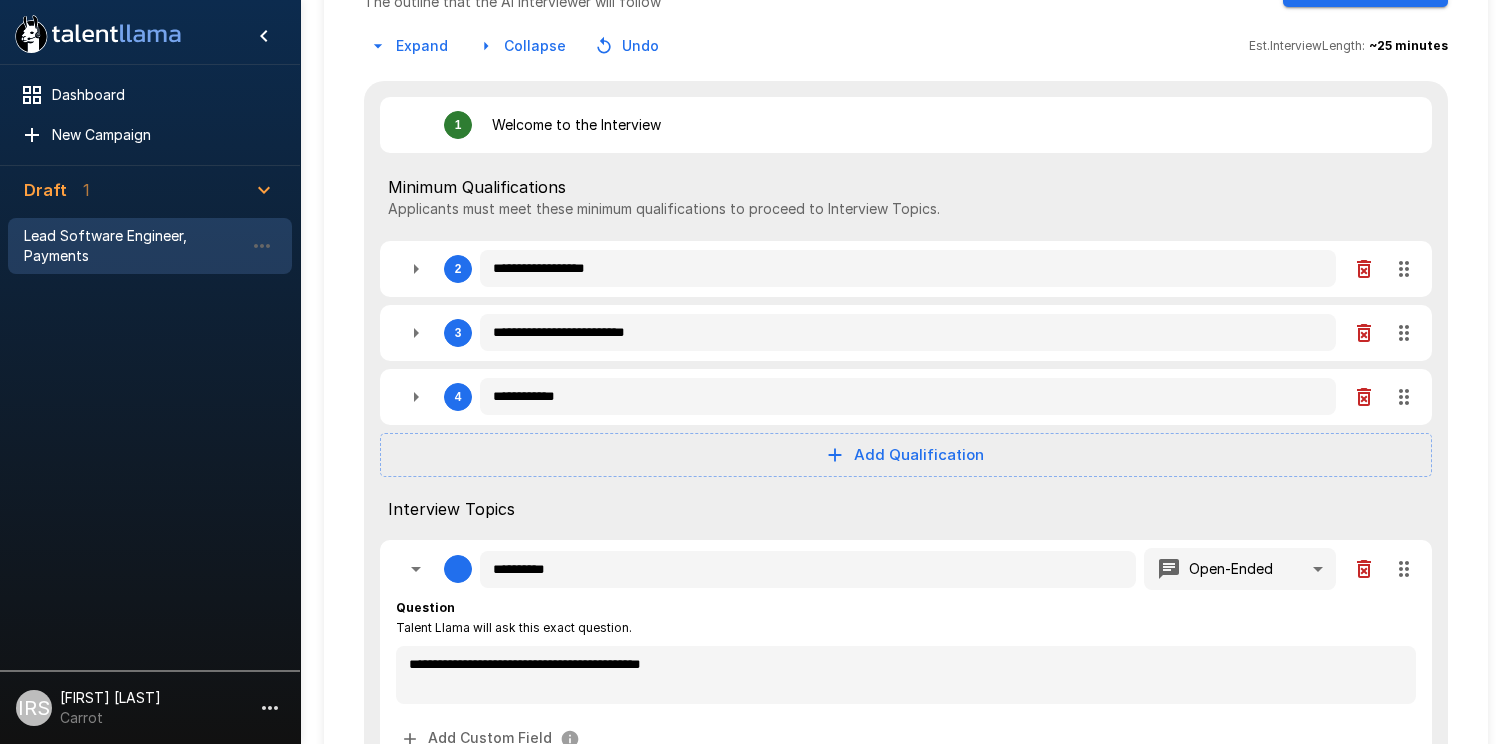 drag, startPoint x: 1405, startPoint y: 344, endPoint x: 1352, endPoint y: 443, distance: 112.29426 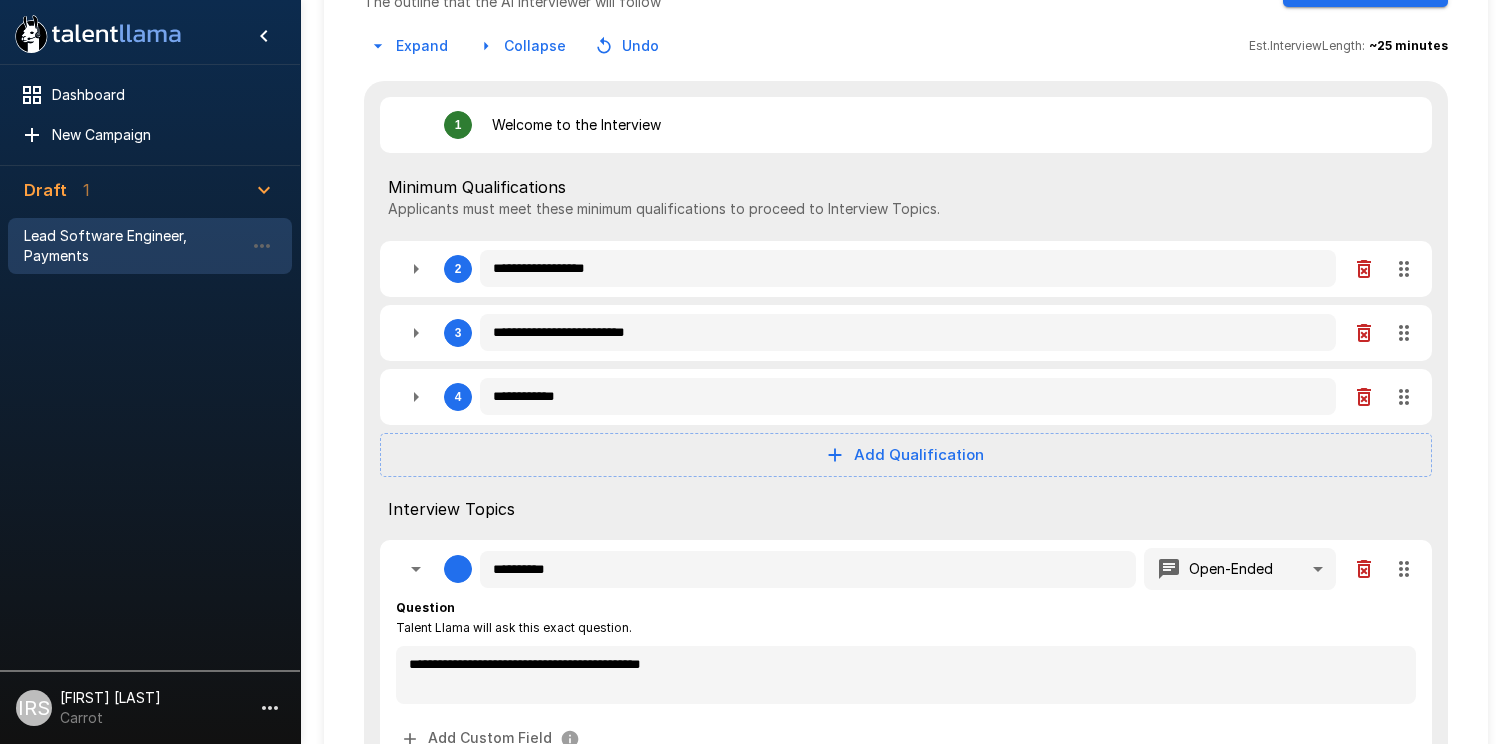 click on "**********" at bounding box center [906, 786] 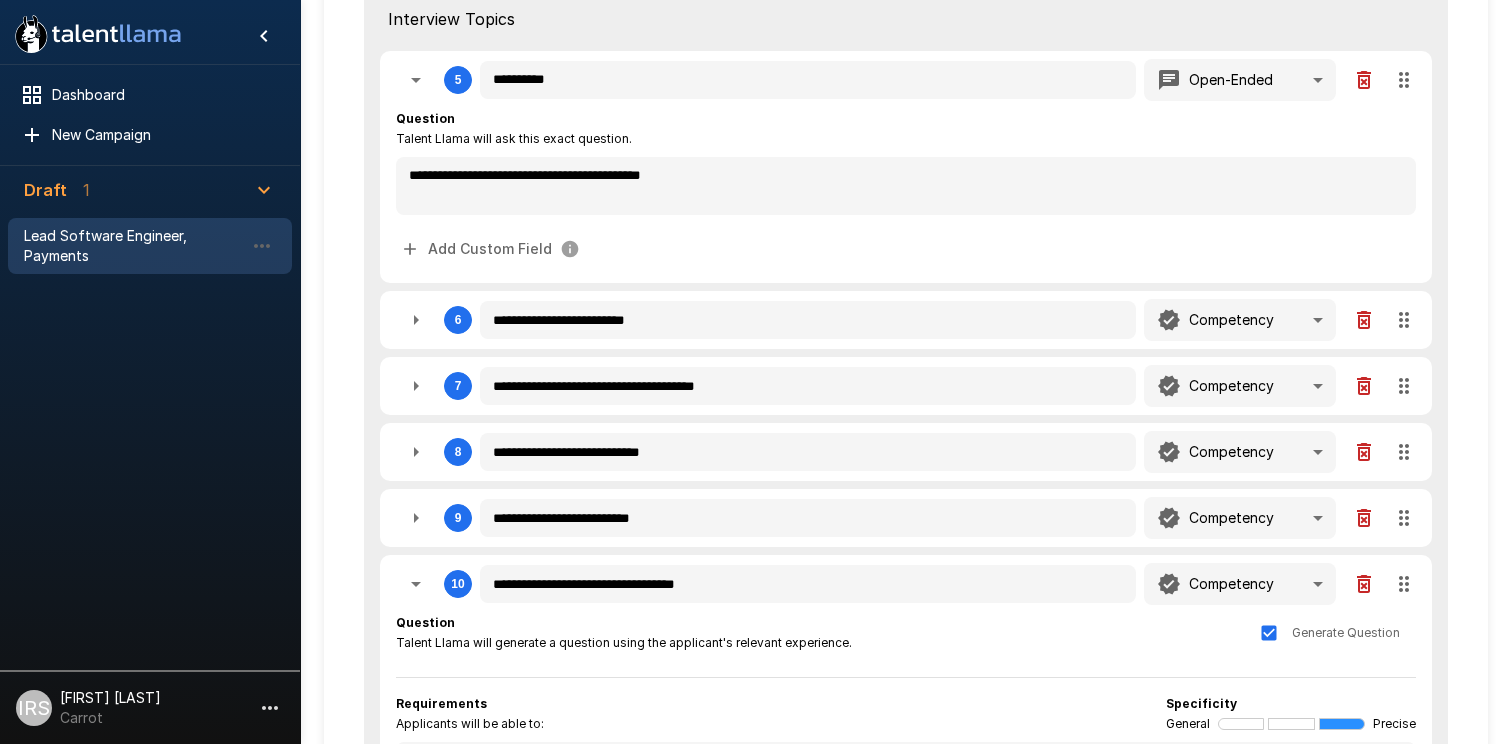 scroll, scrollTop: 626, scrollLeft: 0, axis: vertical 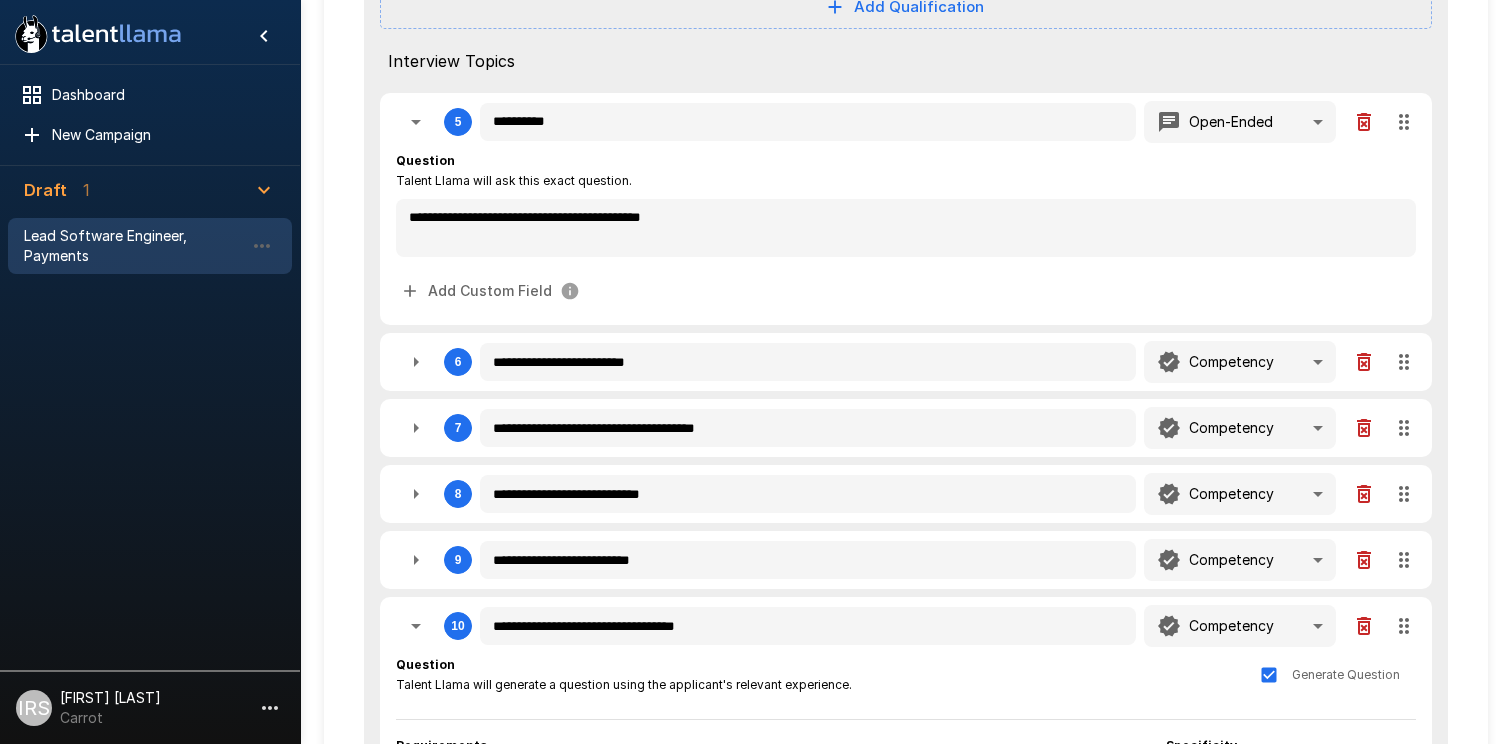 click 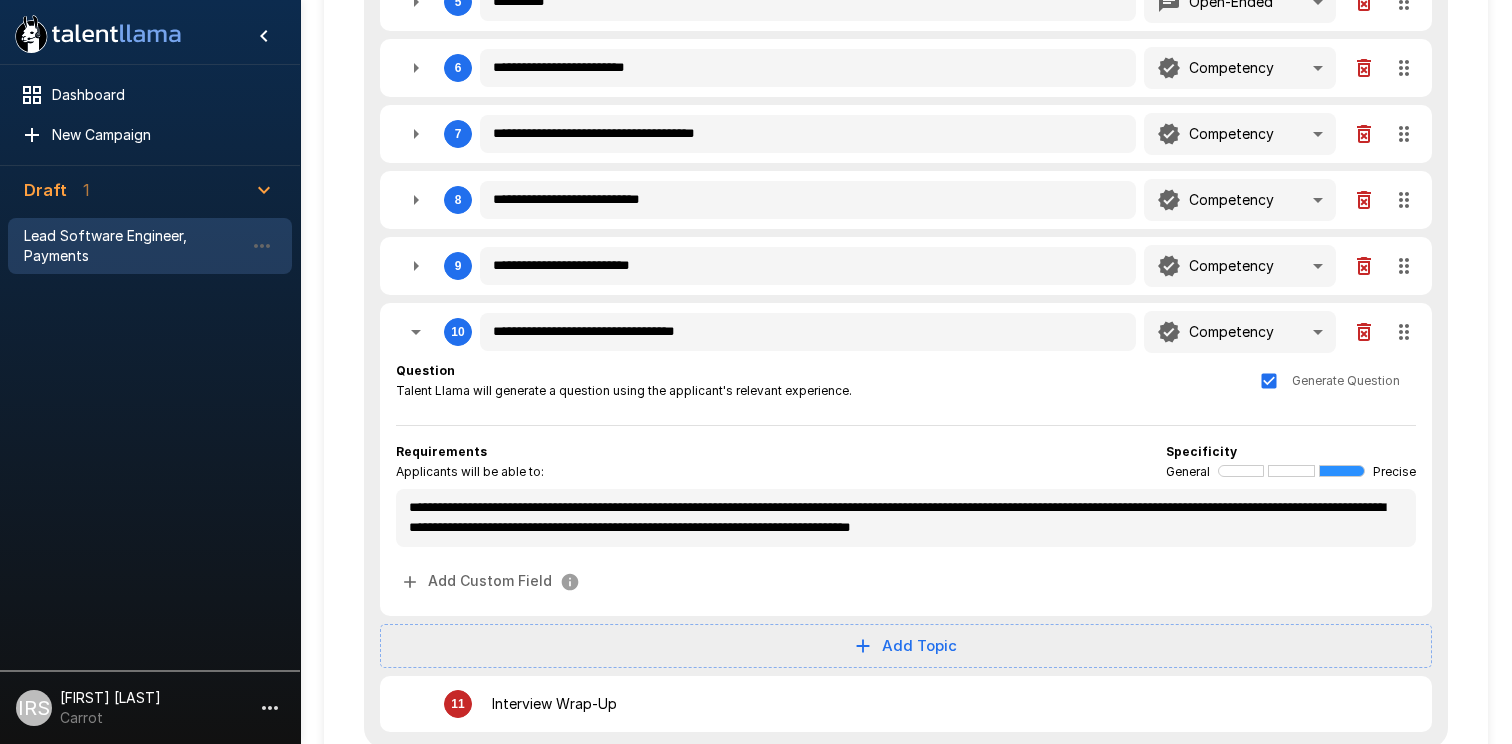 scroll, scrollTop: 814, scrollLeft: 0, axis: vertical 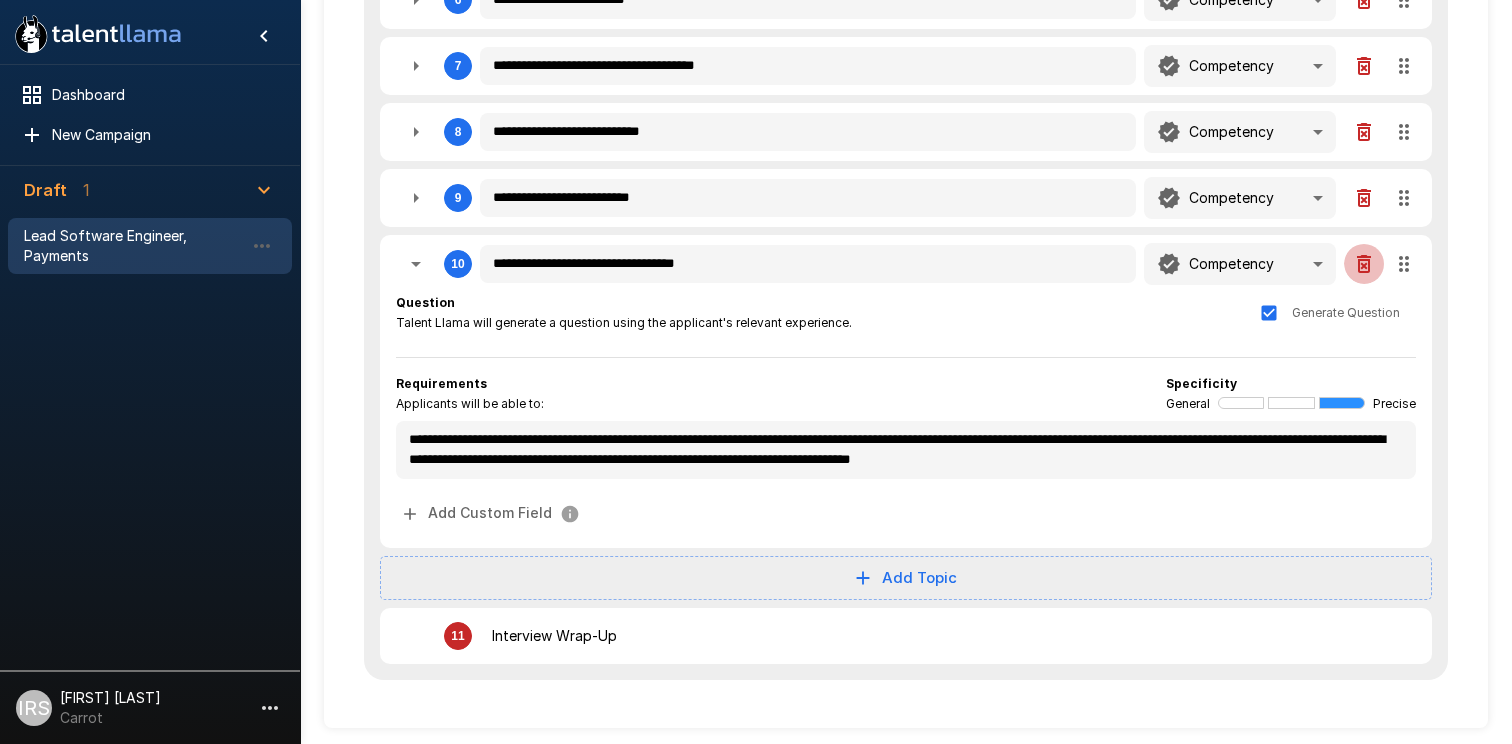 click 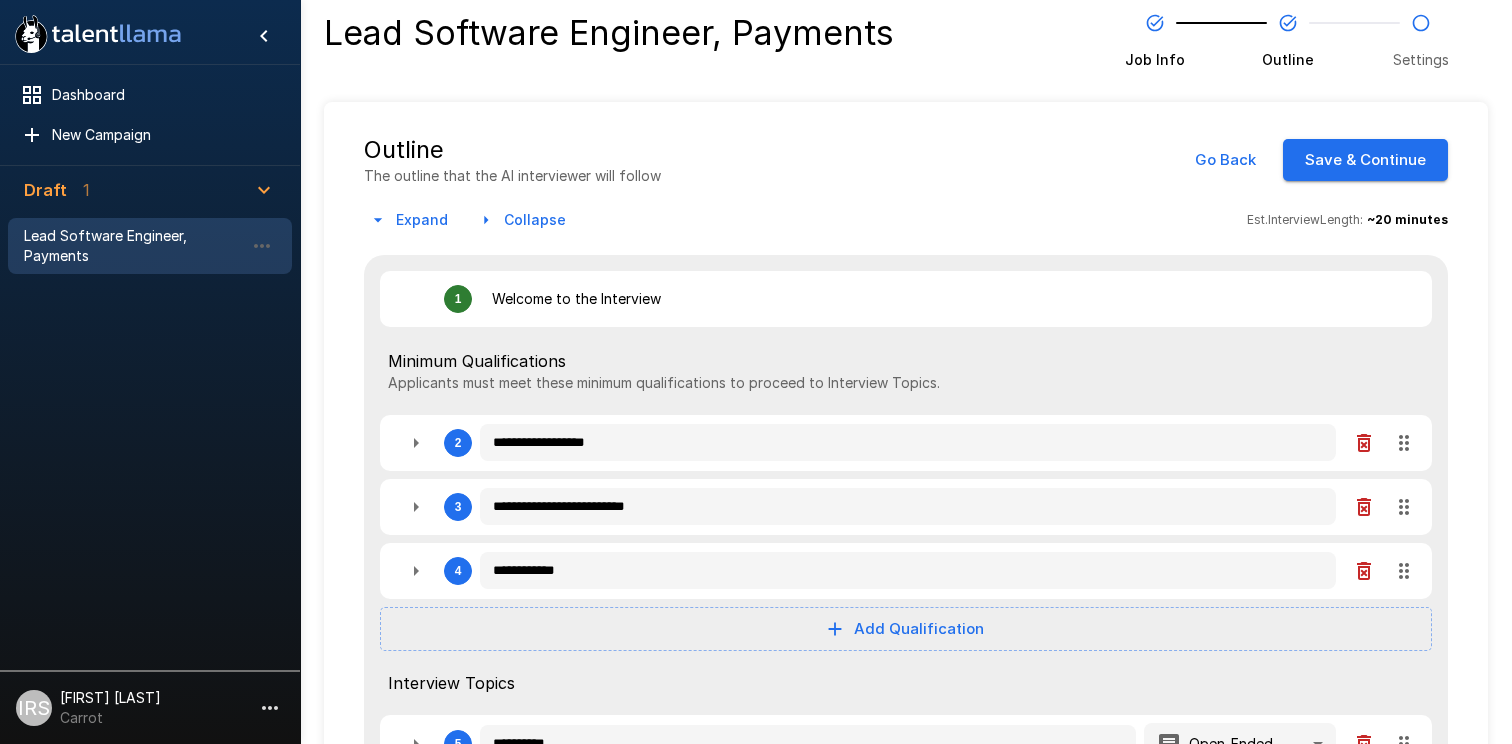 scroll, scrollTop: 3, scrollLeft: 0, axis: vertical 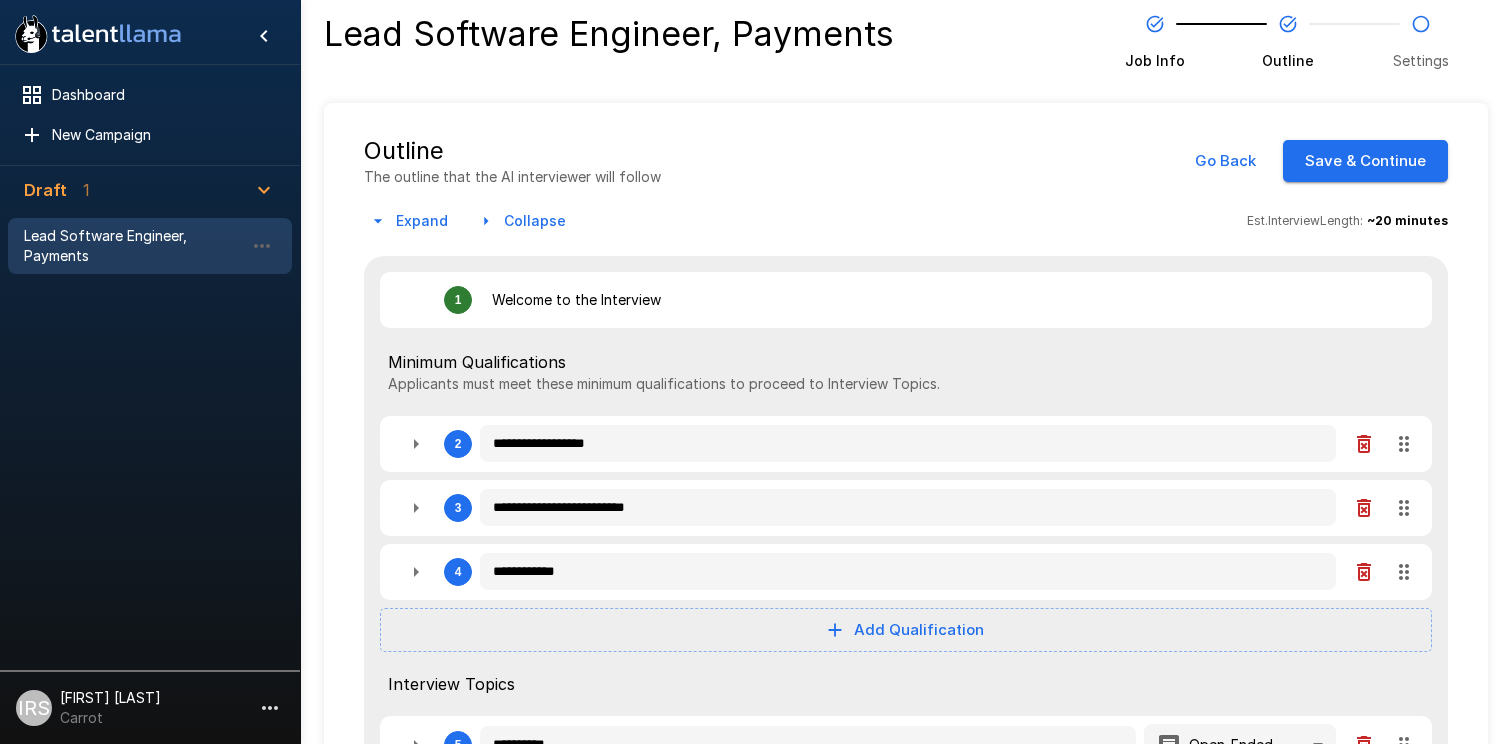 click on "Save & Continue" at bounding box center [1365, 161] 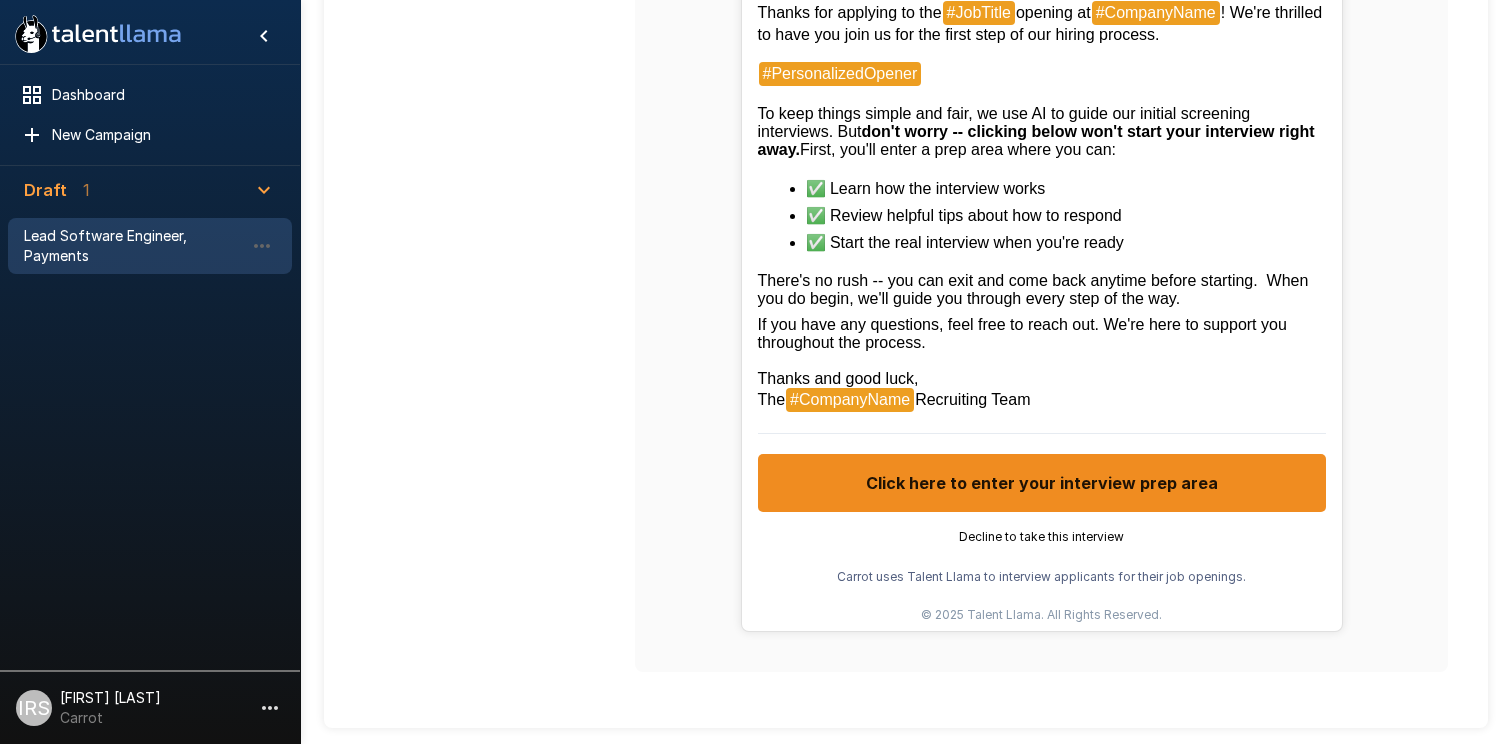 scroll, scrollTop: 0, scrollLeft: 0, axis: both 